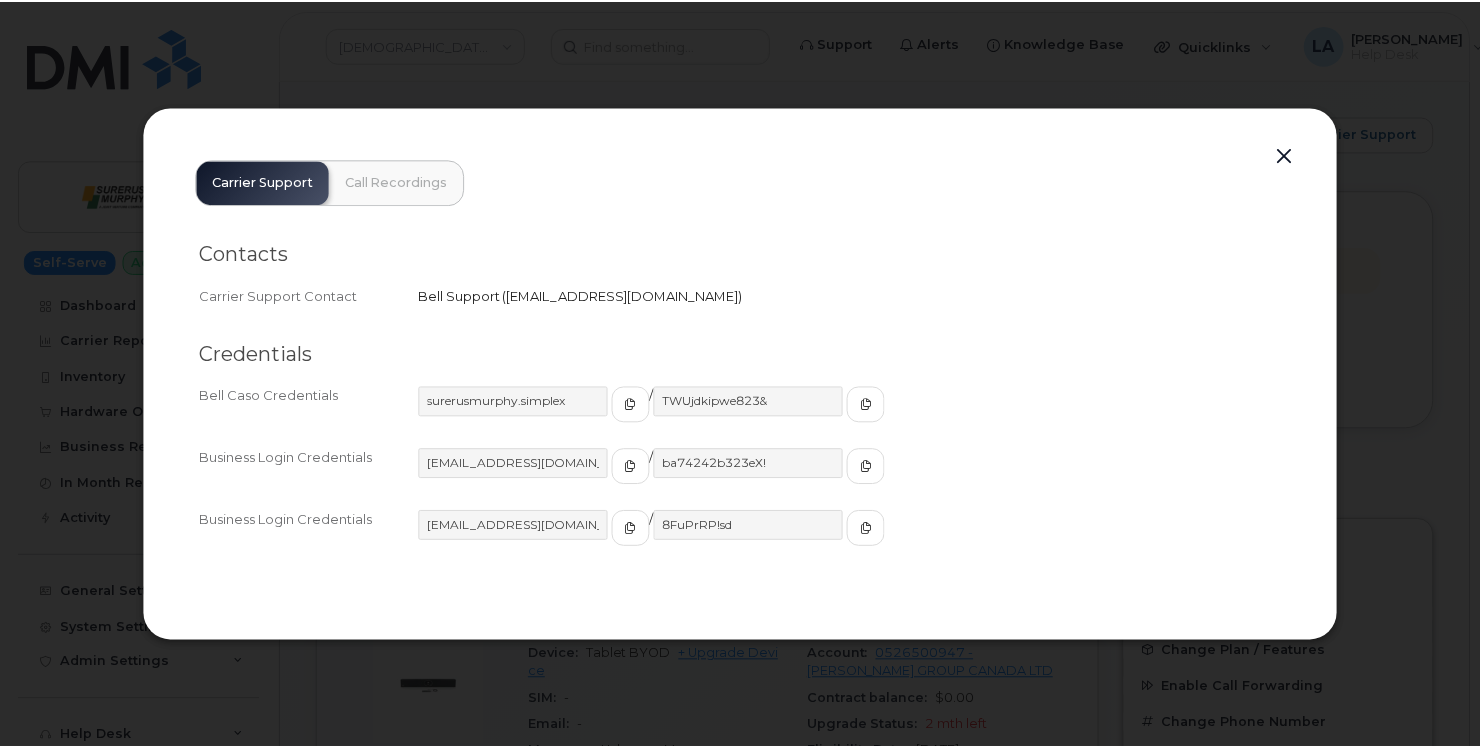 scroll, scrollTop: 0, scrollLeft: 0, axis: both 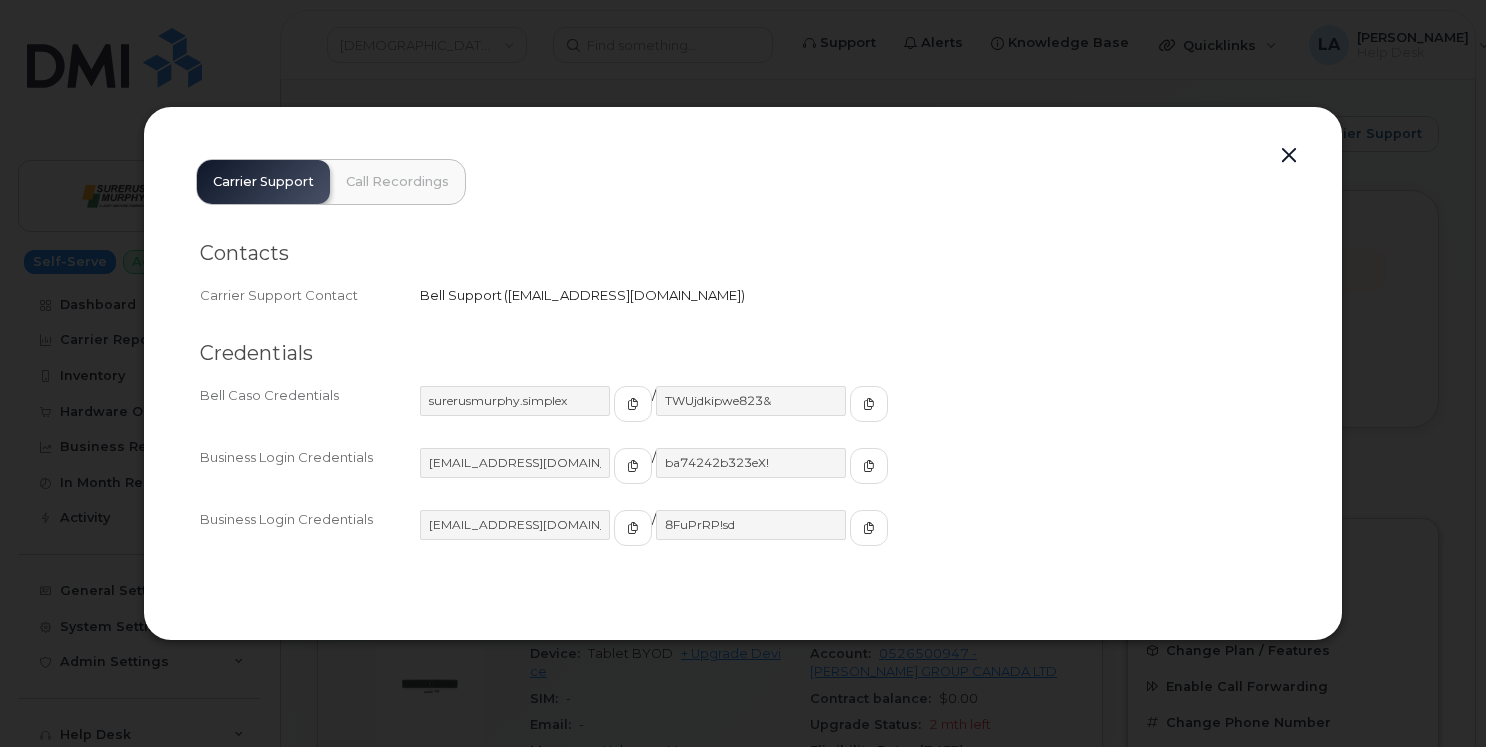 click at bounding box center [1289, 156] 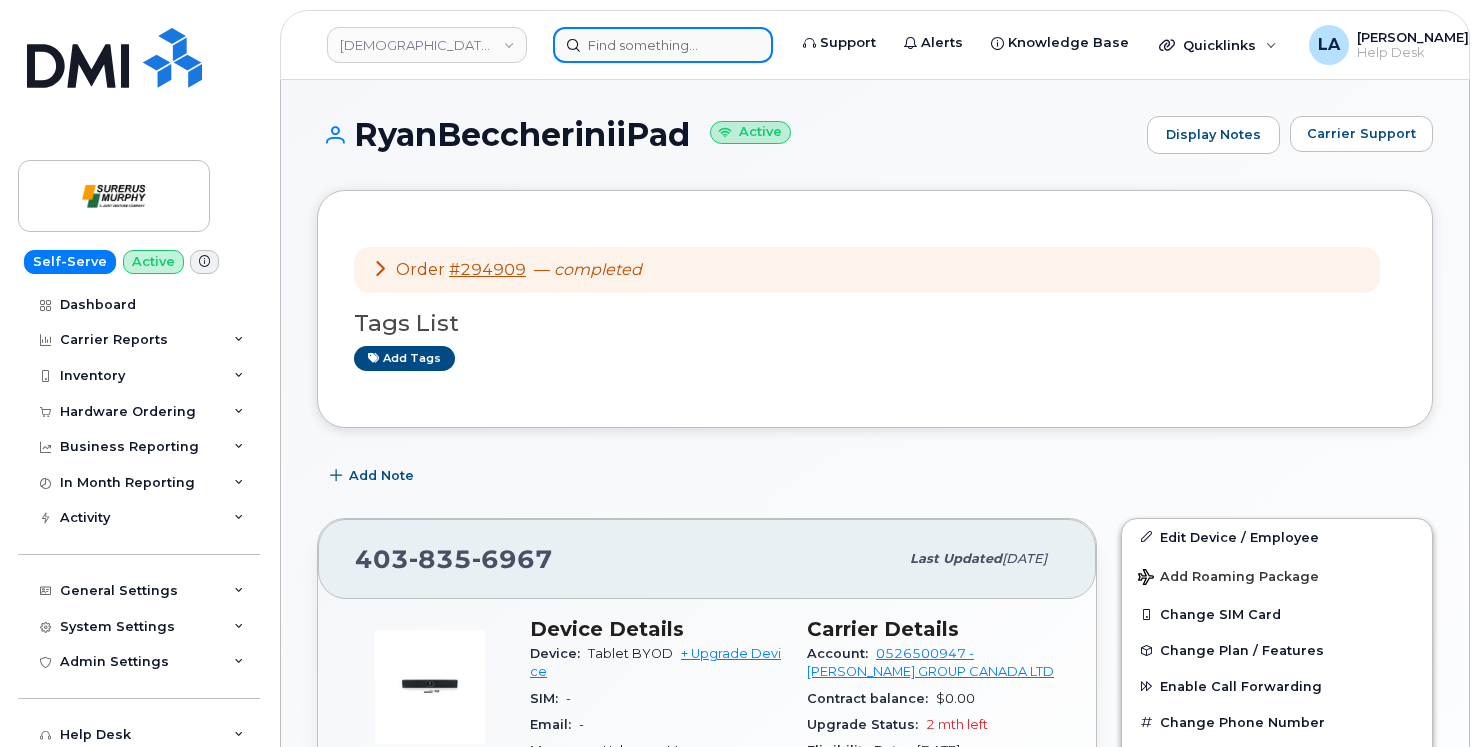 click at bounding box center (663, 45) 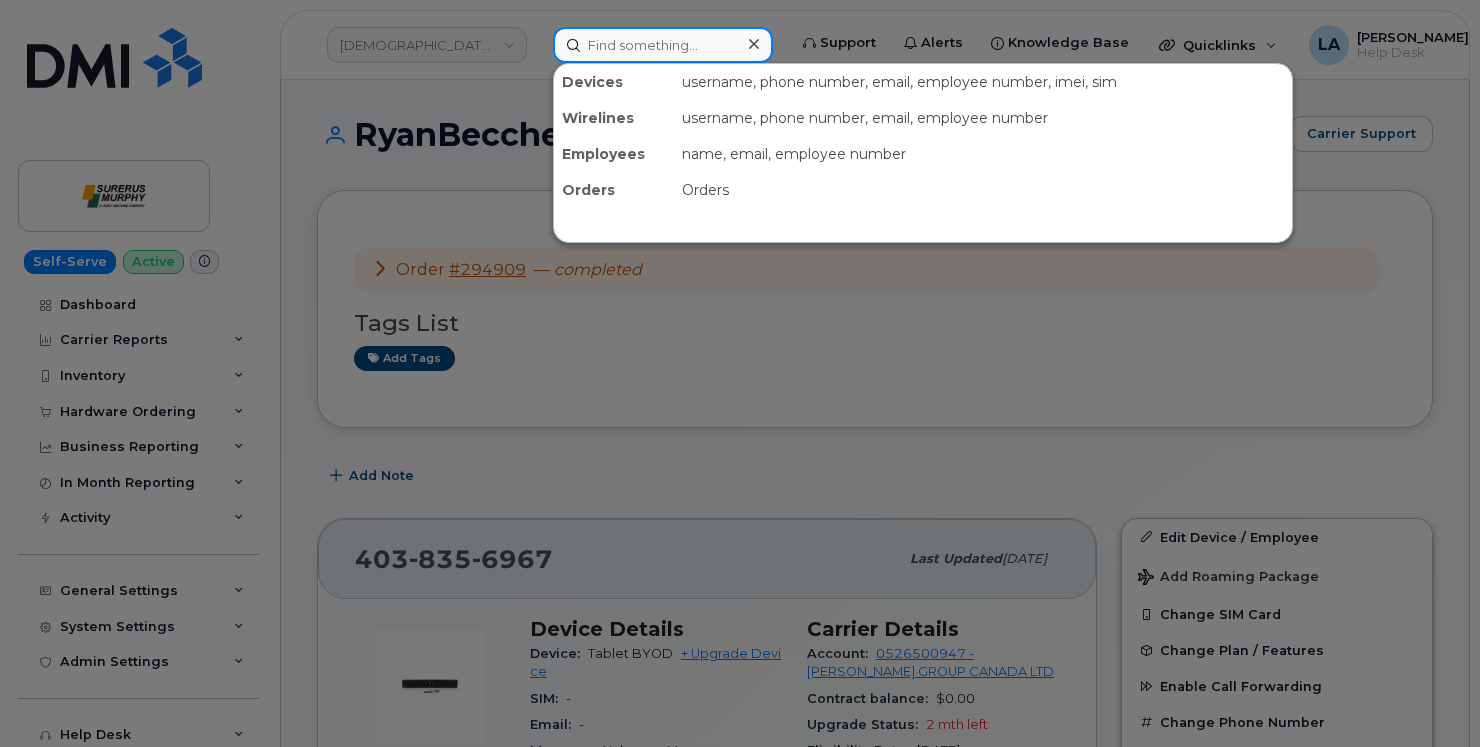 paste on "295033" 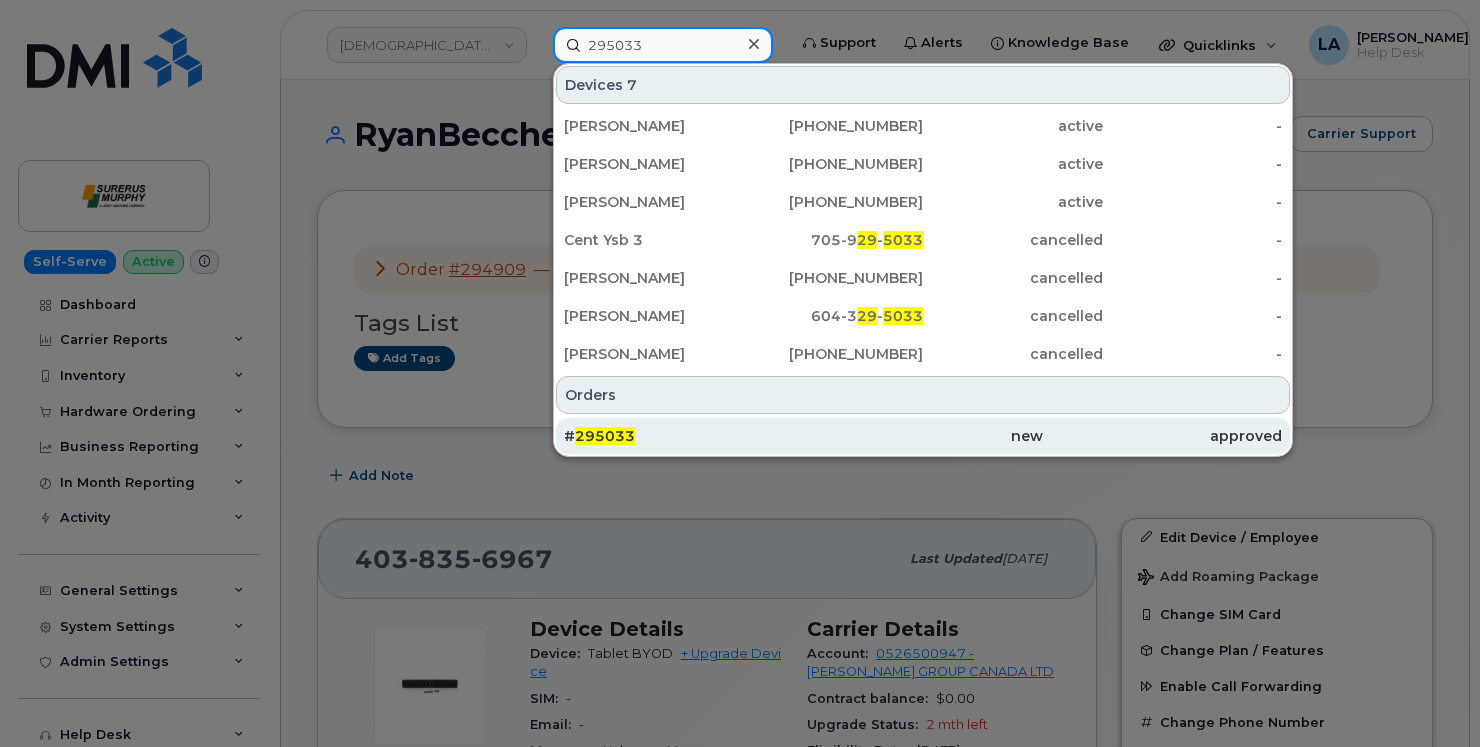 type on "295033" 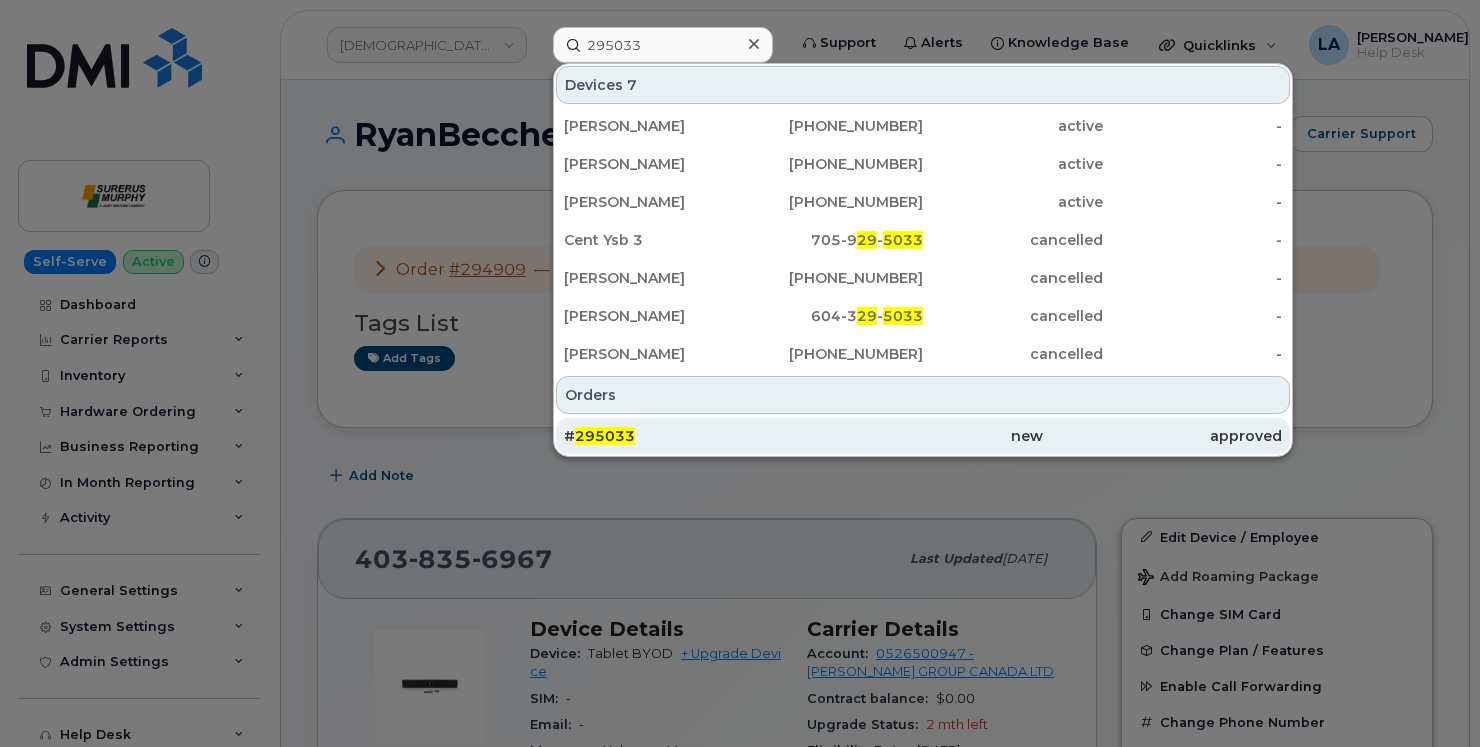 click on "295033" at bounding box center (605, 436) 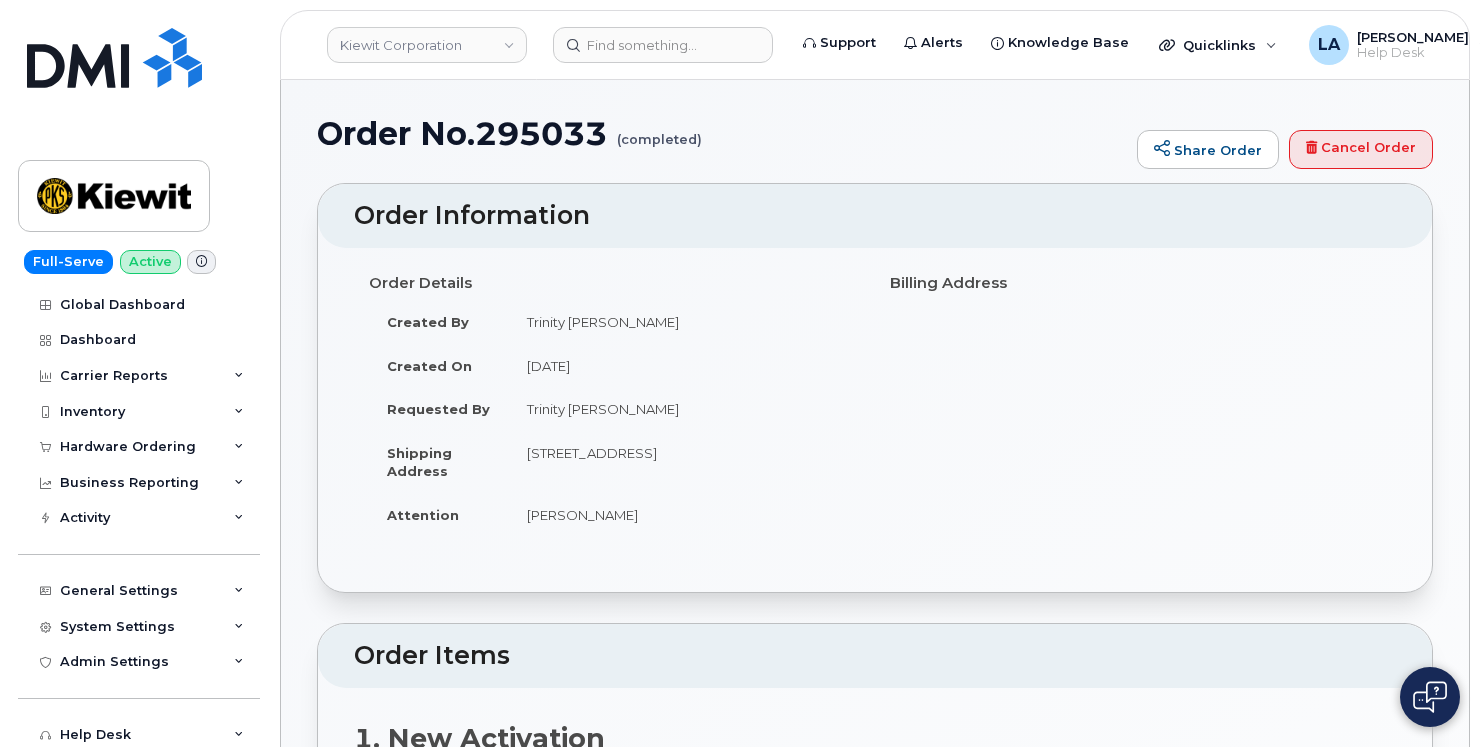 scroll, scrollTop: 0, scrollLeft: 0, axis: both 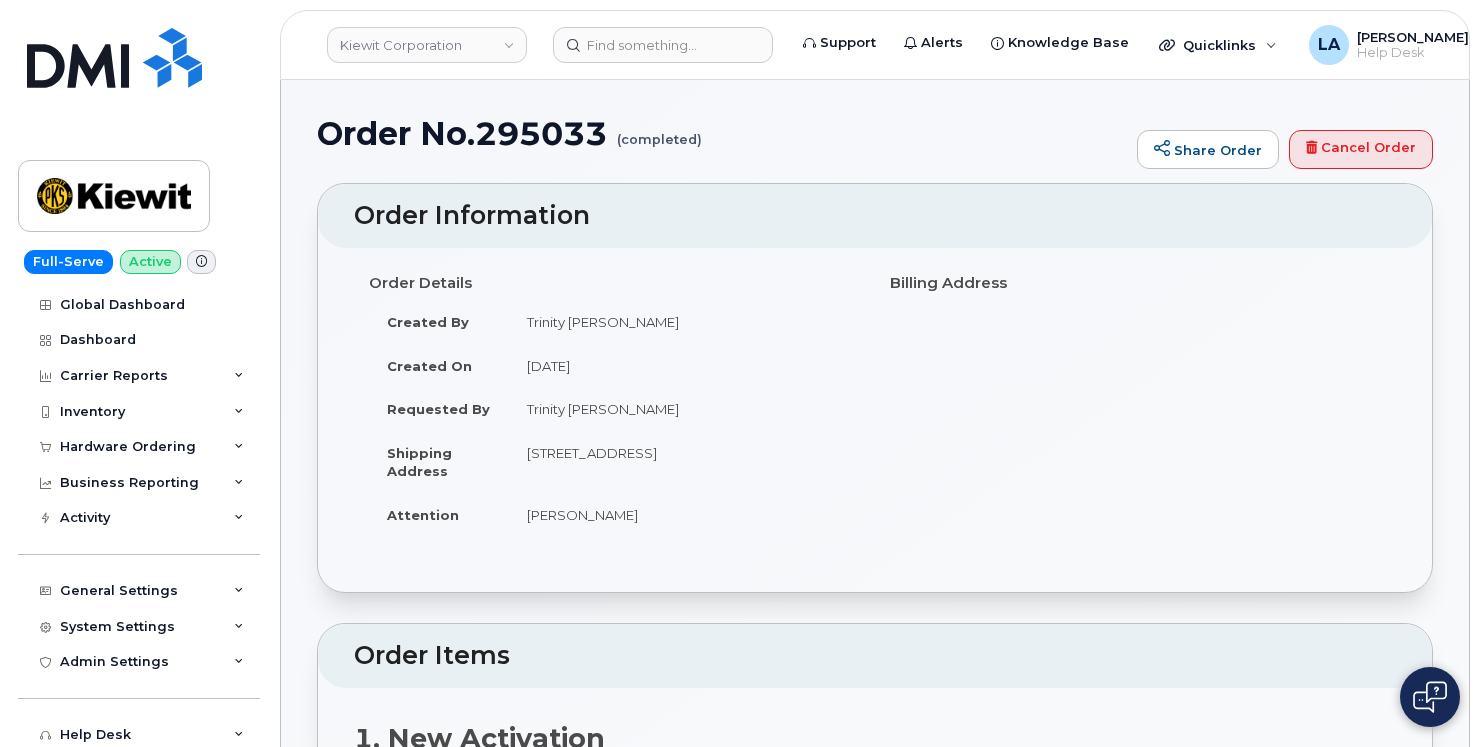 click on "Order Details
Created By
[GEOGRAPHIC_DATA][PERSON_NAME]
Created On
[DATE]
Requested By
[GEOGRAPHIC_DATA][PERSON_NAME]
Shipping Address
[STREET_ADDRESS]
Attention
[PERSON_NAME]
Billing Address" at bounding box center (875, 410) 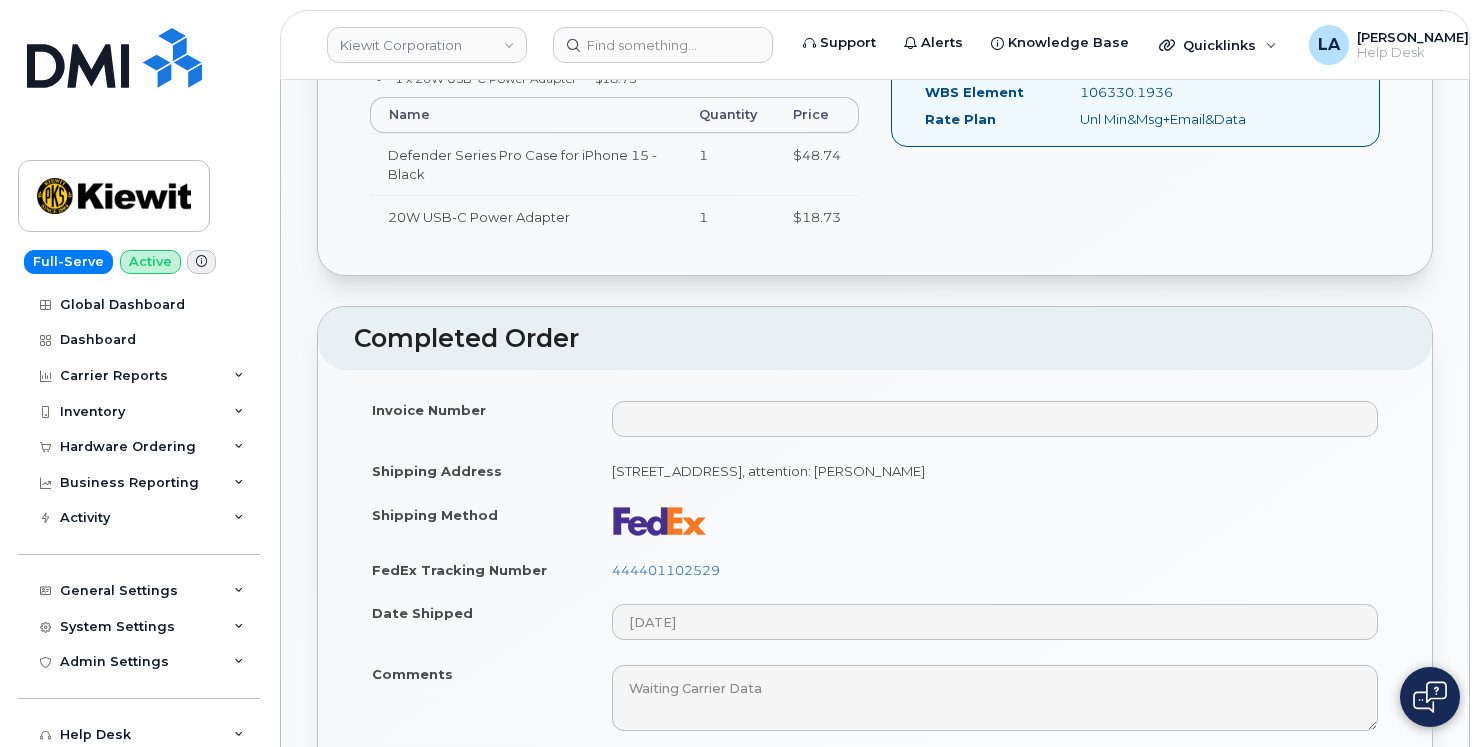 scroll, scrollTop: 941, scrollLeft: 0, axis: vertical 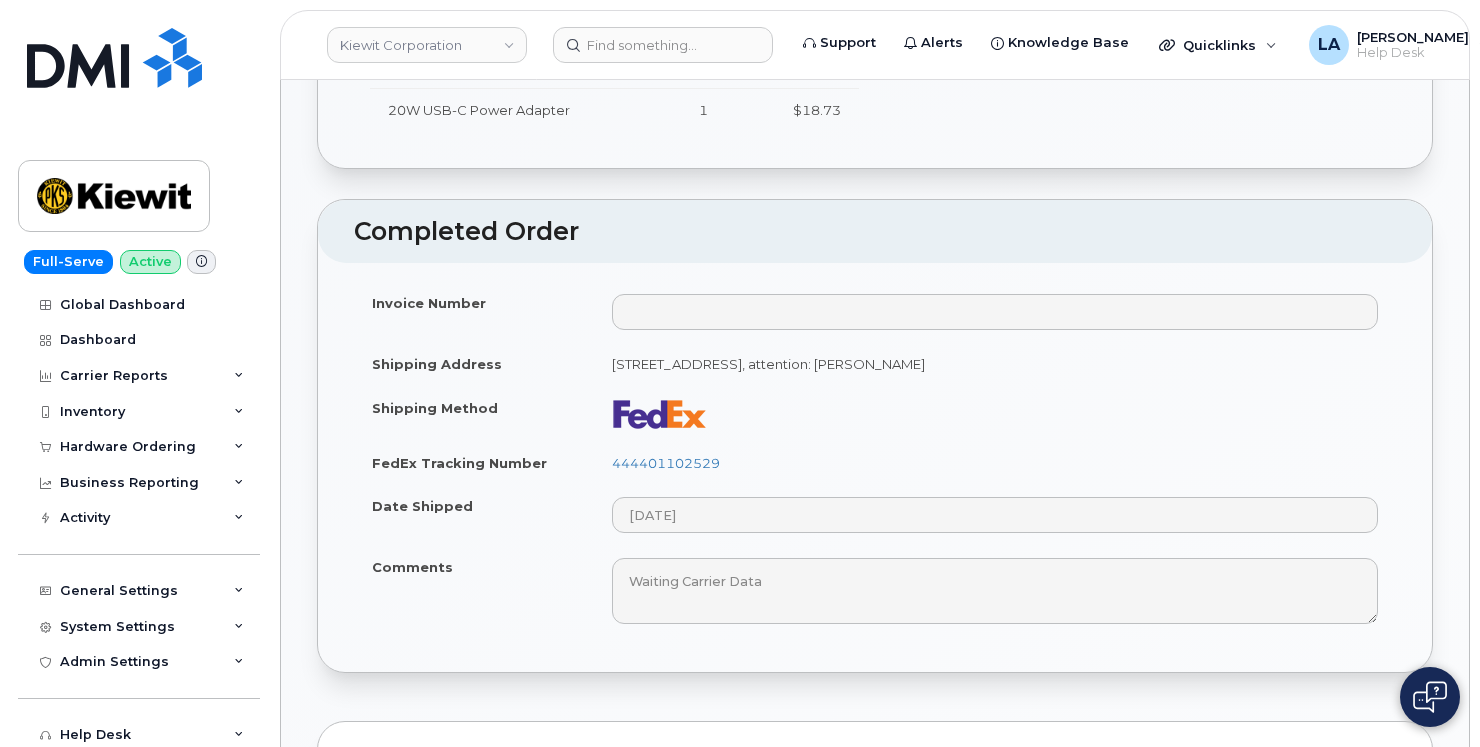click on "Completed Order
Invoice Number
Shipping Address
2200 Columbia House Blvd VANCOUVER WA 98661-7753 UNITED STATES, attention: Mike Gaul
Shipping Method
FedEx Tracking Number
444401102529
Date Shipped
2025-07-09
Comments
Waiting Carrier Data" at bounding box center [875, 436] 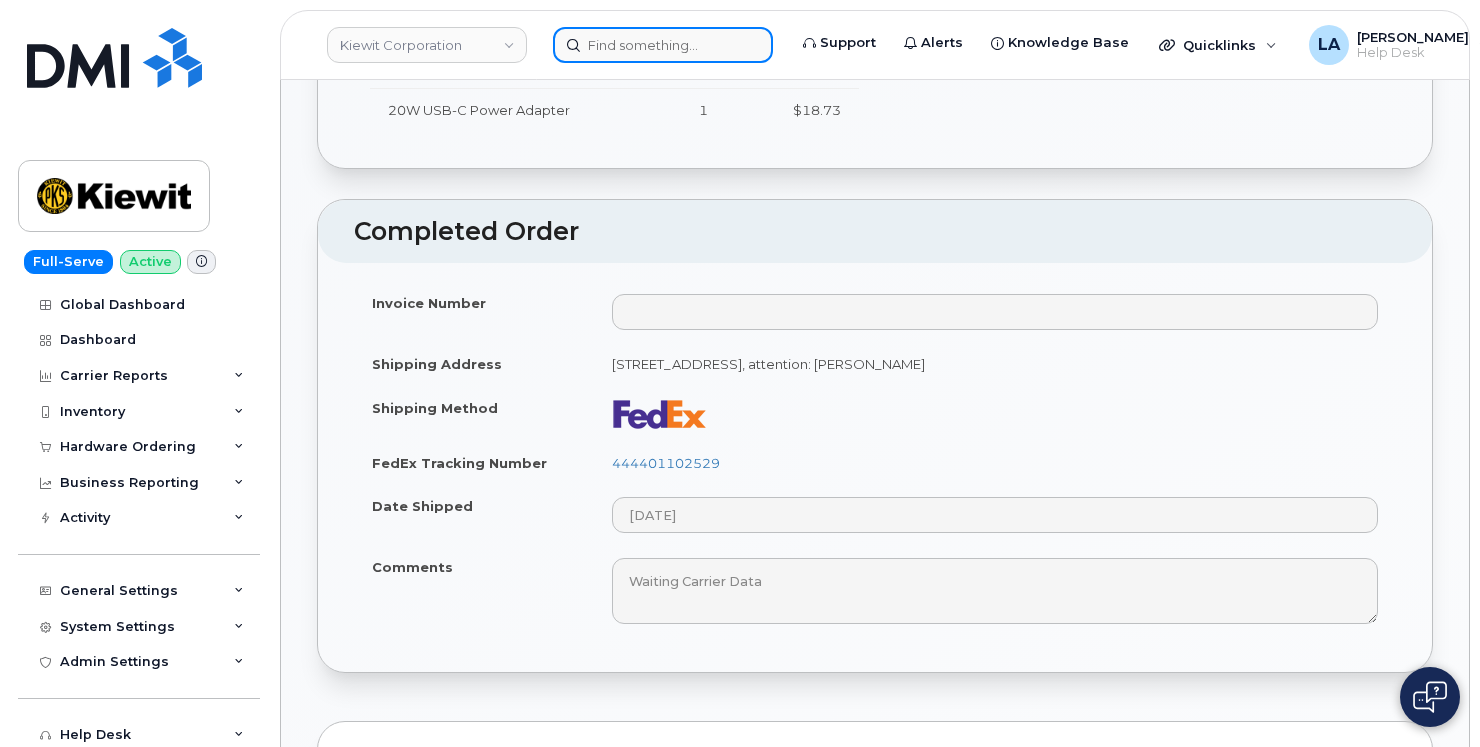 click at bounding box center (663, 45) 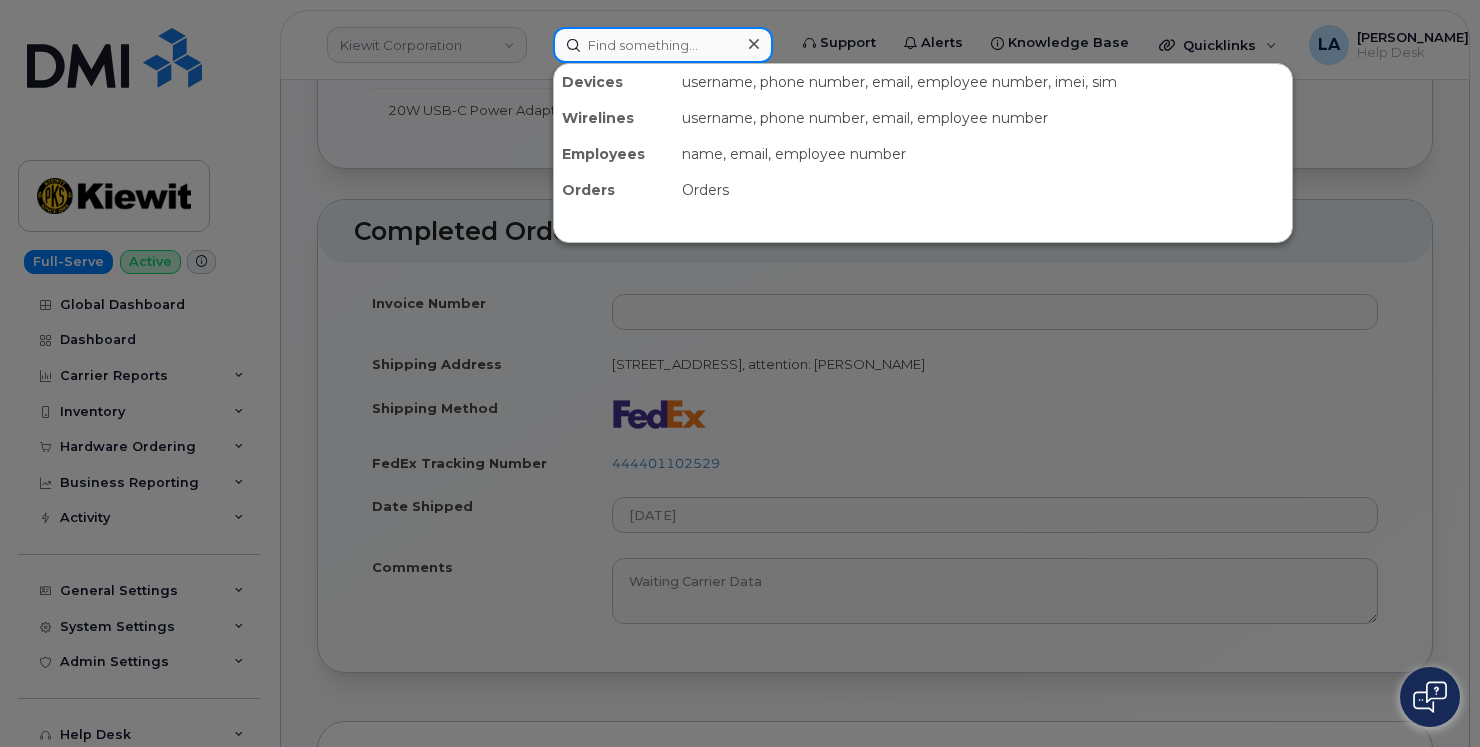 paste on "Teri Rae Akins" 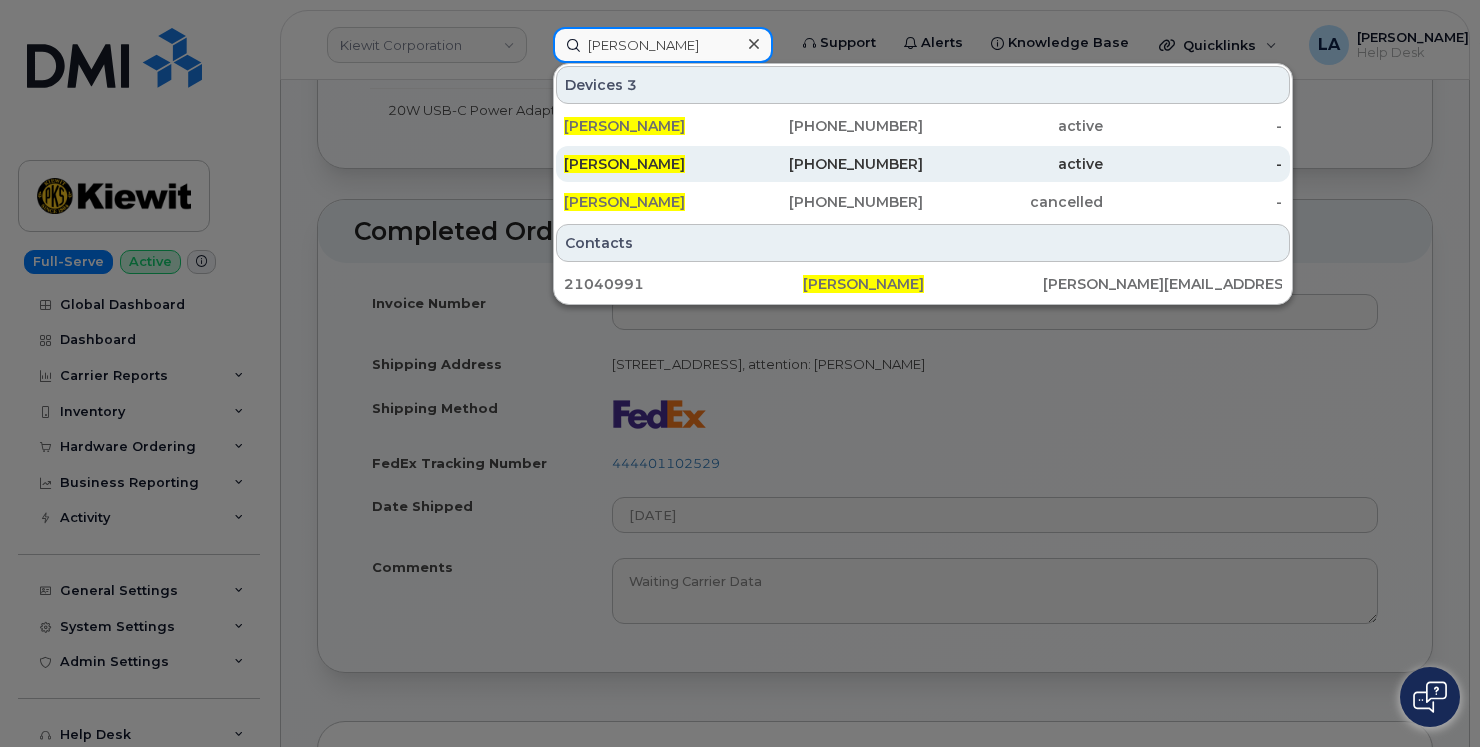 type on "Teri Rae Akins" 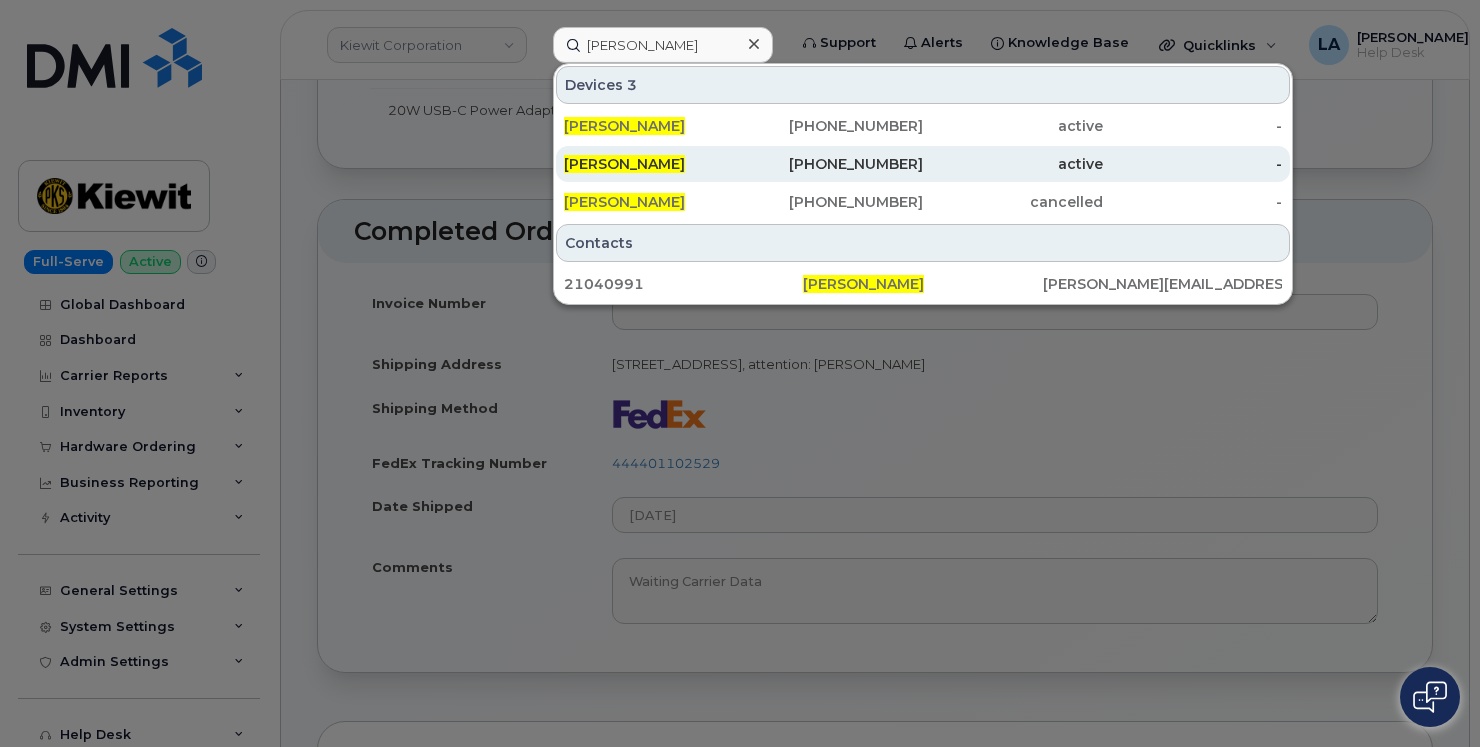 click on "405-880-5137" at bounding box center (834, 164) 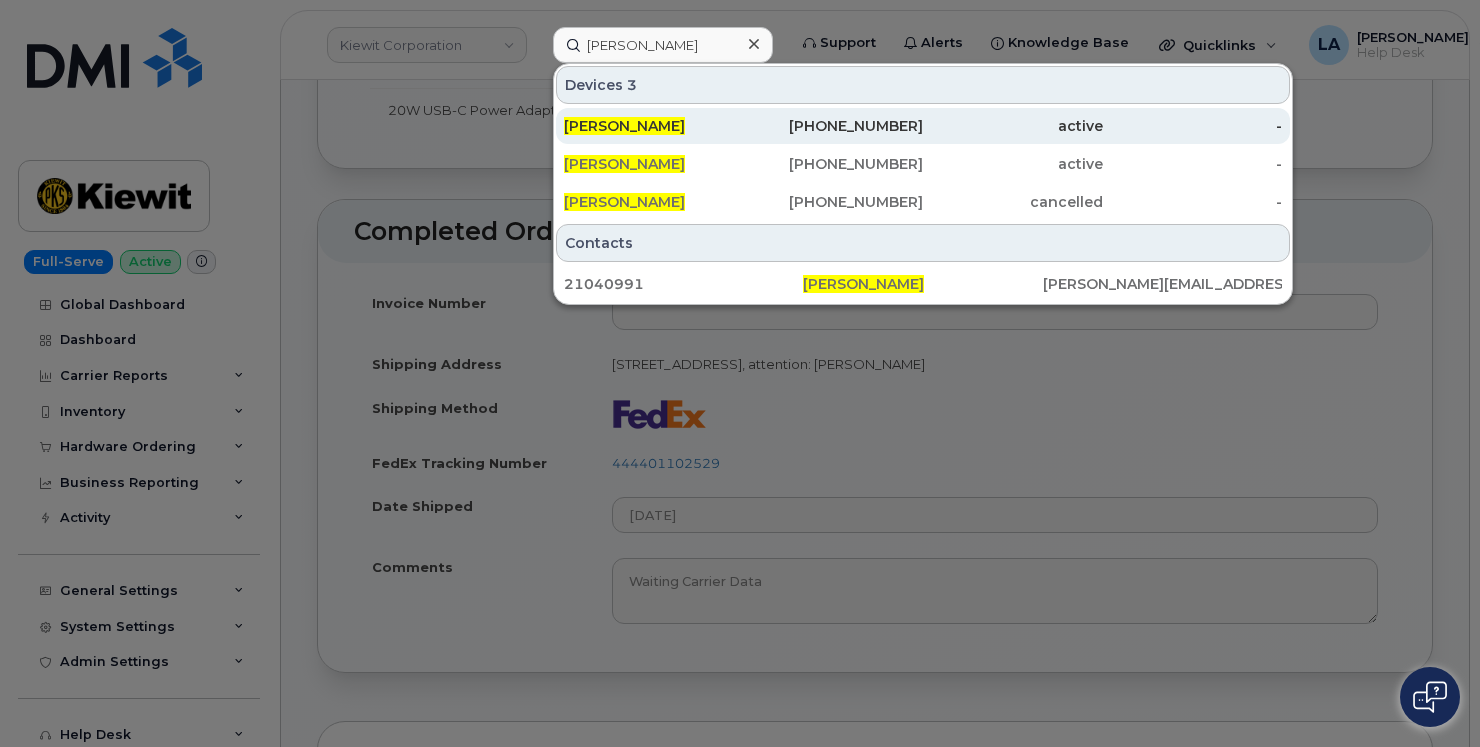 click on "405-880-2037" at bounding box center (834, 126) 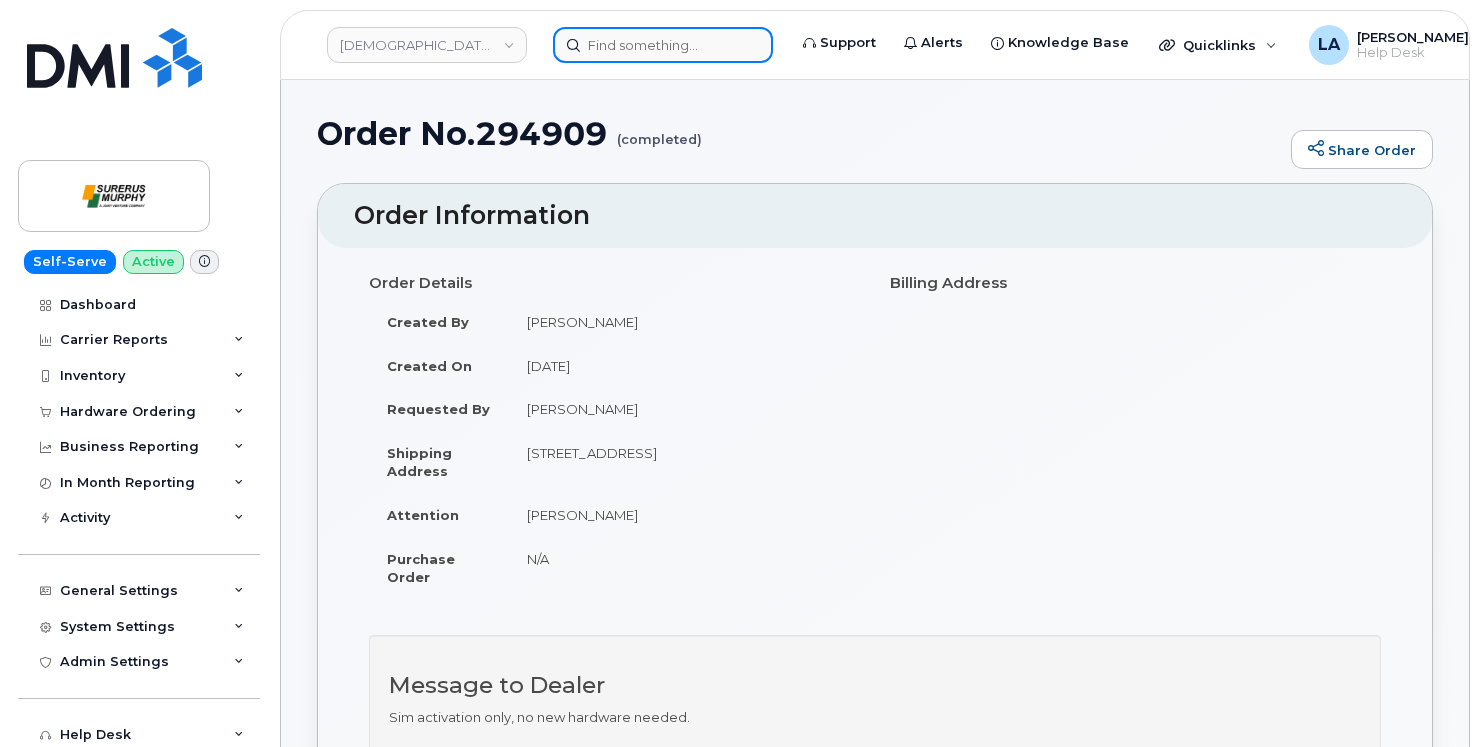 scroll, scrollTop: 452, scrollLeft: 0, axis: vertical 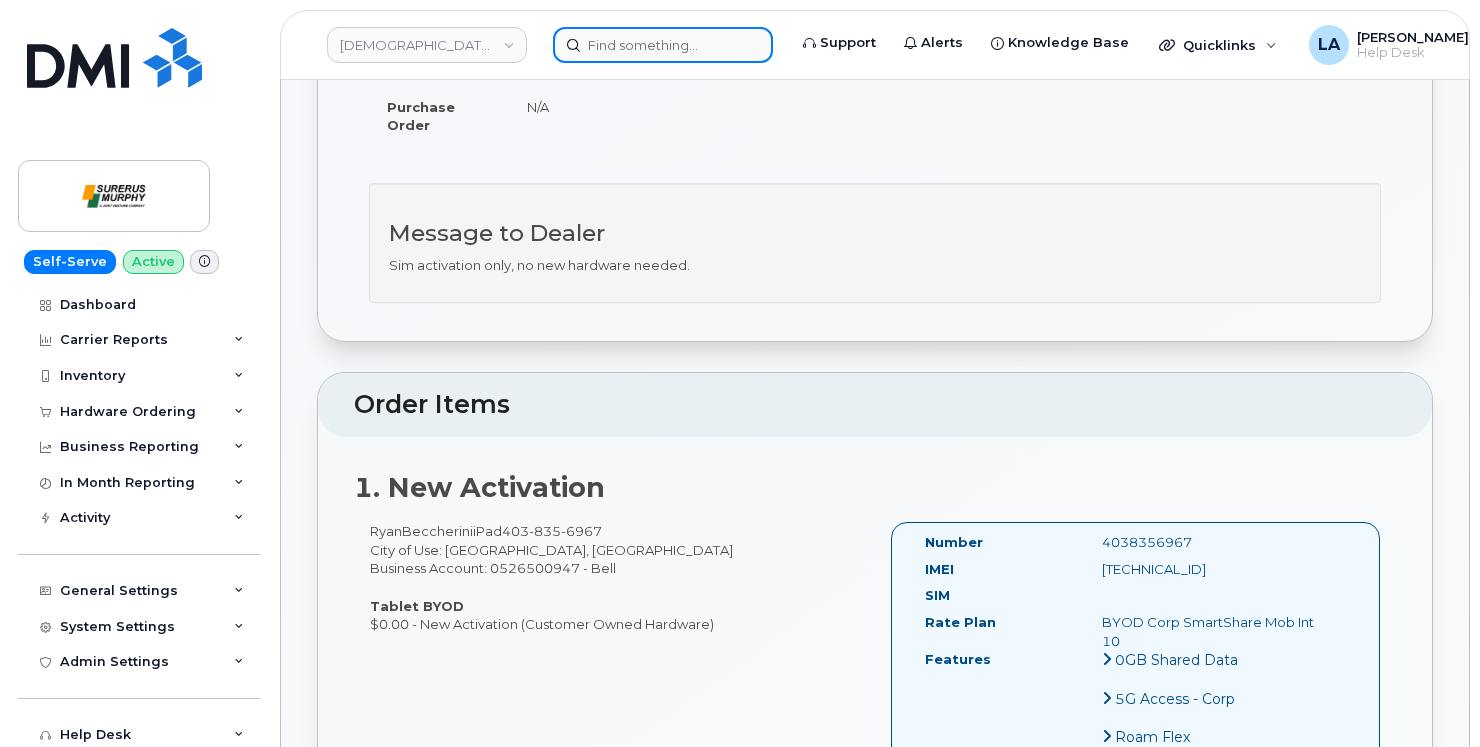 click at bounding box center (663, 45) 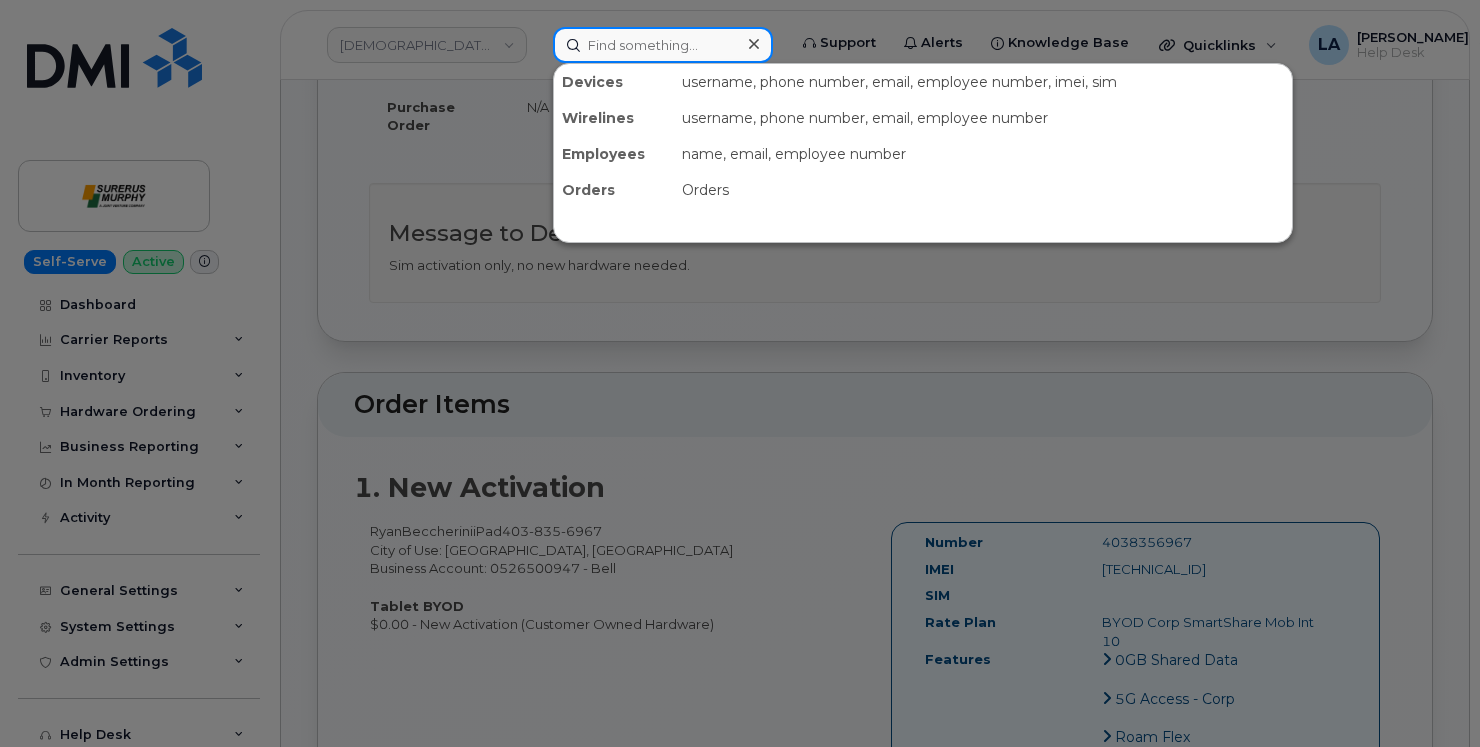 paste on "06 512 7722" 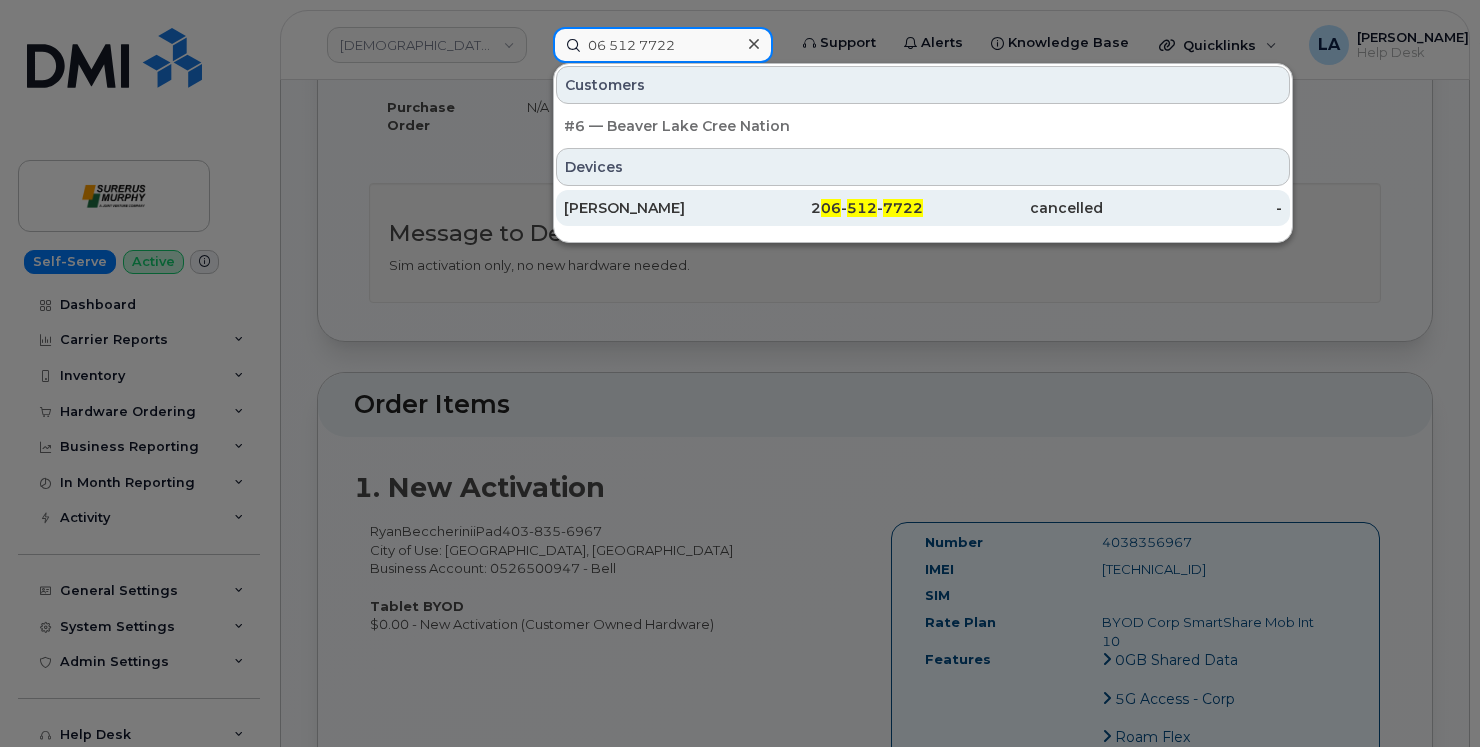 type on "06 512 7722" 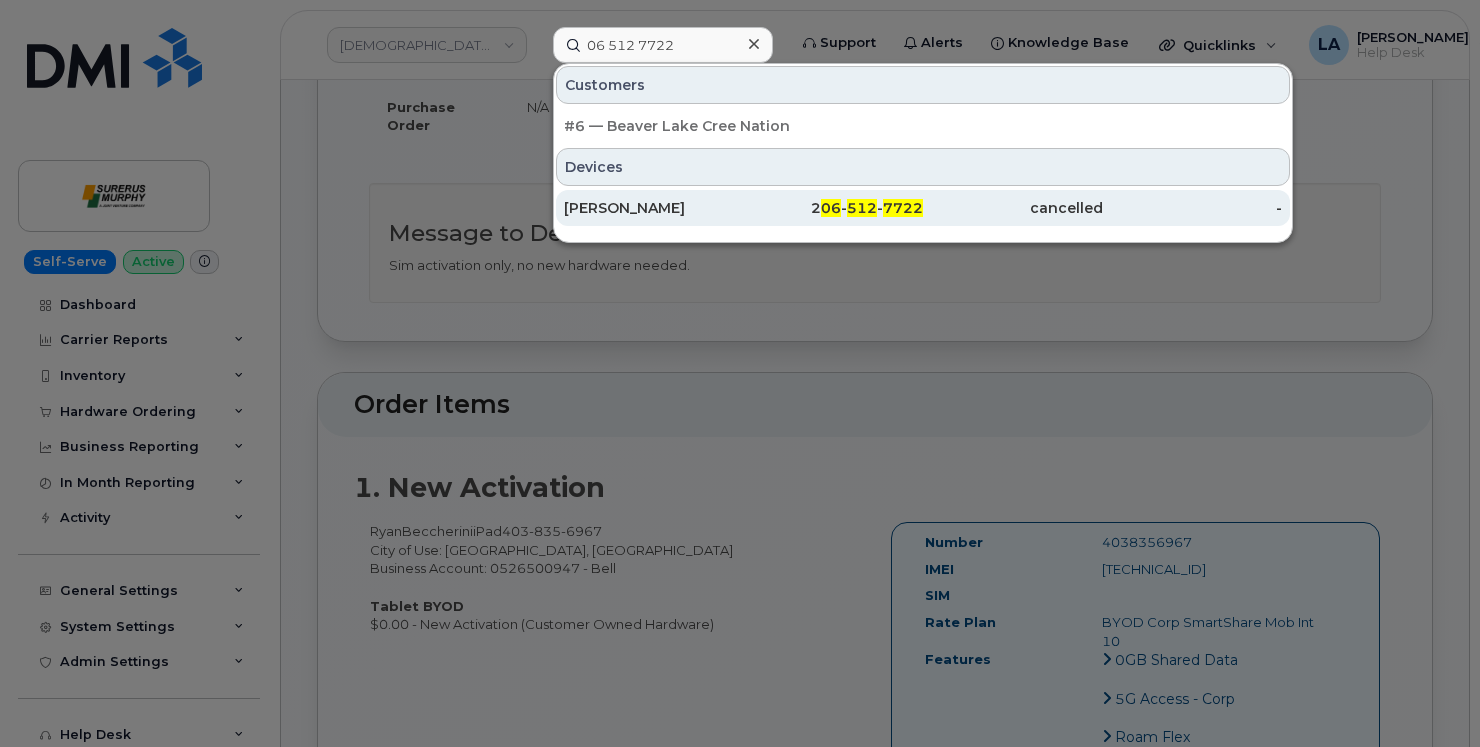 click on "MICHAEL GAUL" at bounding box center [654, 208] 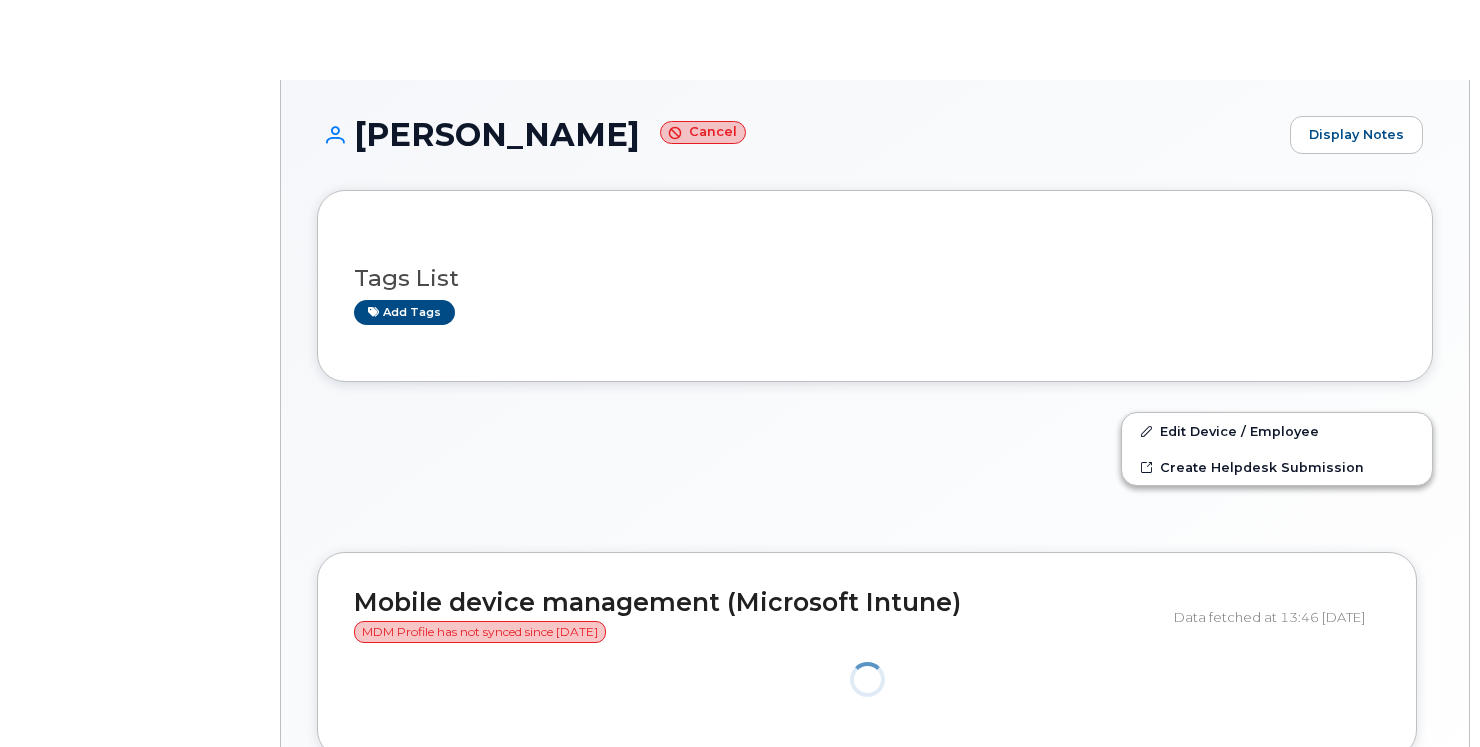 scroll, scrollTop: 0, scrollLeft: 0, axis: both 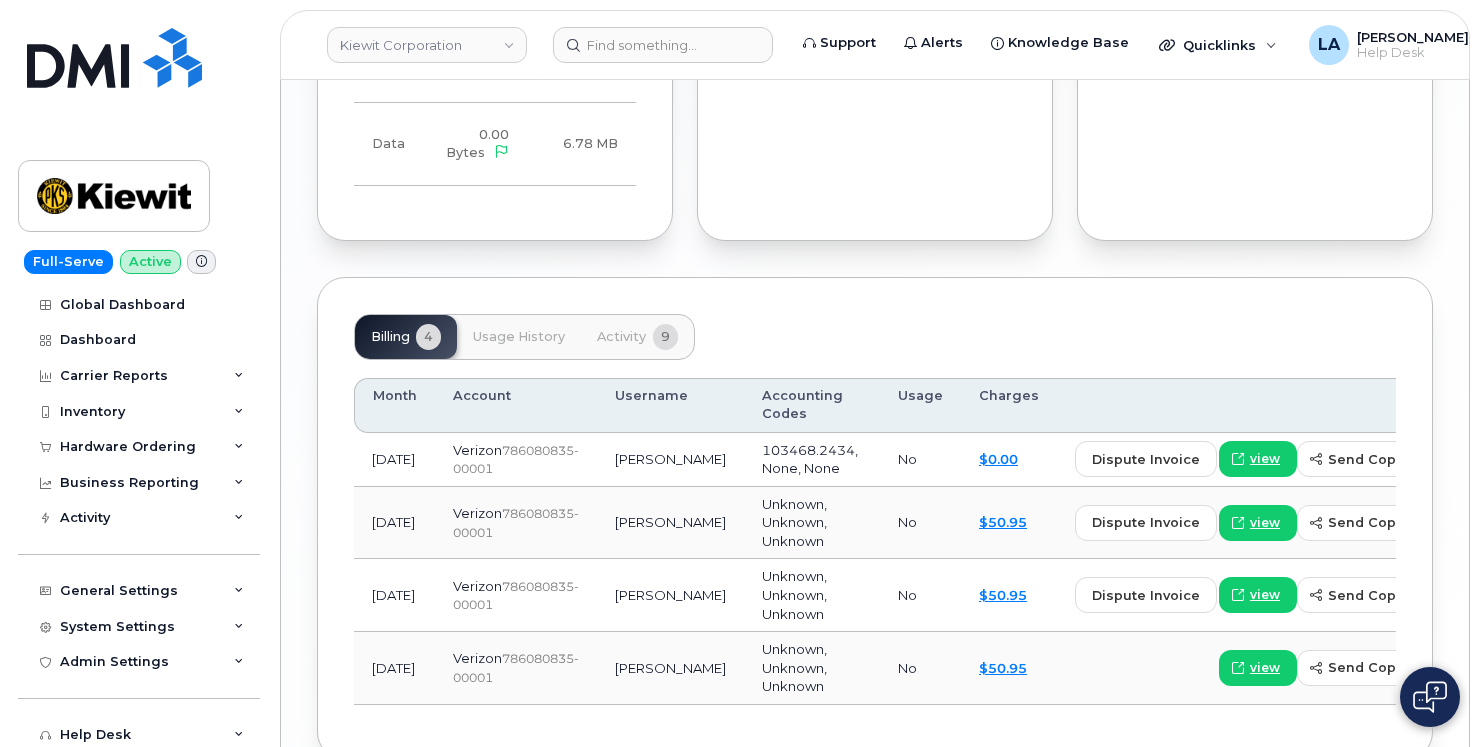click on "Billing 4 Usage History Activity 9 Month Account Username Accounting Codes Usage Charges May 2025 Verizon  786080835-00001 MICHAEL GAUL 103468.2434, None, None No $0.00 dispute invoice view send copy print Apr 2025 Verizon  786080835-00001 MICHAEL GAUL Unknown, Unknown, Unknown No $50.95 dispute invoice view send copy print Mar 2025 Verizon  786080835-00001 MICHAEL GAUL Unknown, Unknown, Unknown No $50.95 dispute invoice view send copy print Feb 2025 Verizon  786080835-00001 MICHAEL GAUL Unknown, Unknown, Unknown No $50.95 view send copy print" at bounding box center [875, 518] 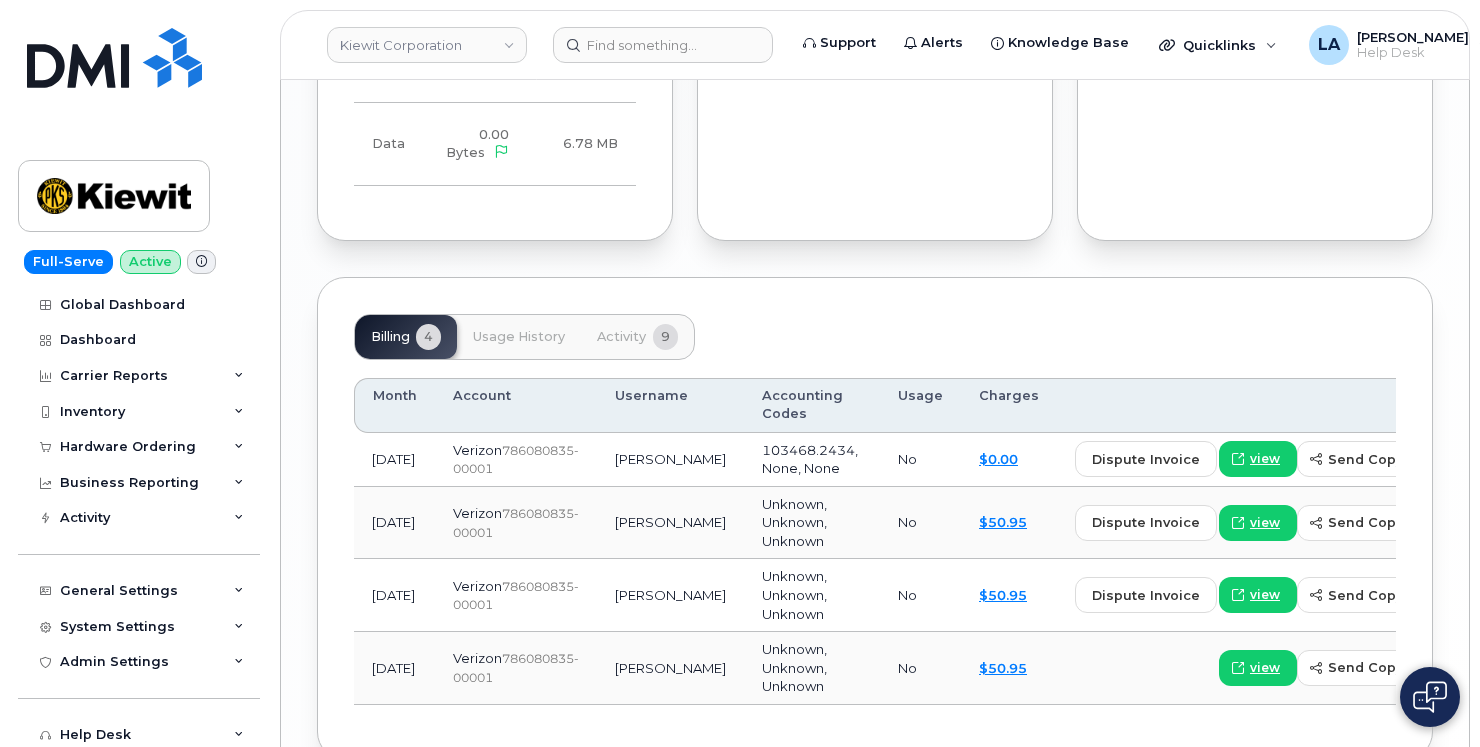 drag, startPoint x: 1249, startPoint y: 269, endPoint x: 1260, endPoint y: 259, distance: 14.866069 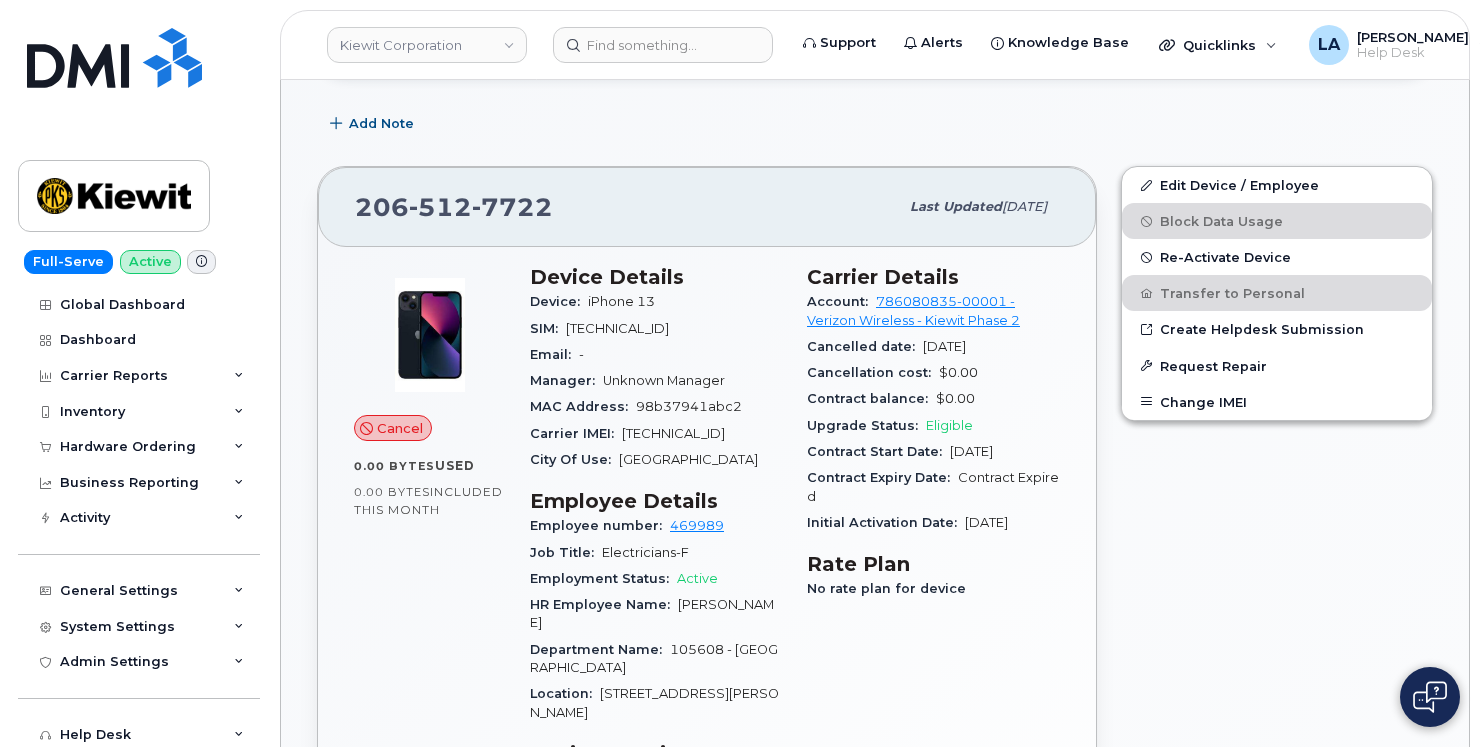 scroll, scrollTop: 337, scrollLeft: 0, axis: vertical 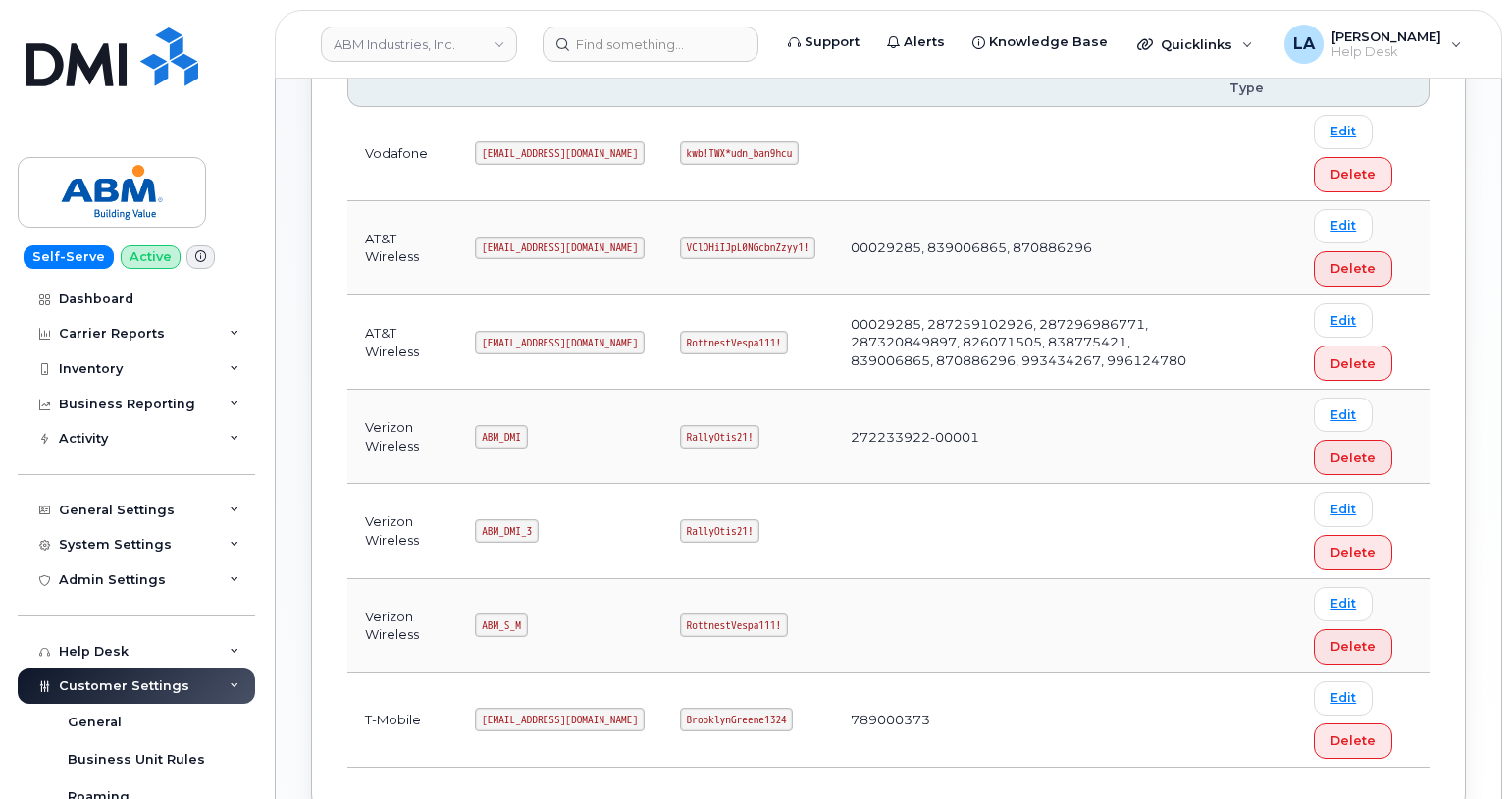 click on "RallyOtis21!" at bounding box center [720, 531] 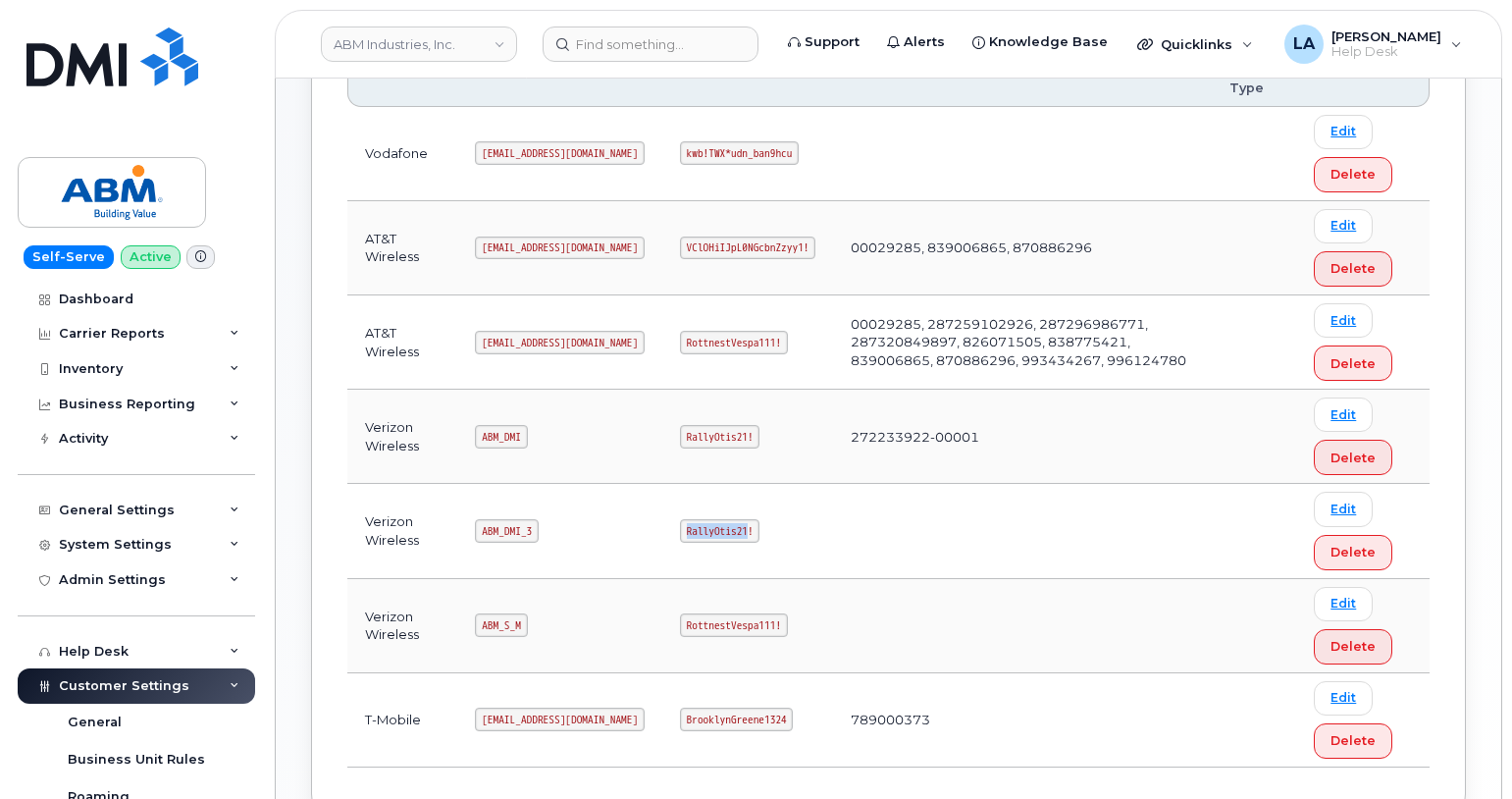 click on "RallyOtis21!" at bounding box center (720, 531) 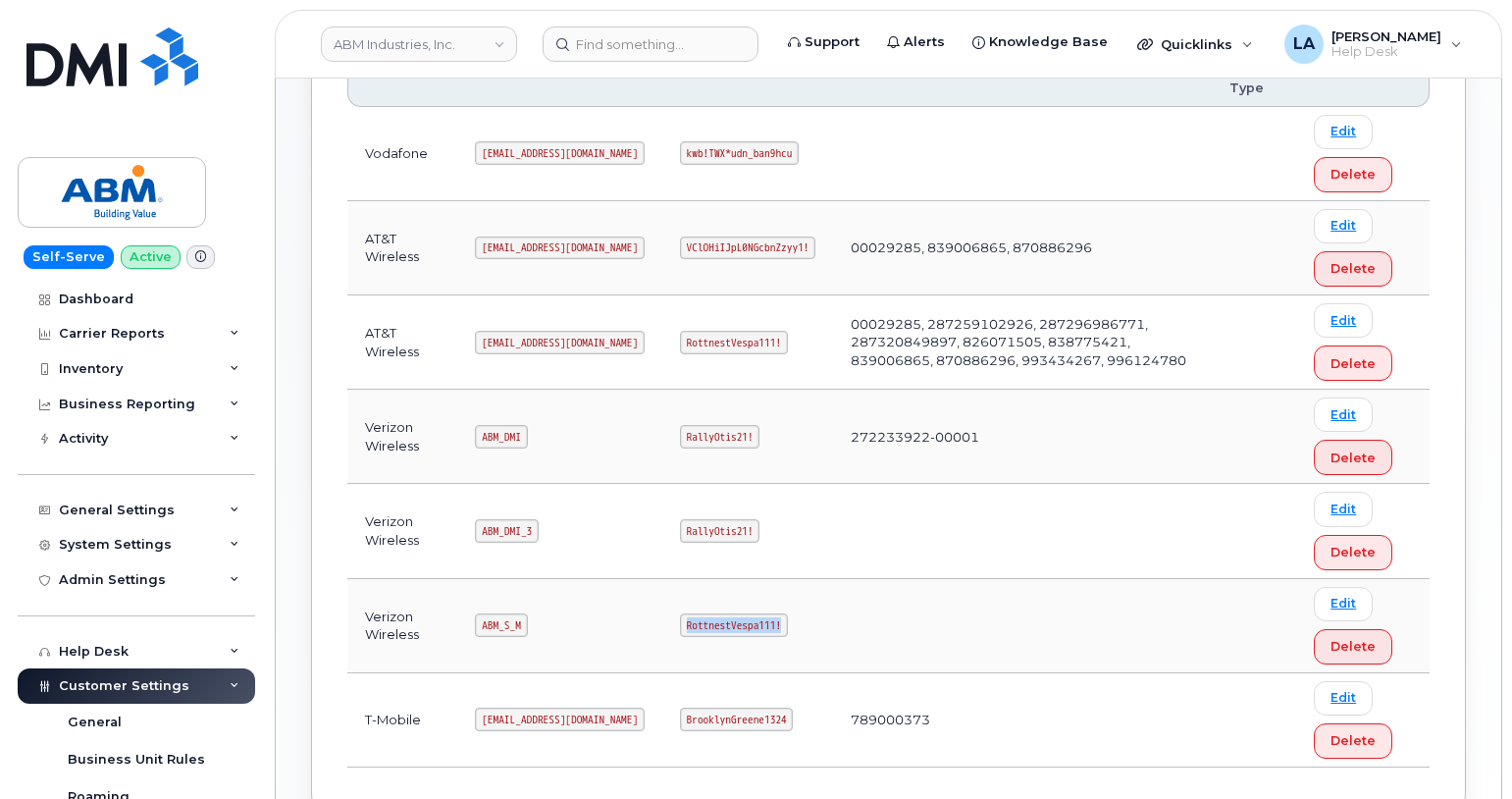drag, startPoint x: 749, startPoint y: 625, endPoint x: 627, endPoint y: 624, distance: 122.004098 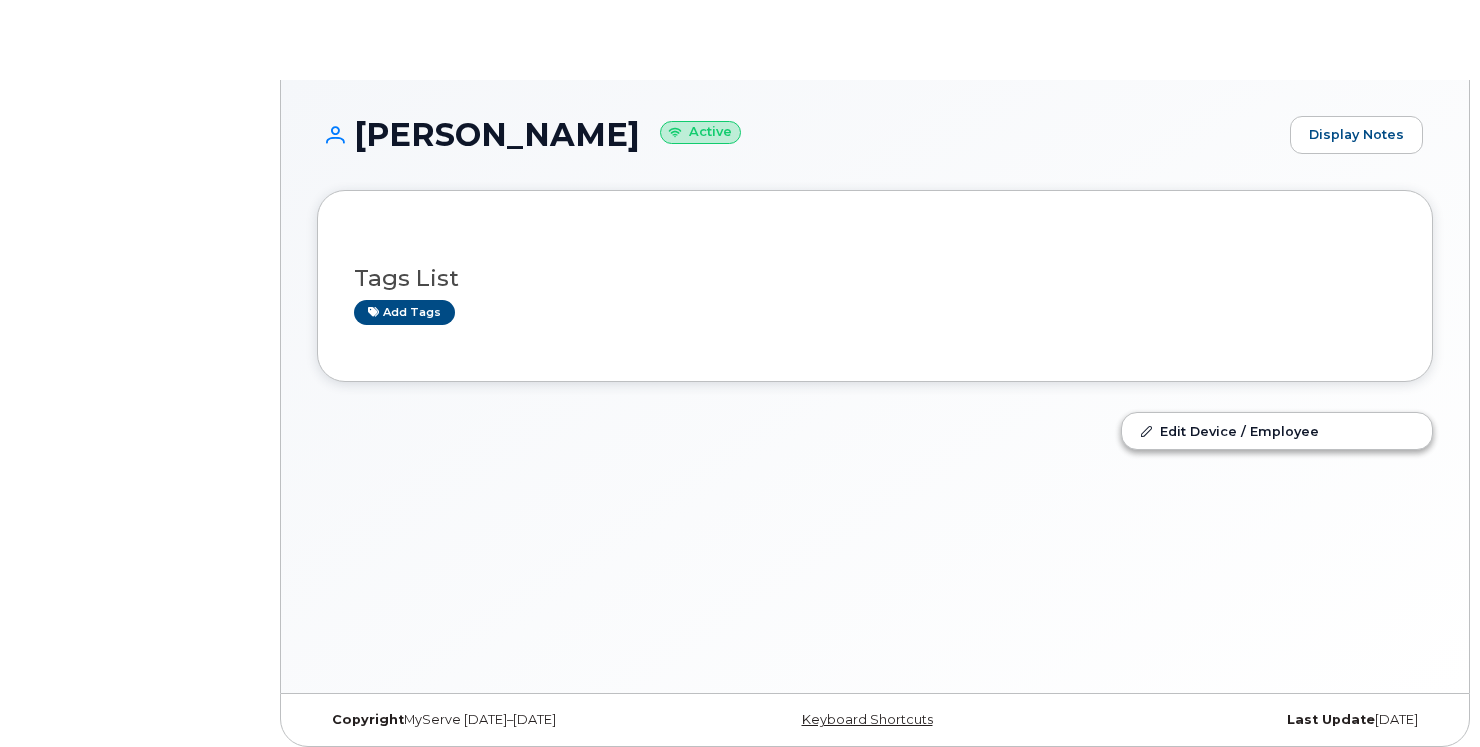 scroll, scrollTop: 0, scrollLeft: 0, axis: both 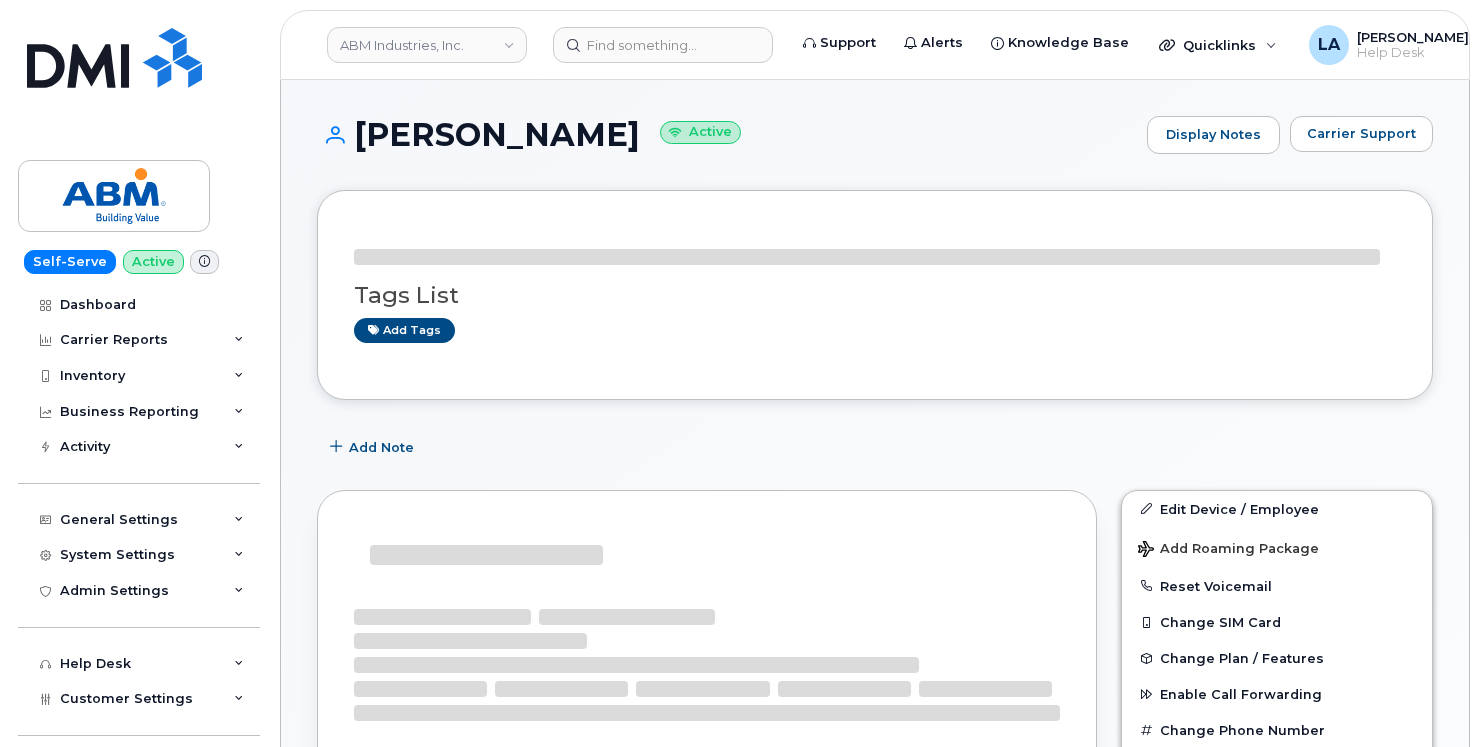 click on "[PERSON_NAME]
Active
Display Notes
Carrier Support
Tags List
Add tags
Add Note
Edit Device / Employee
Add Roaming Package
Reset Voicemail
Change SIM Card
Change Plan / Features
Enable Call Forwarding
Change Phone Number
Request Account Change
Block Data Usage
Transfer to Personal
Suspend/Cancel Device
Request Repair
Change IMEI
3 Month Average Usage Device Usage Company Average Voice 385  Minutes 26621  Minutes Text 54 SMS 48 SMS Data 538.62 MB 3.41 MB Past Days Usage No In Month Data Available In Month Data this month  0.00 Bytes three month average  538.62 MB" at bounding box center [875, 976] 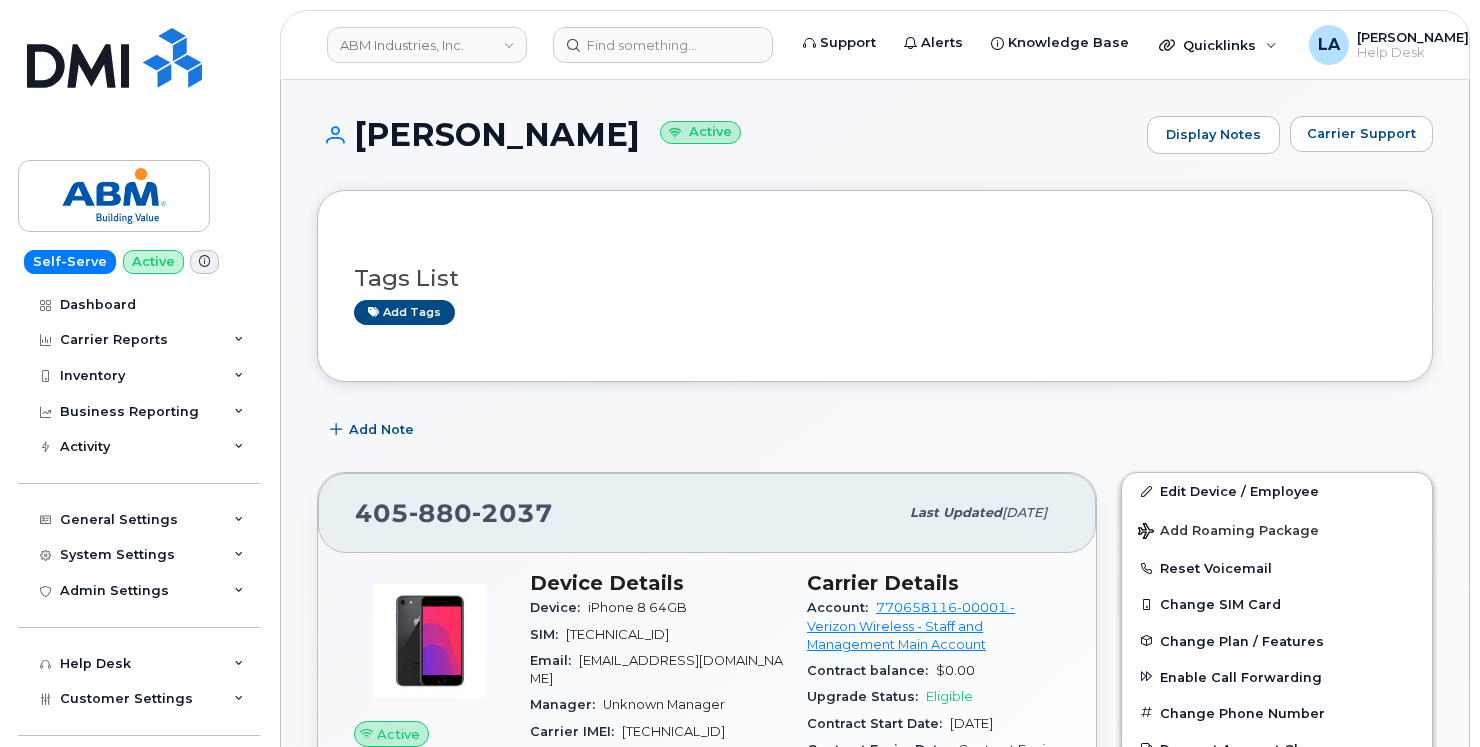 drag, startPoint x: 623, startPoint y: 140, endPoint x: 350, endPoint y: 141, distance: 273.00183 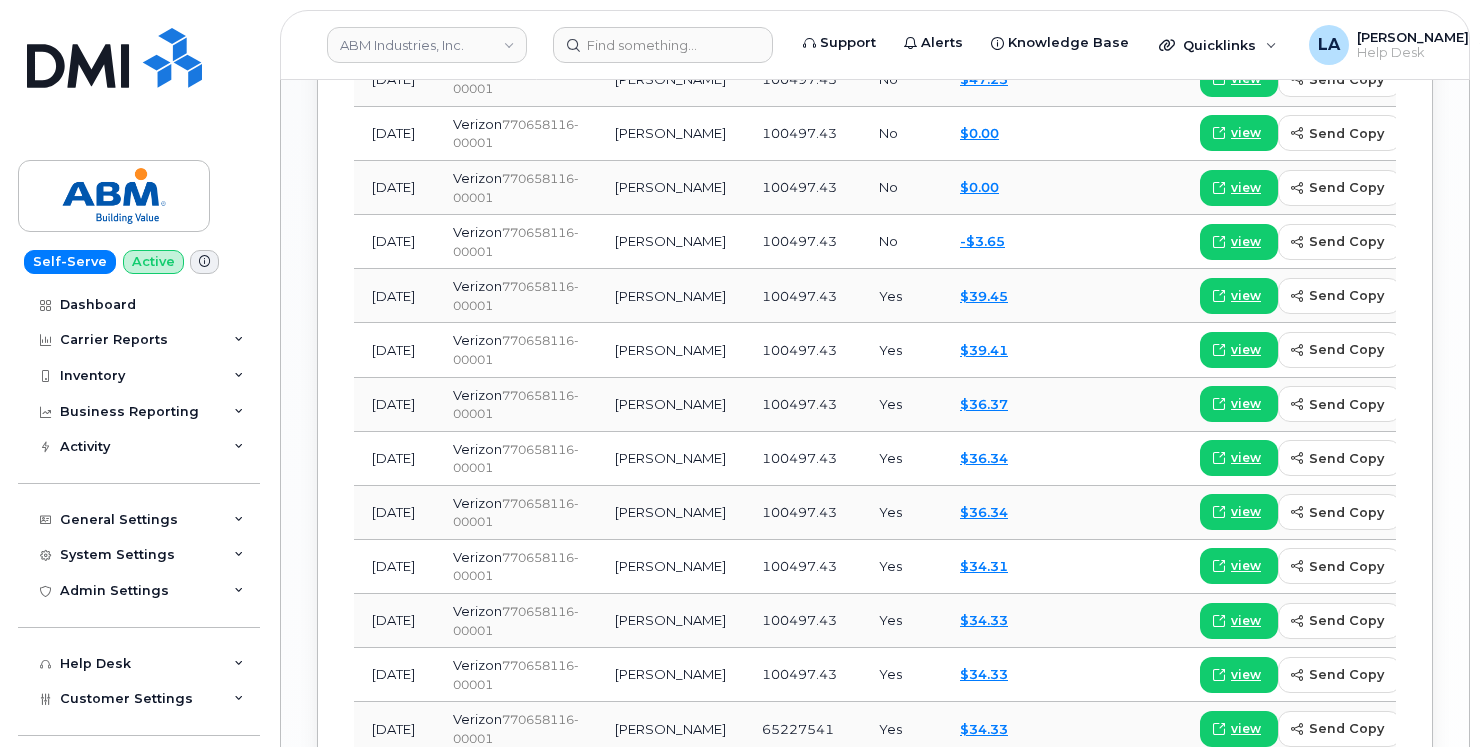 scroll, scrollTop: 1982, scrollLeft: 0, axis: vertical 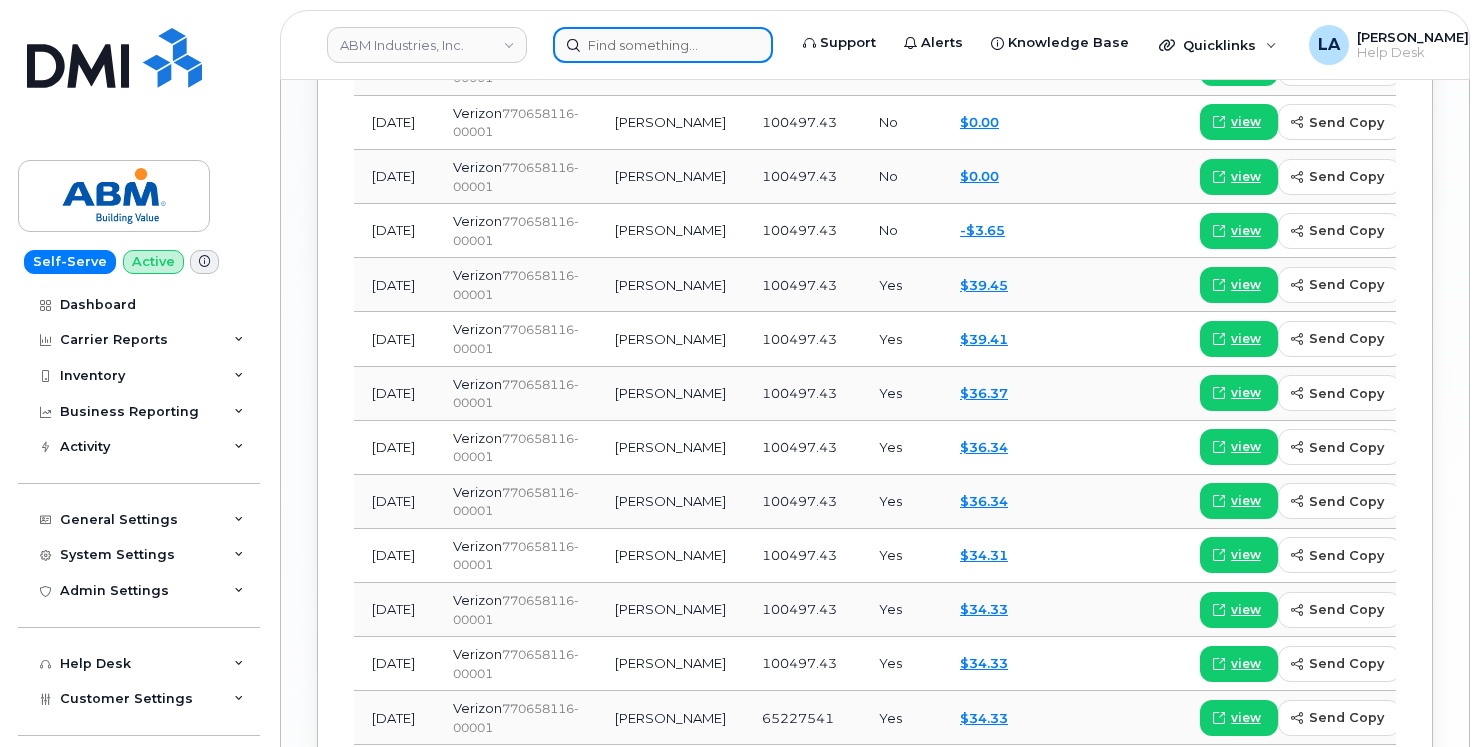 click at bounding box center (663, 45) 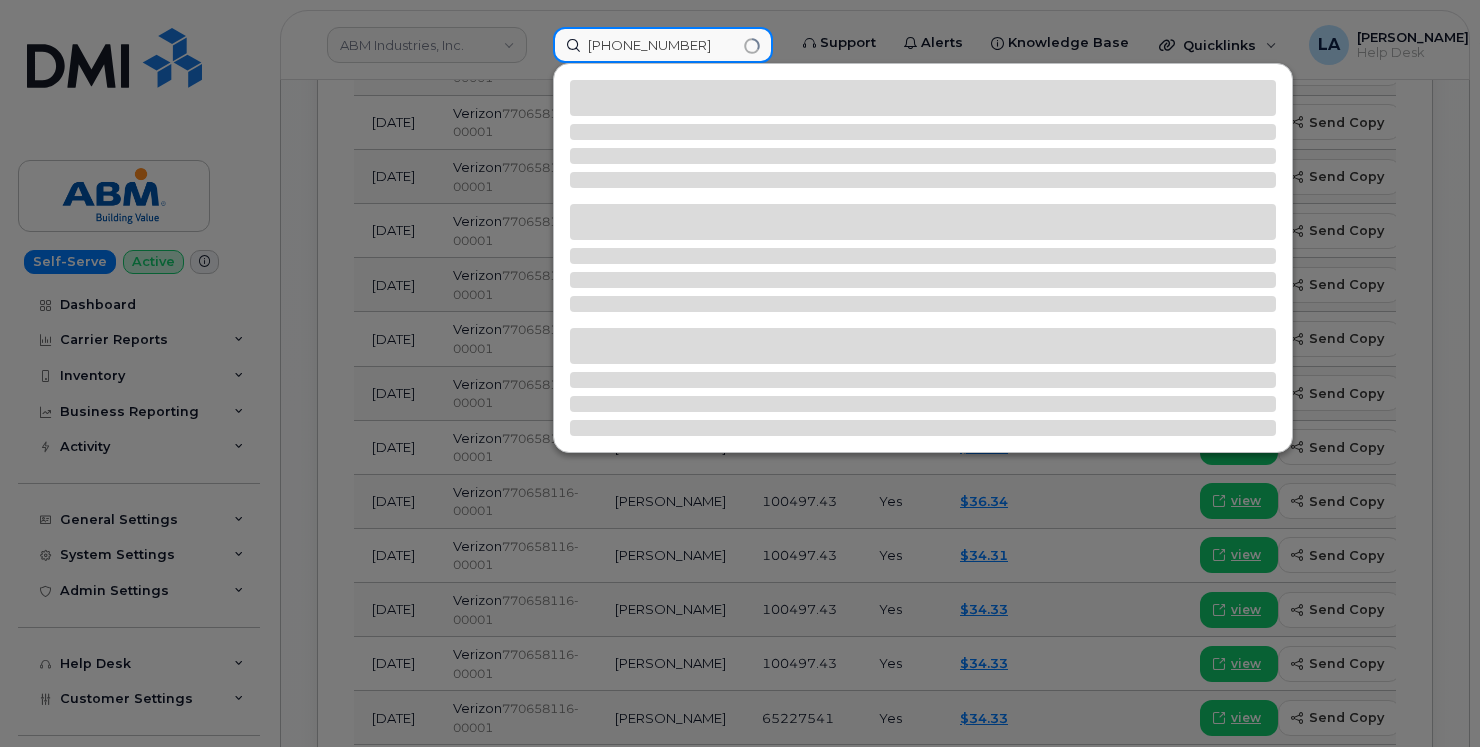 type on "503 730 4916" 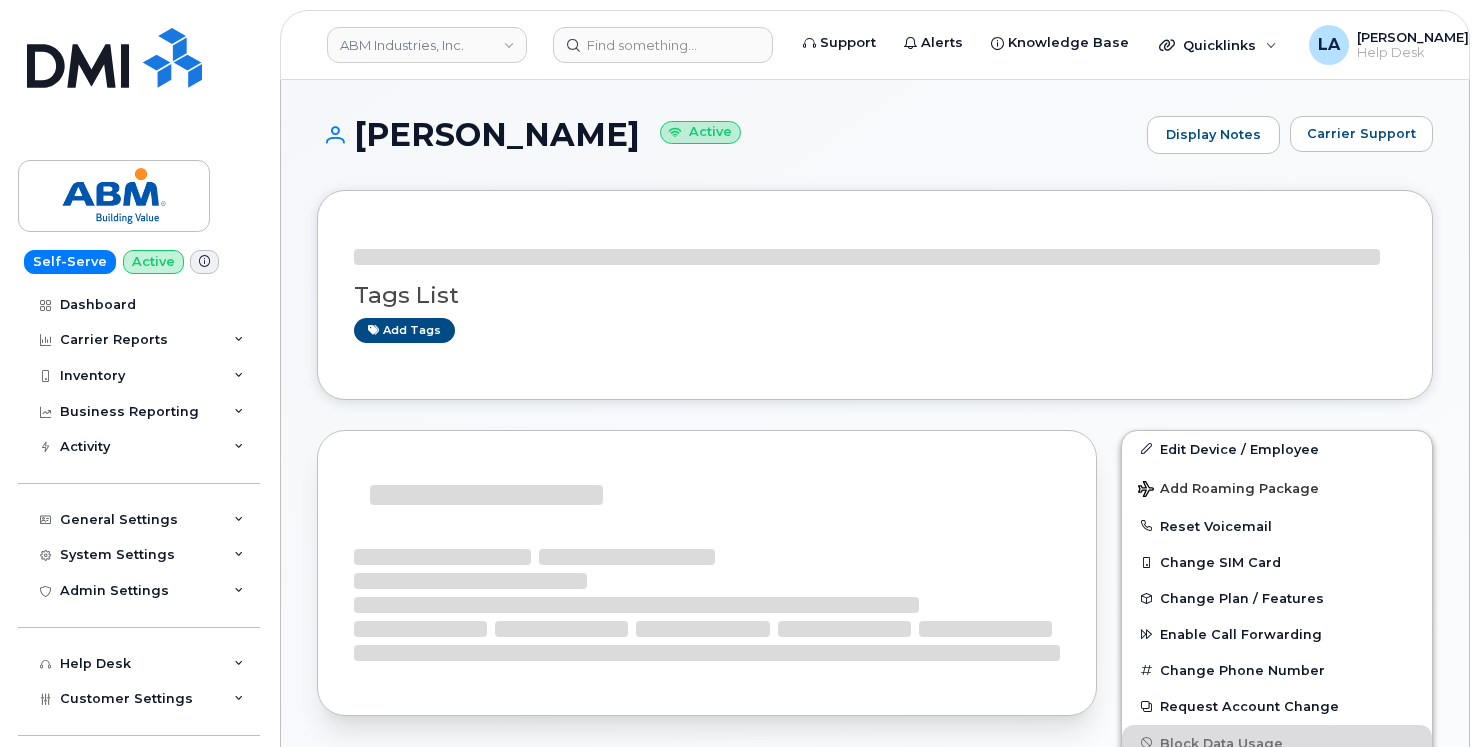 scroll, scrollTop: 0, scrollLeft: 0, axis: both 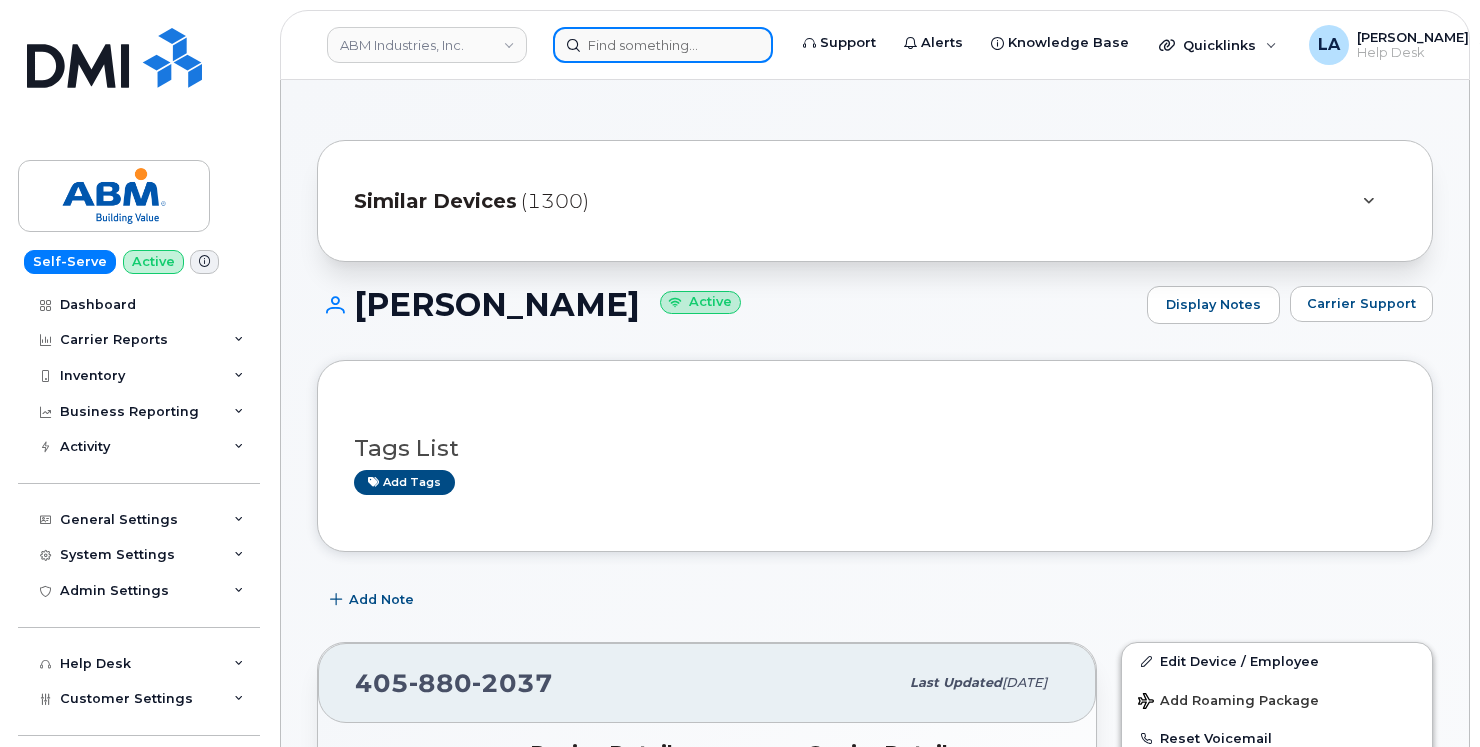 drag, startPoint x: 623, startPoint y: 44, endPoint x: 645, endPoint y: 35, distance: 23.769728 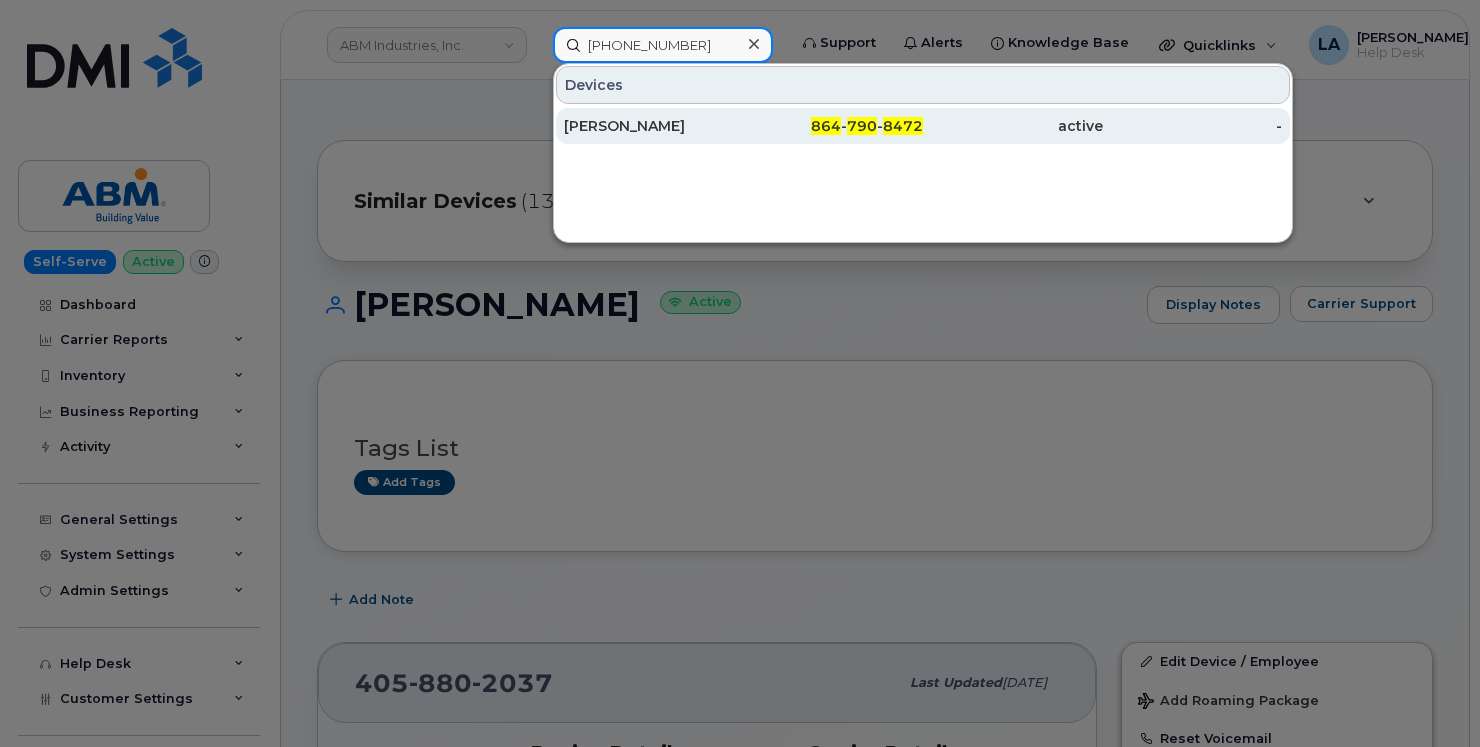 type on "864 790 8472" 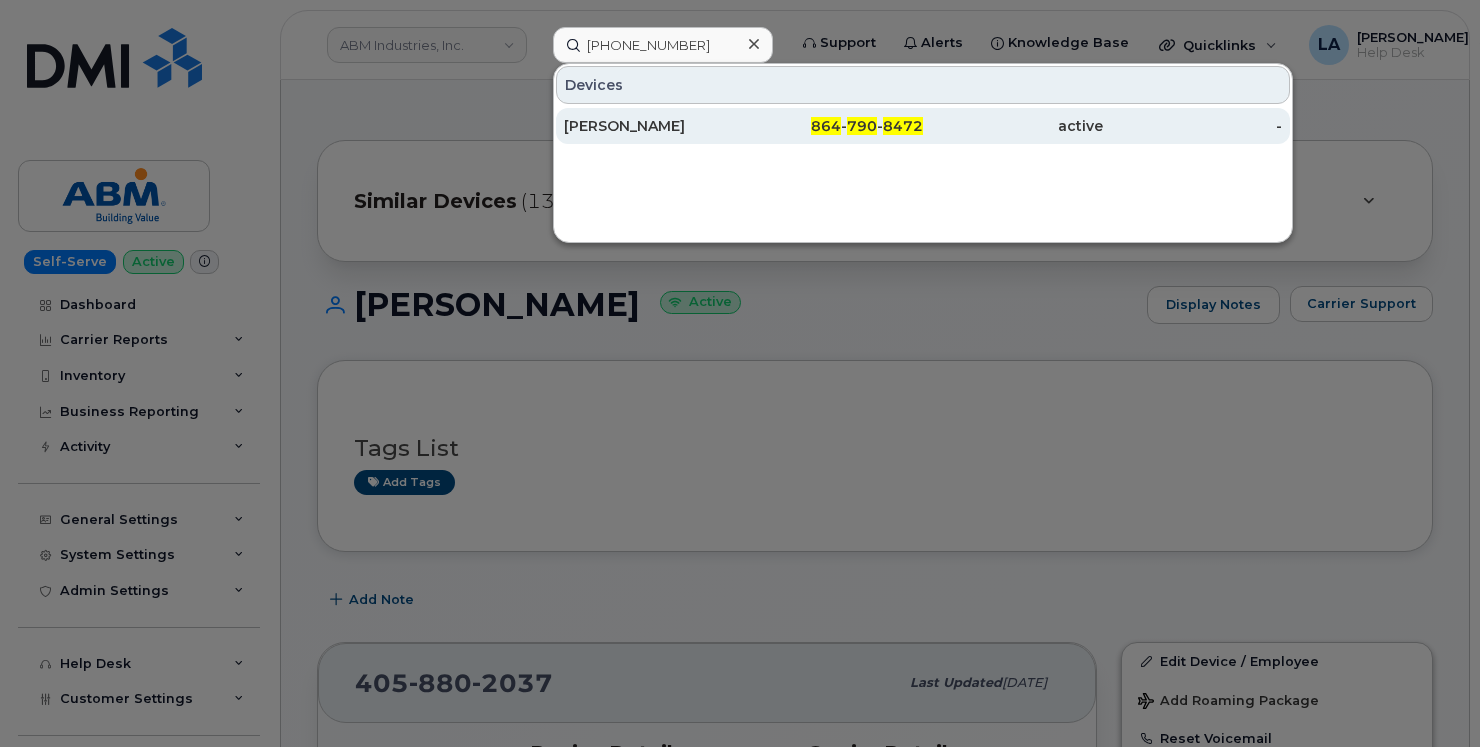 click on "[PERSON_NAME]" at bounding box center (654, 126) 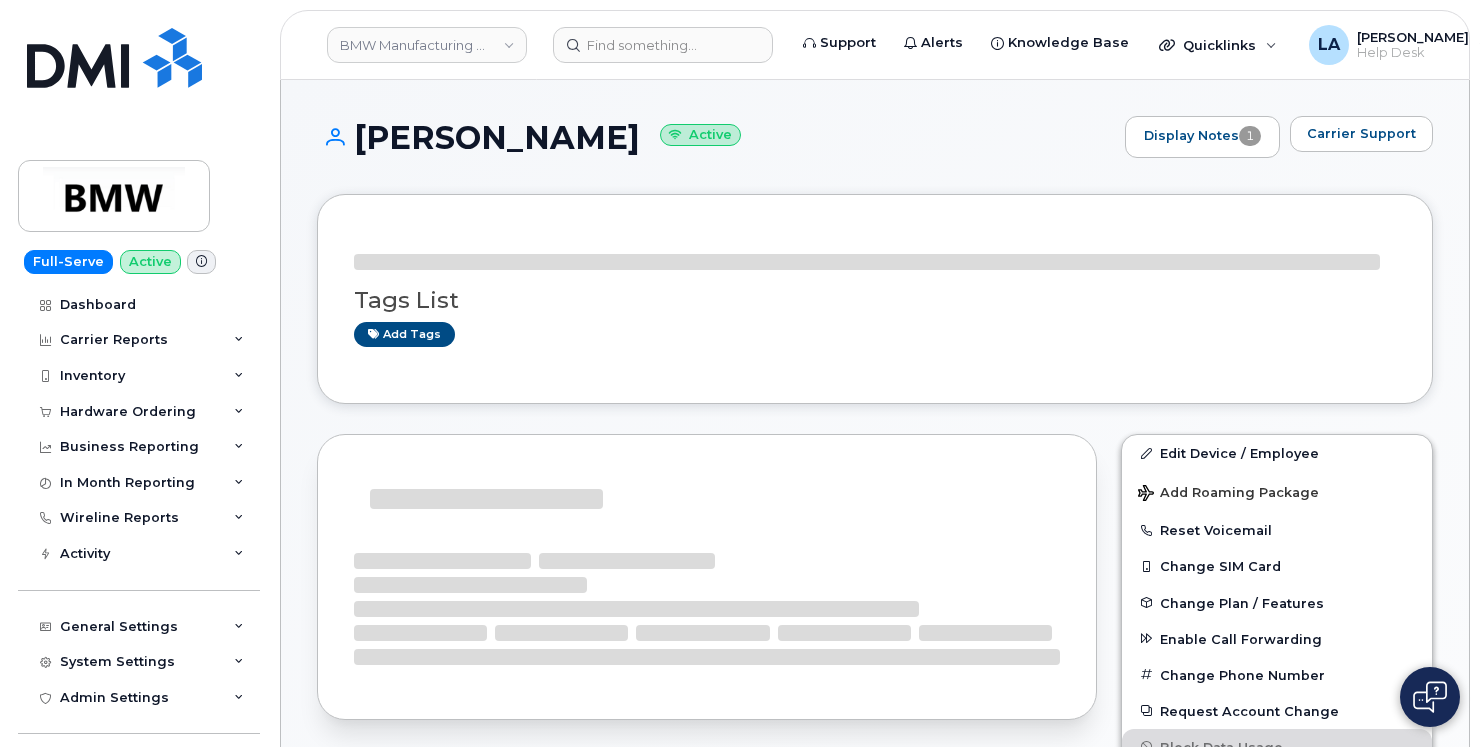 scroll, scrollTop: 0, scrollLeft: 0, axis: both 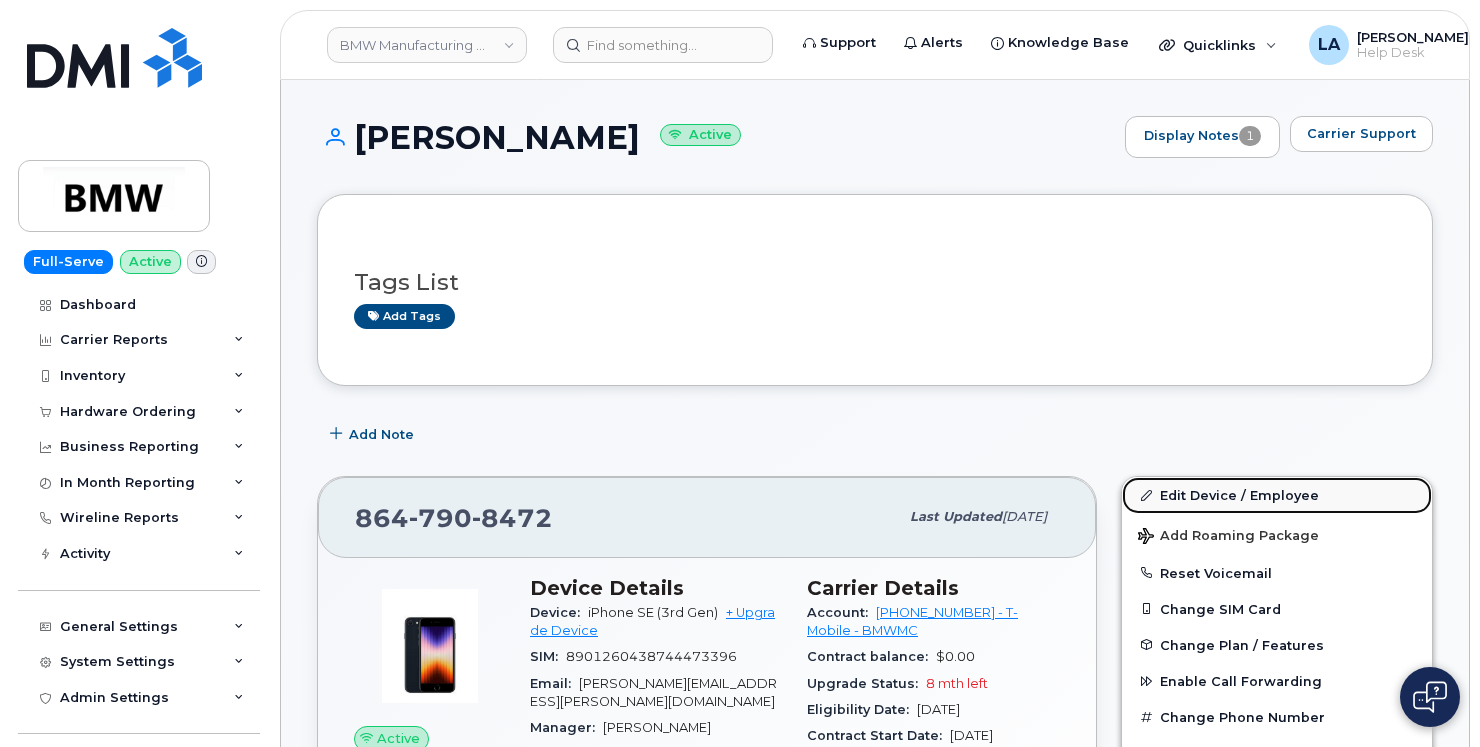 click on "Edit Device / Employee" at bounding box center [1277, 495] 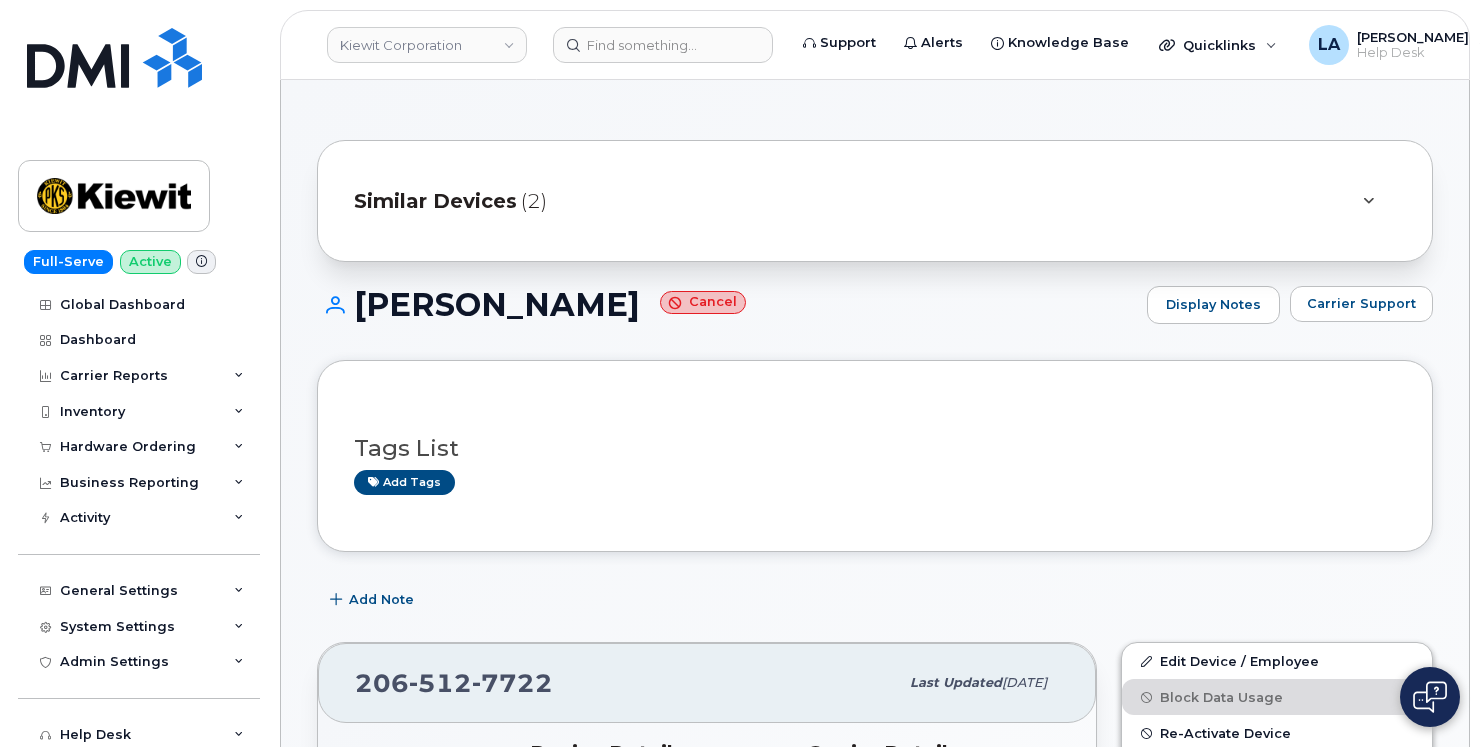 scroll, scrollTop: 337, scrollLeft: 0, axis: vertical 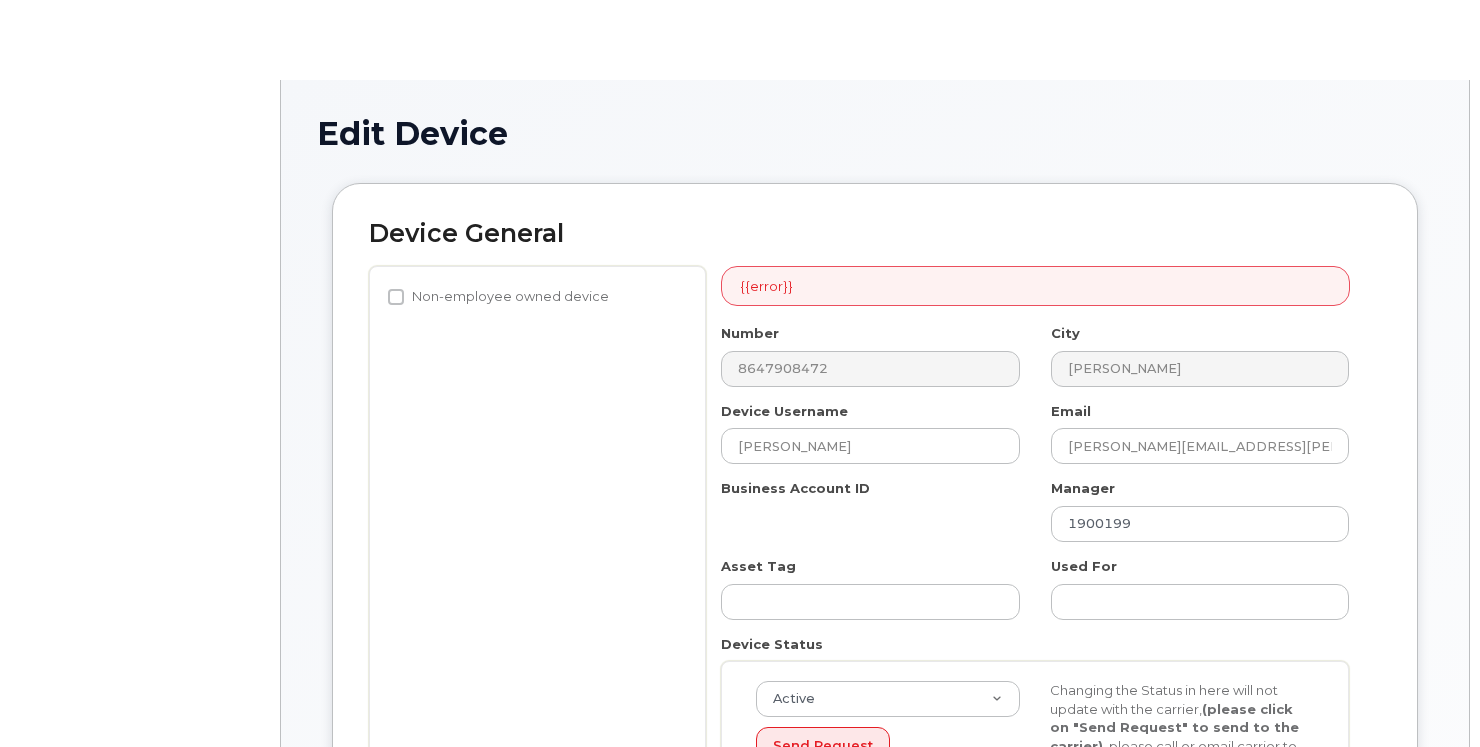 type 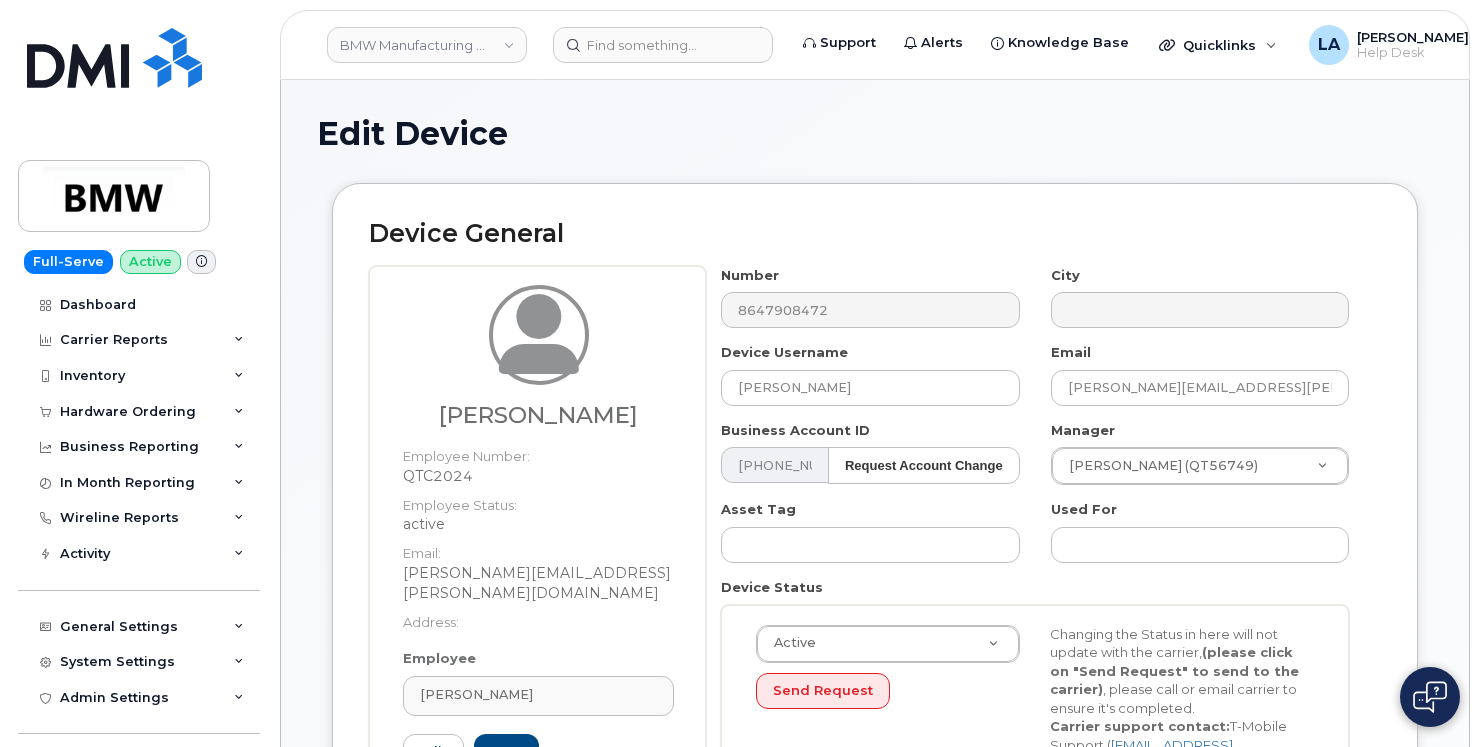 drag, startPoint x: 1307, startPoint y: 222, endPoint x: 1336, endPoint y: 198, distance: 37.64306 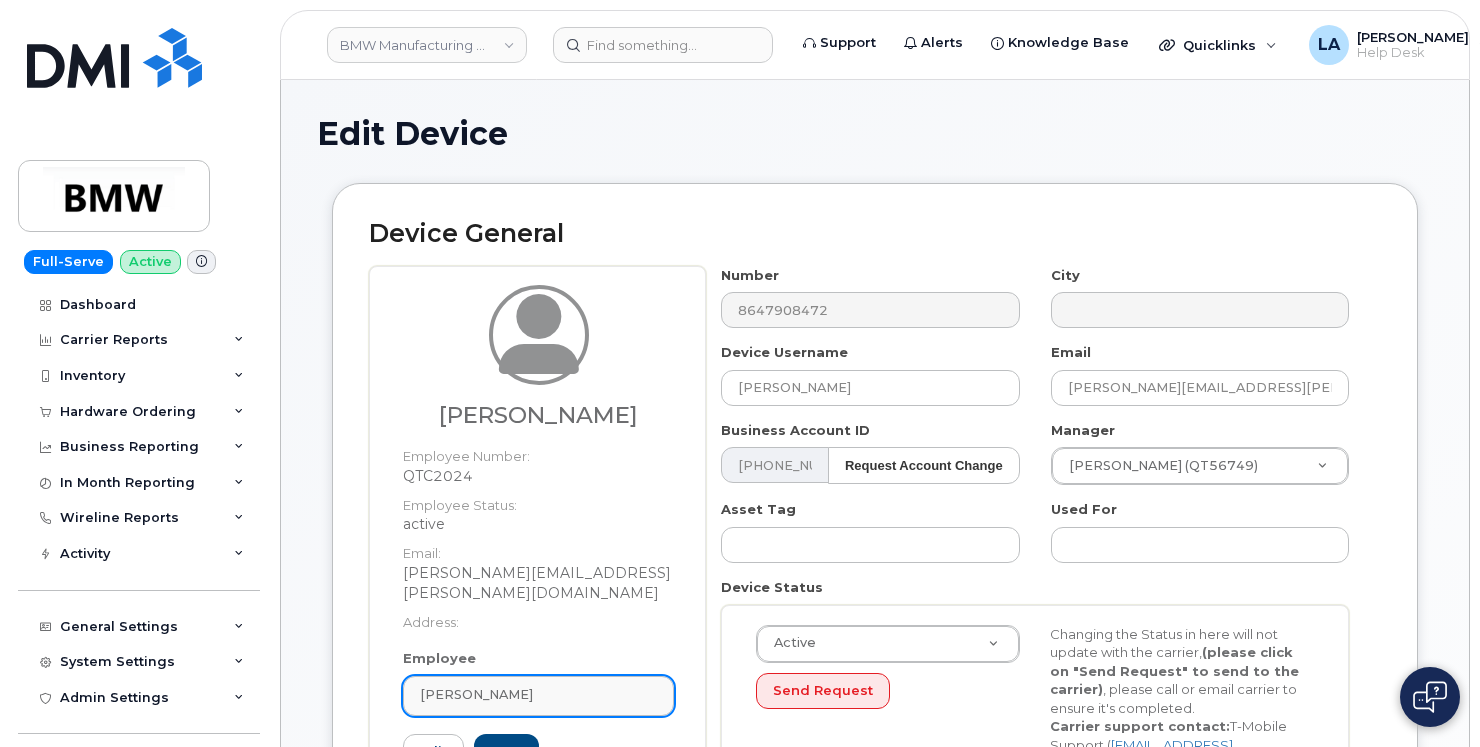 click on "Valerie Tate" at bounding box center (538, 694) 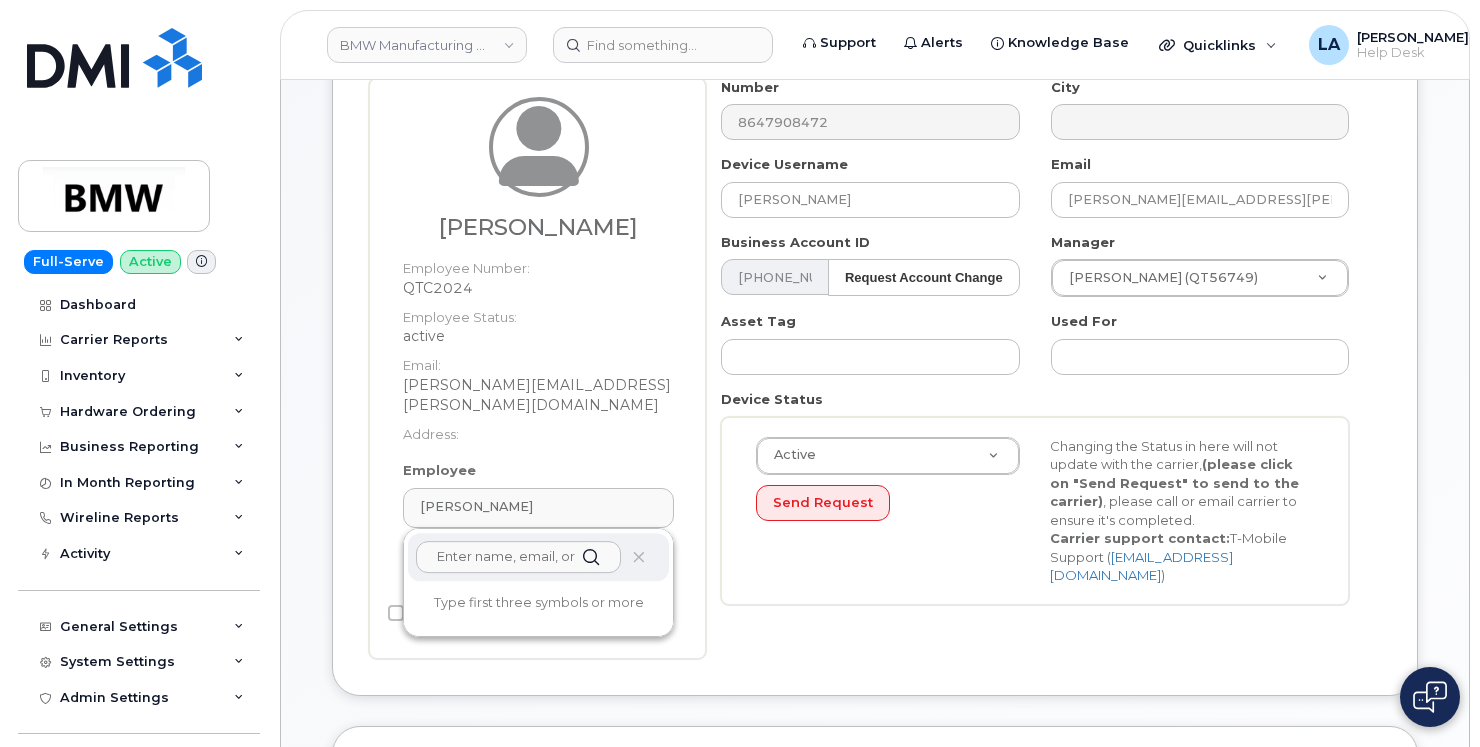 scroll, scrollTop: 200, scrollLeft: 0, axis: vertical 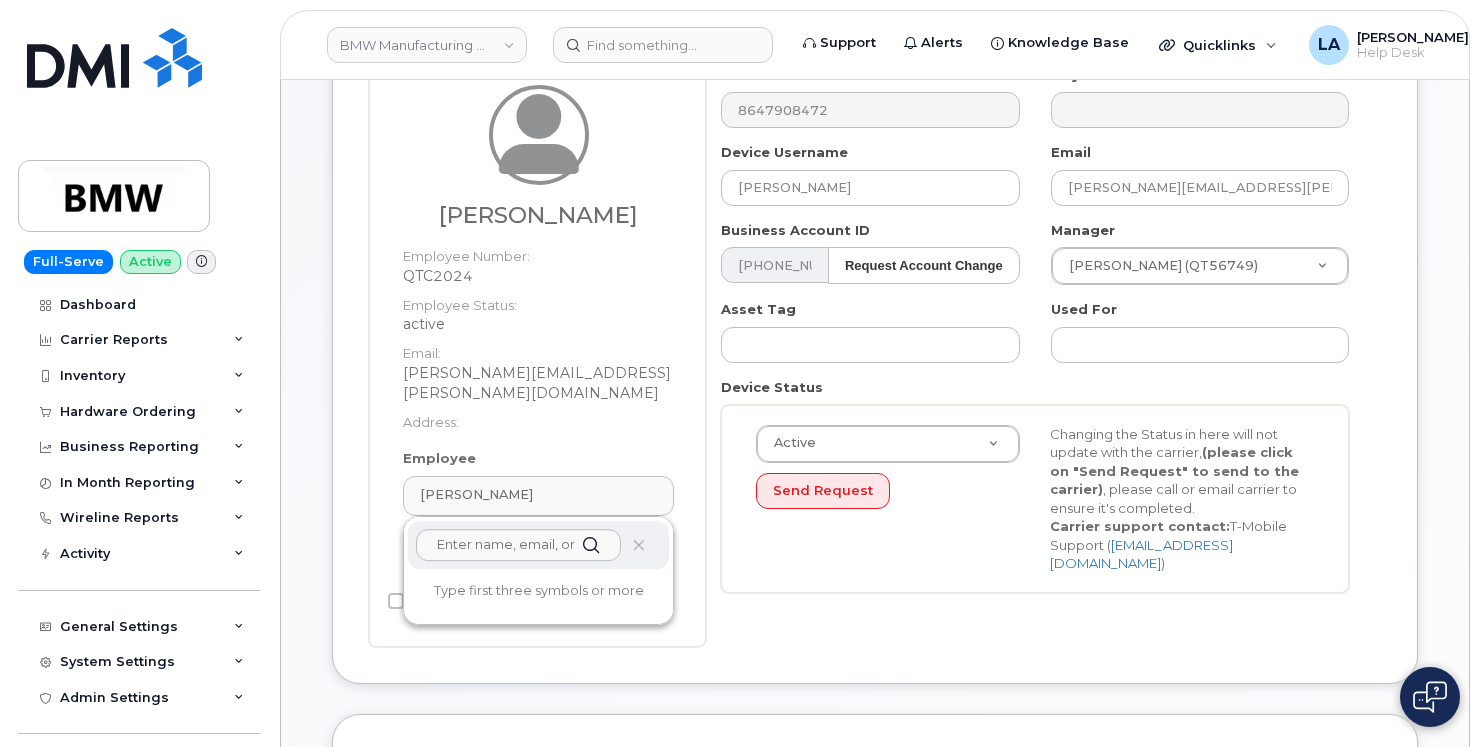 click on "Number
8647908472
City
Device Username
Valerie Tate
Email
valerie.tate@bmwmc.com
Business Account ID
972523090 (T-Mobile) Request Account Change 12251
Manager
Latasha Kropp (QT56749)                                     1900199
Asset Tag
Used For
Device Status
Active                                     Active
Suspended
Cancelled
Send Request
Changing the Status in here will not update with the carrier,   (please click on "Send Request" to send to the carrier)  , please call or email carrier to ensure it's completed.
Carrier support contact:
T-Mobile Support
( mobilitysupport@dminc.com )" at bounding box center [1043, 356] 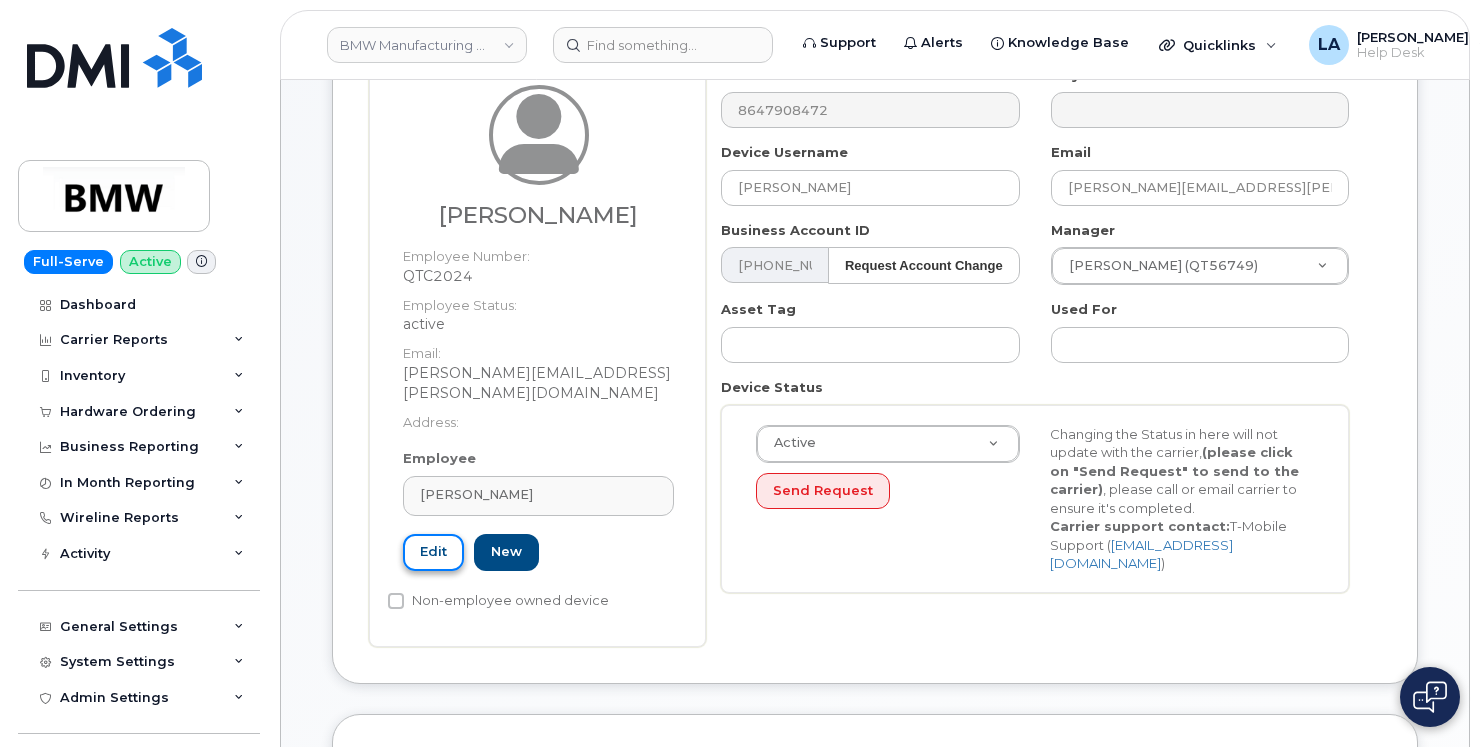 click on "Edit" at bounding box center (433, 552) 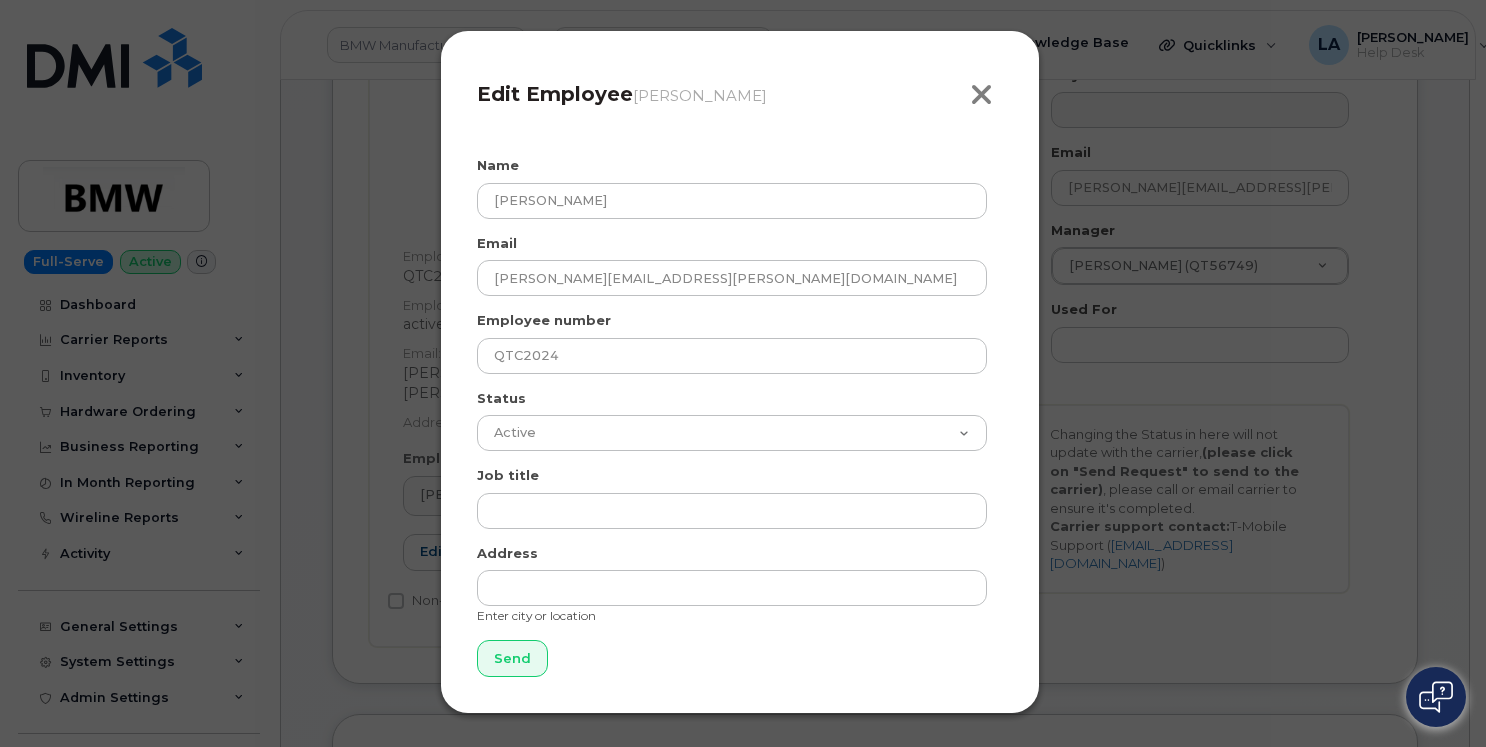 click at bounding box center (981, 95) 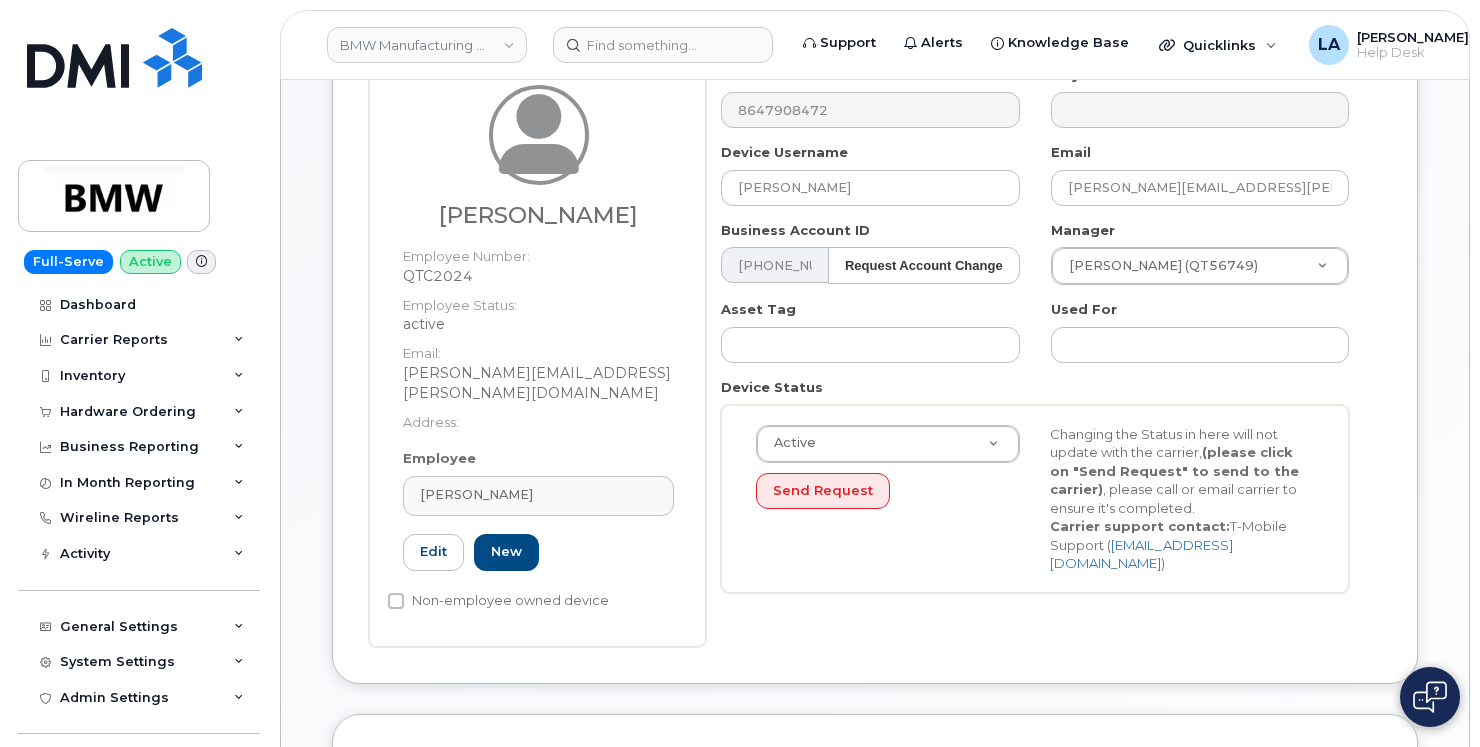 drag, startPoint x: 374, startPoint y: 468, endPoint x: 344, endPoint y: 462, distance: 30.594116 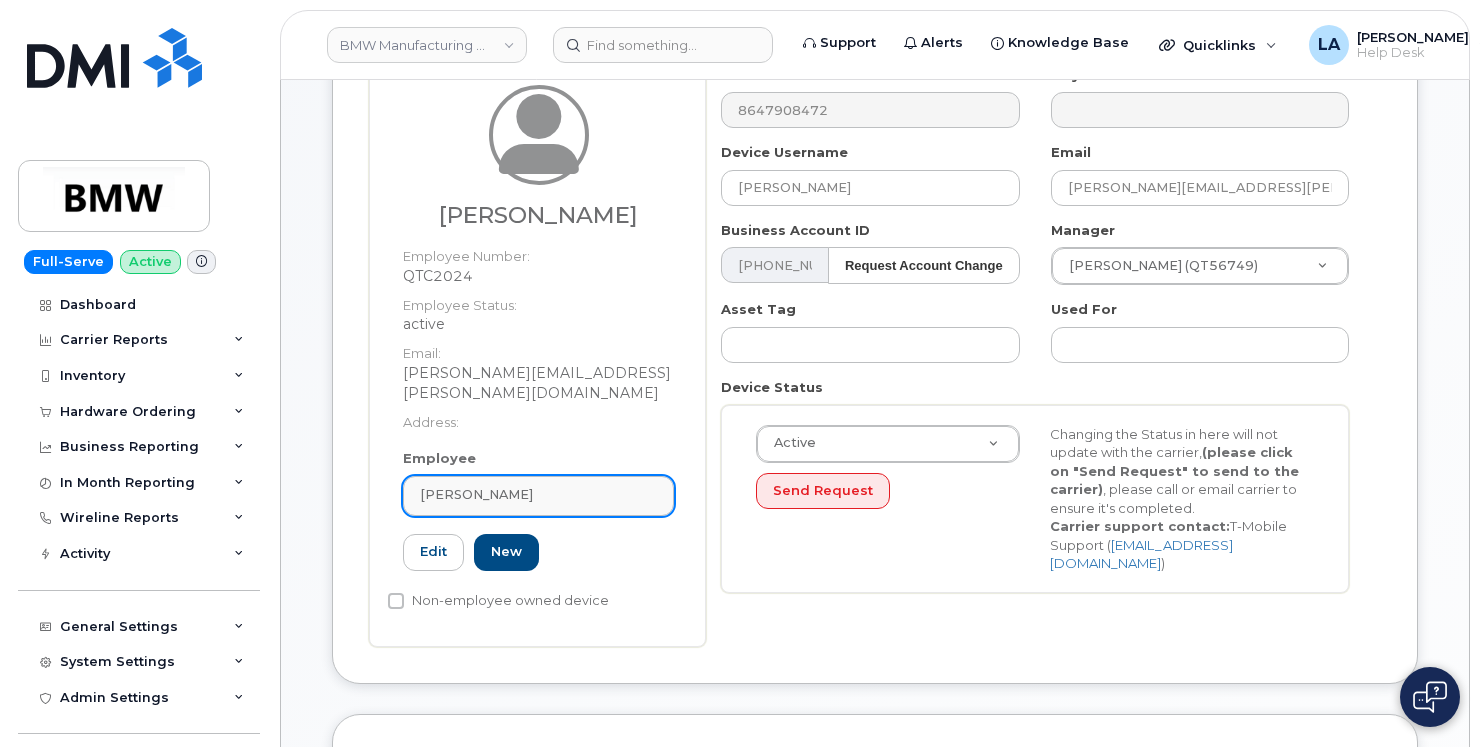 click on "Valerie Tate" at bounding box center (538, 494) 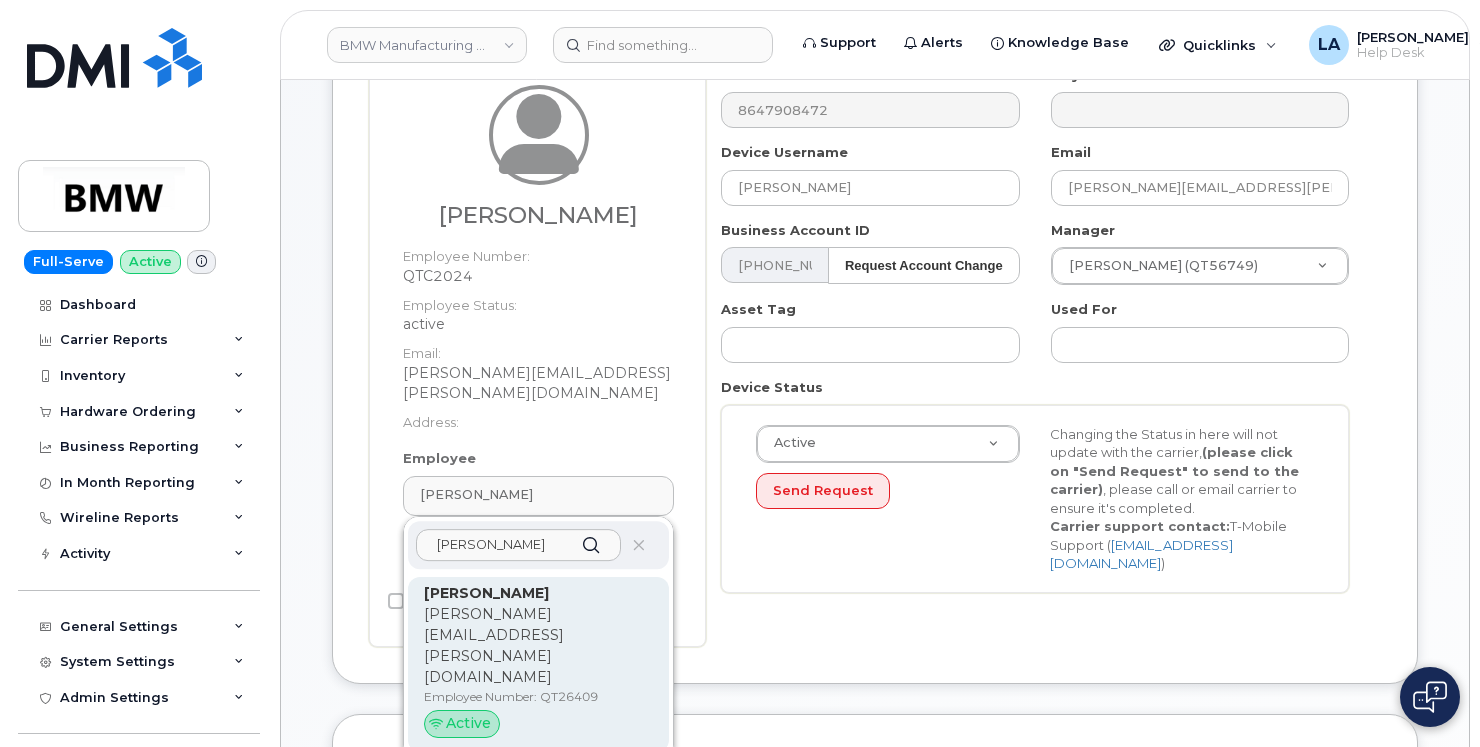 type on "Richard Crocker" 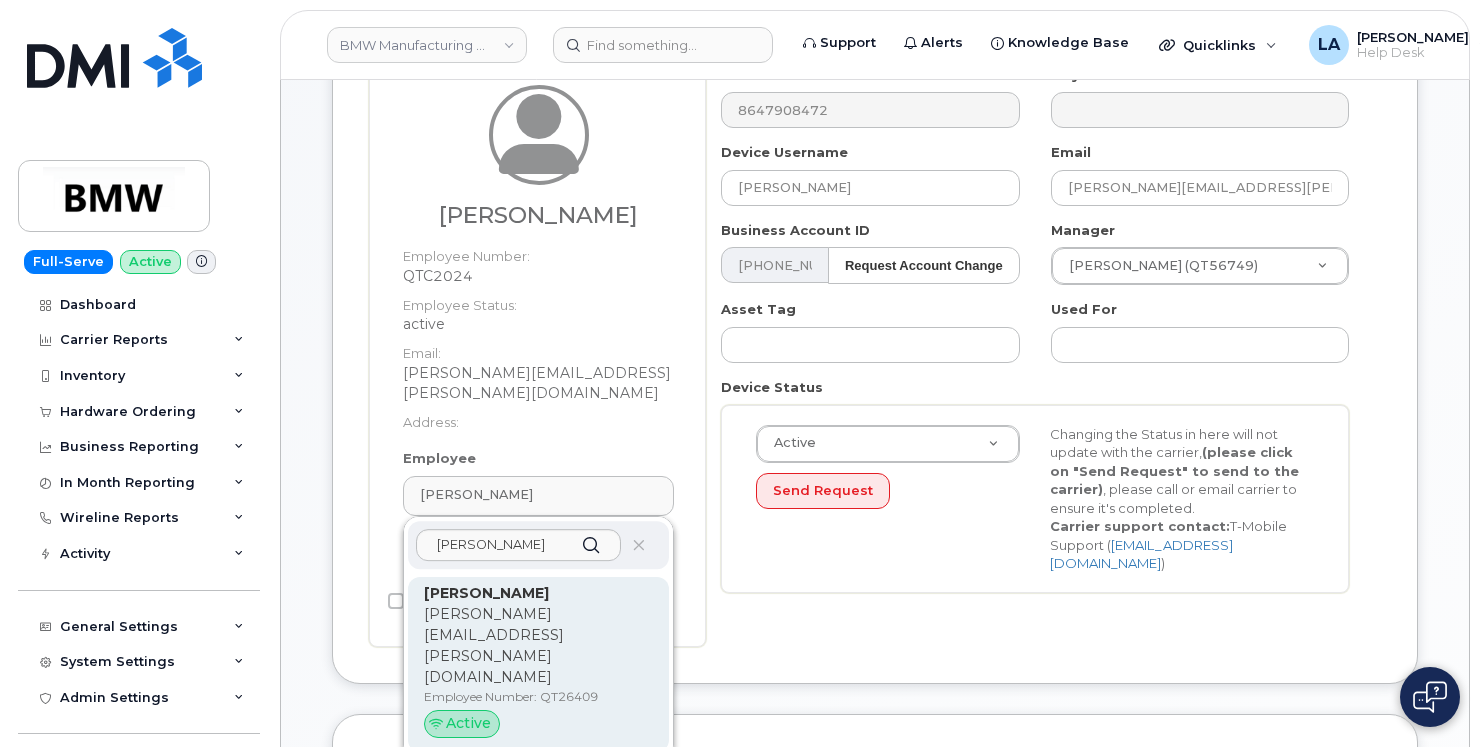 click on "Active" at bounding box center [462, 724] 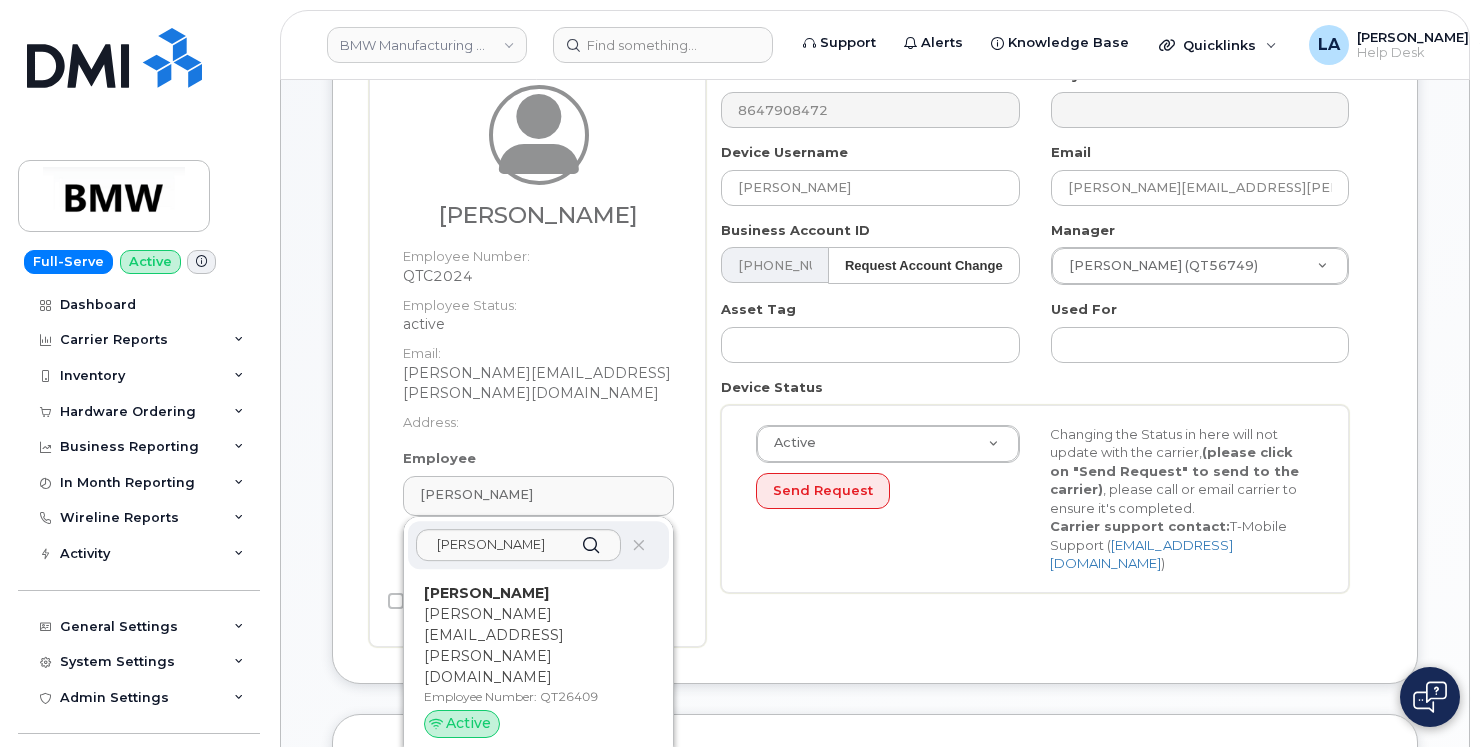 click on "Valerie Tate Employee Number: QTC2024 Employee Status: active Email: valerie.tate@bmwmc.com Address: Employee Valerie Tate Richard Crocker Richard Crocker richard.crocker@bmwmc.com Employee Number: QT26409 Active QTC2024 Edit New
Non-employee owned device" at bounding box center (537, 356) 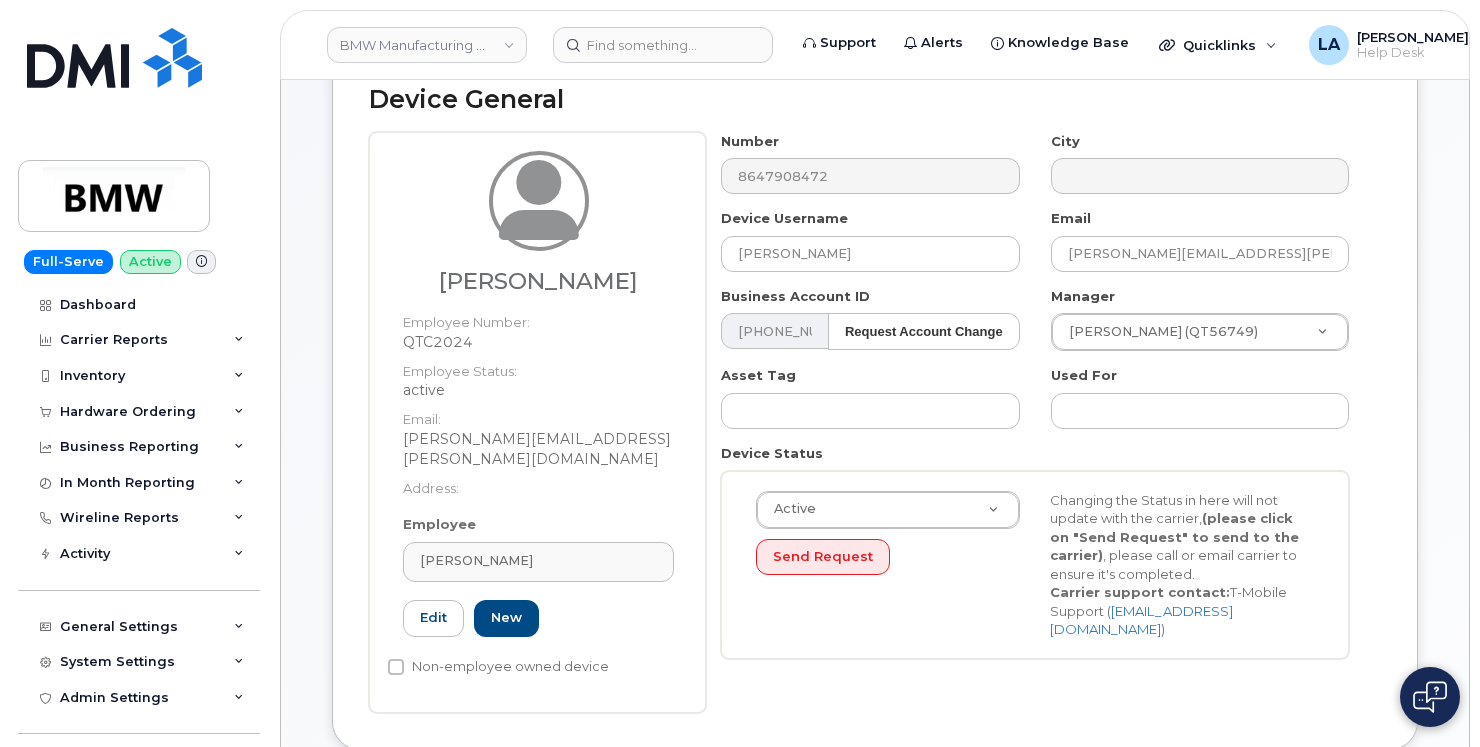 scroll, scrollTop: 133, scrollLeft: 0, axis: vertical 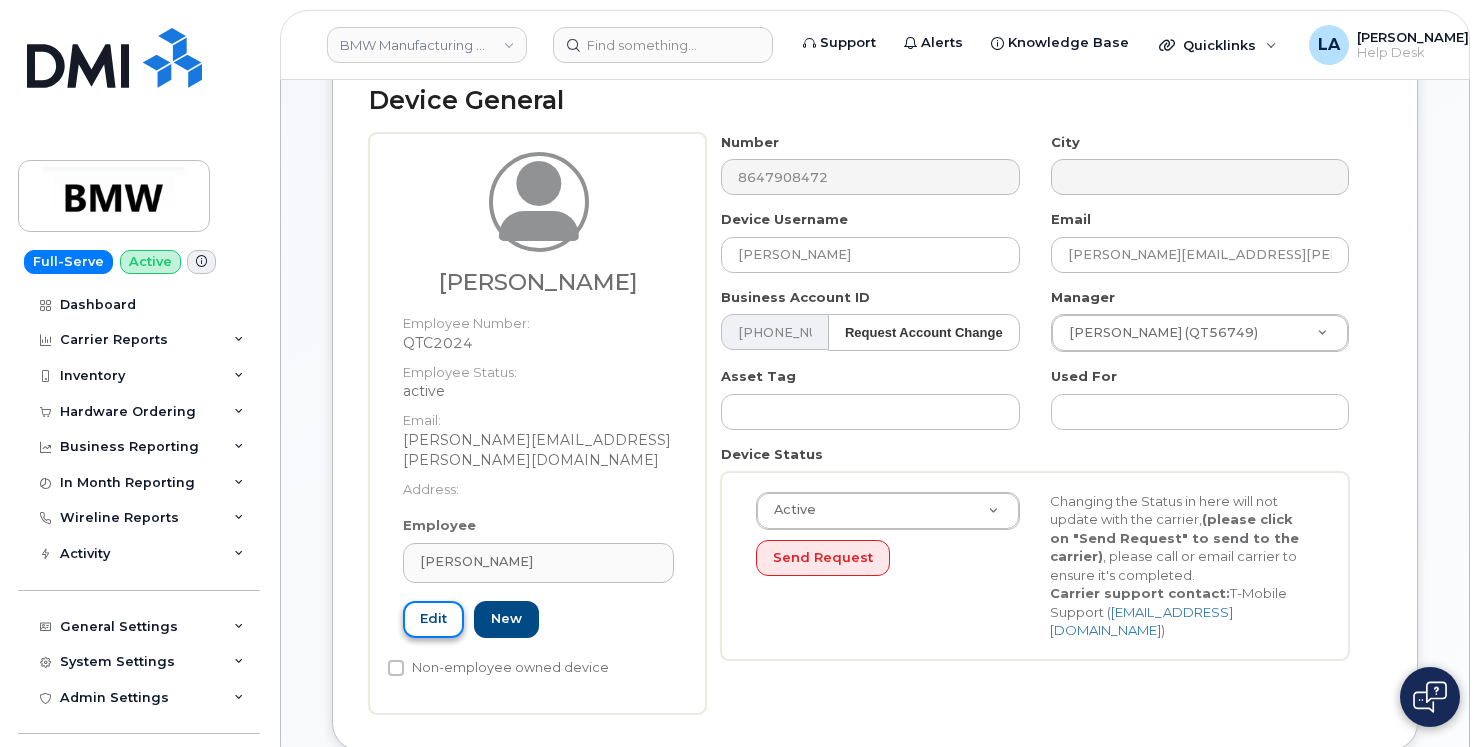 click on "Edit" at bounding box center [433, 619] 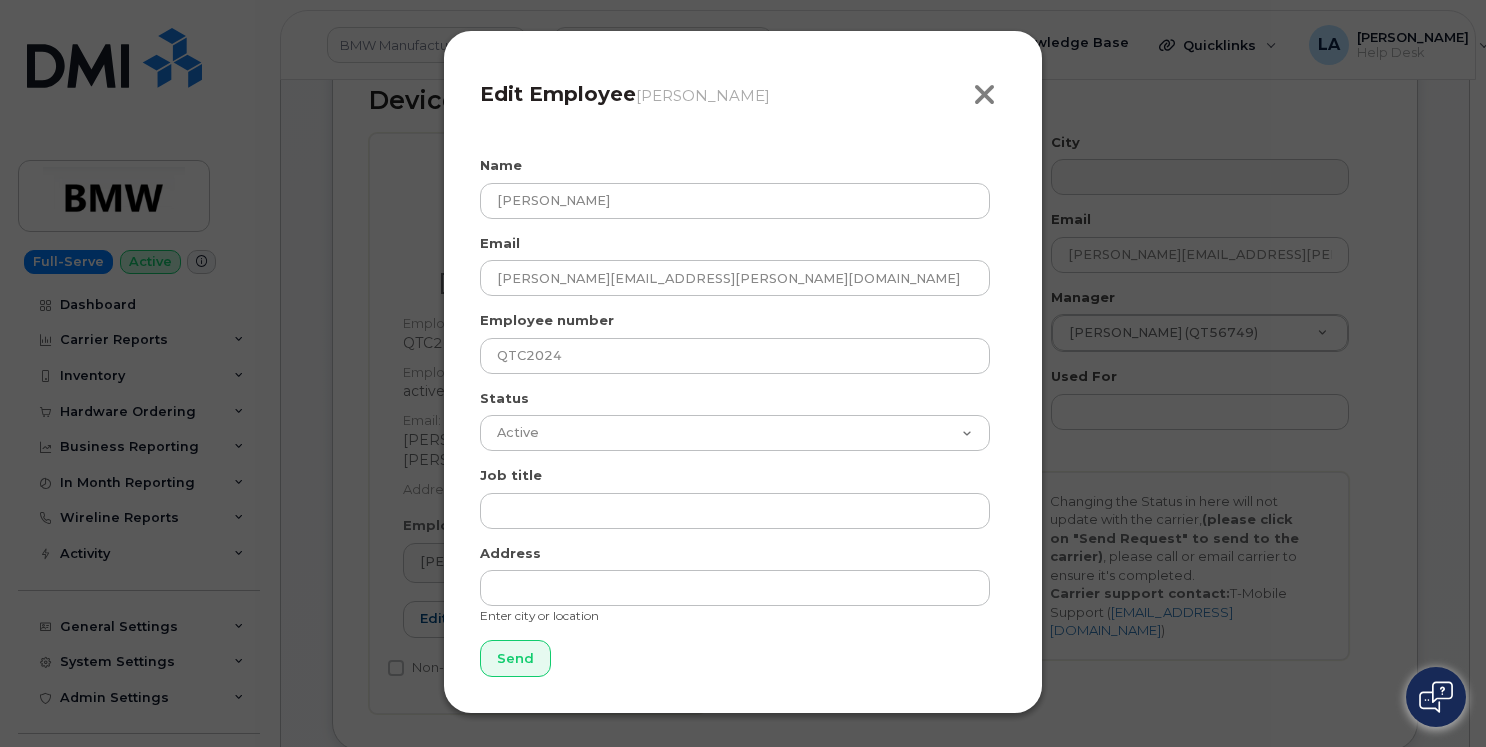 click at bounding box center (984, 95) 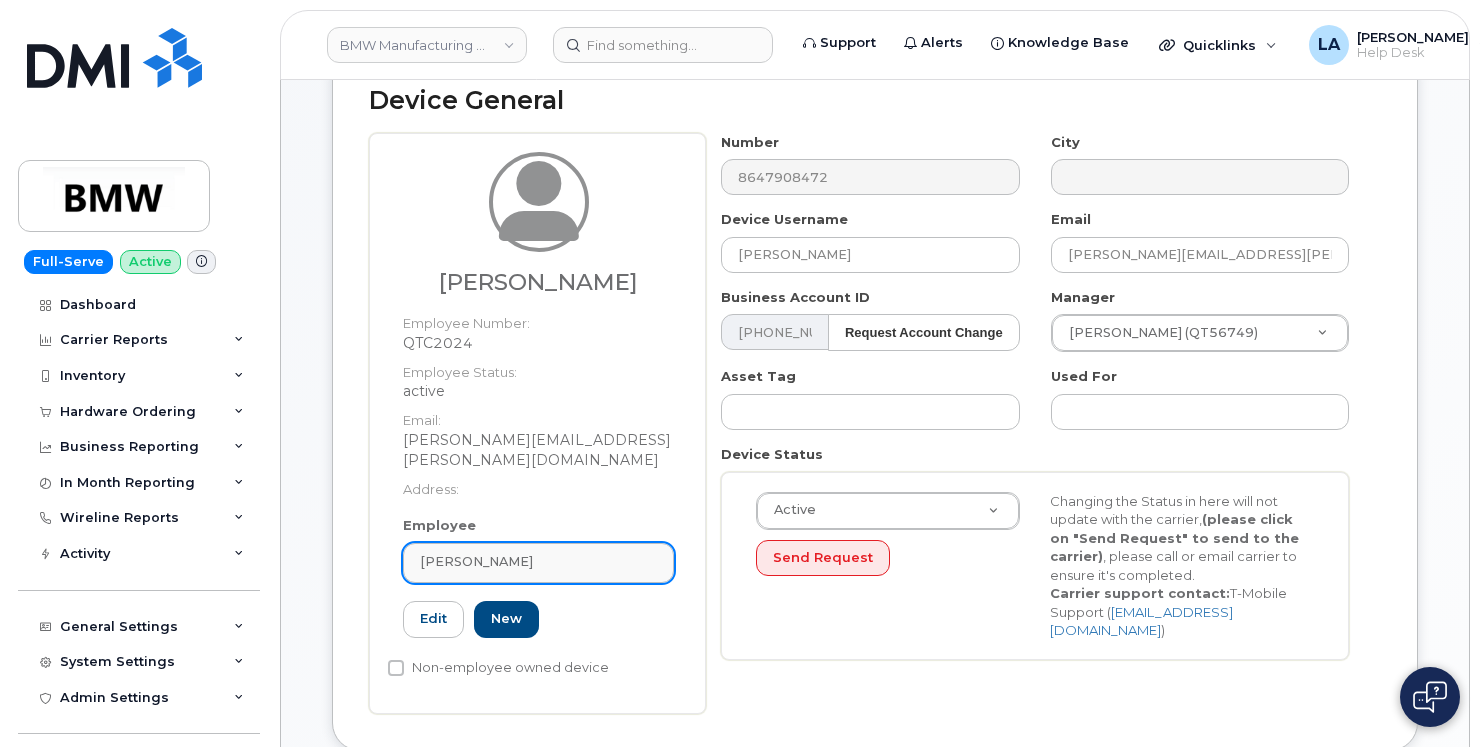 click on "Valerie Tate" 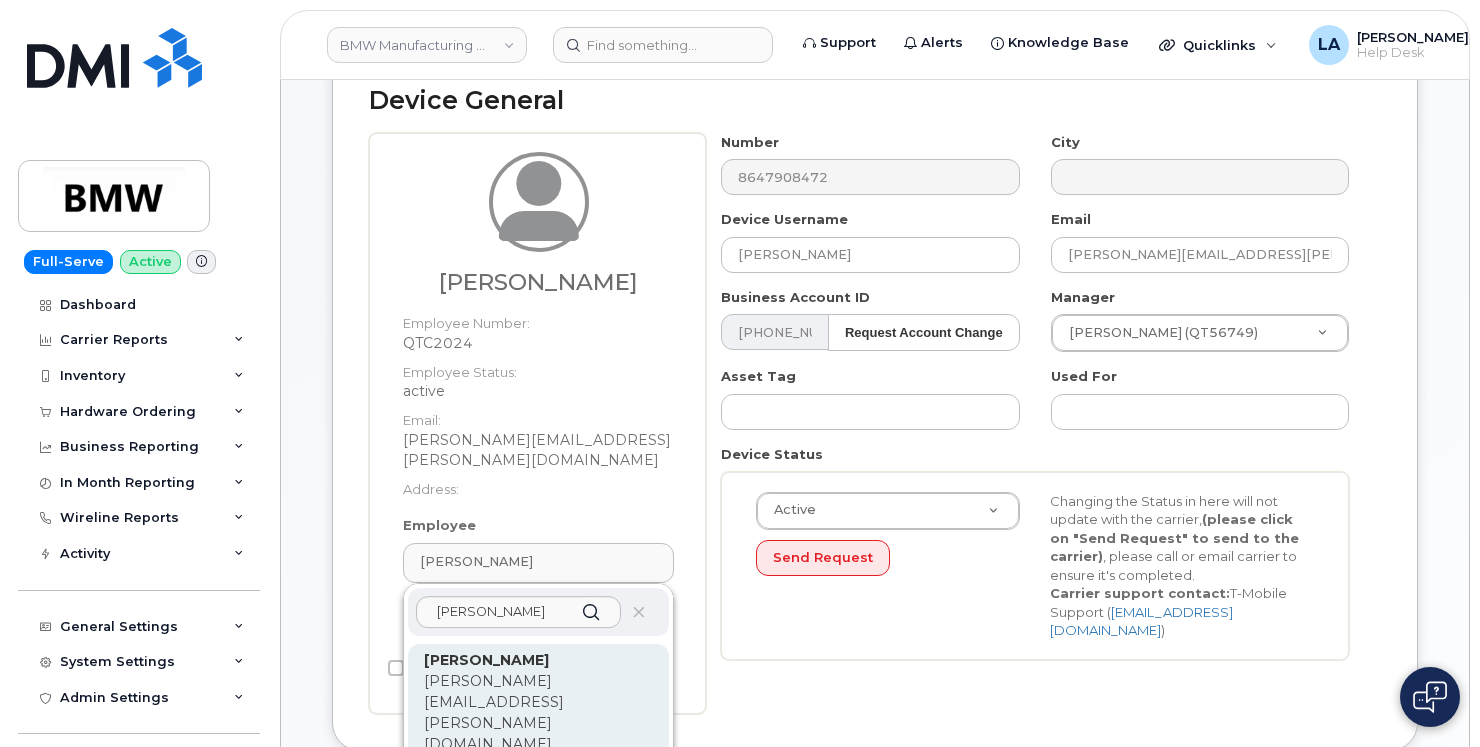 click on "Active" at bounding box center (462, 791) 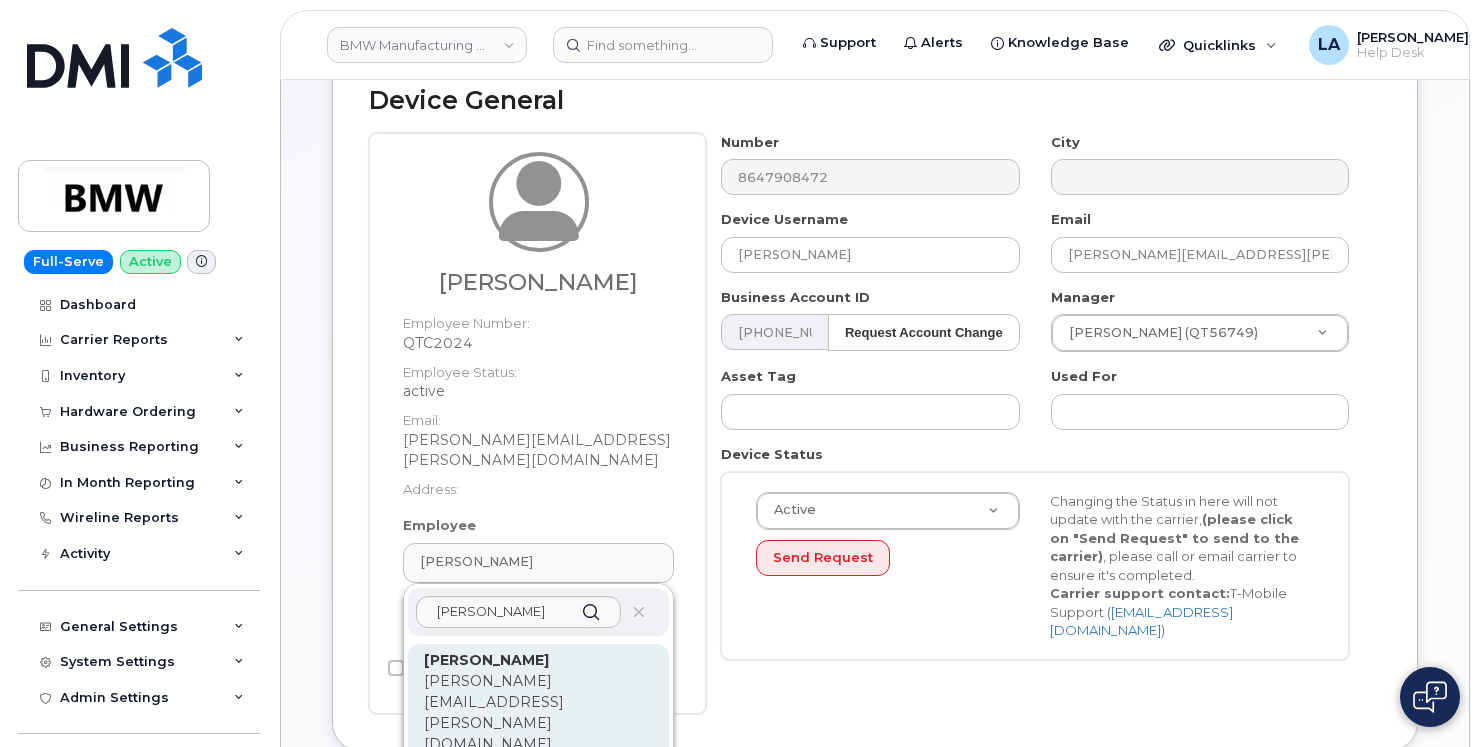 click on "richard.crocker@bmwmc.com" at bounding box center (538, 713) 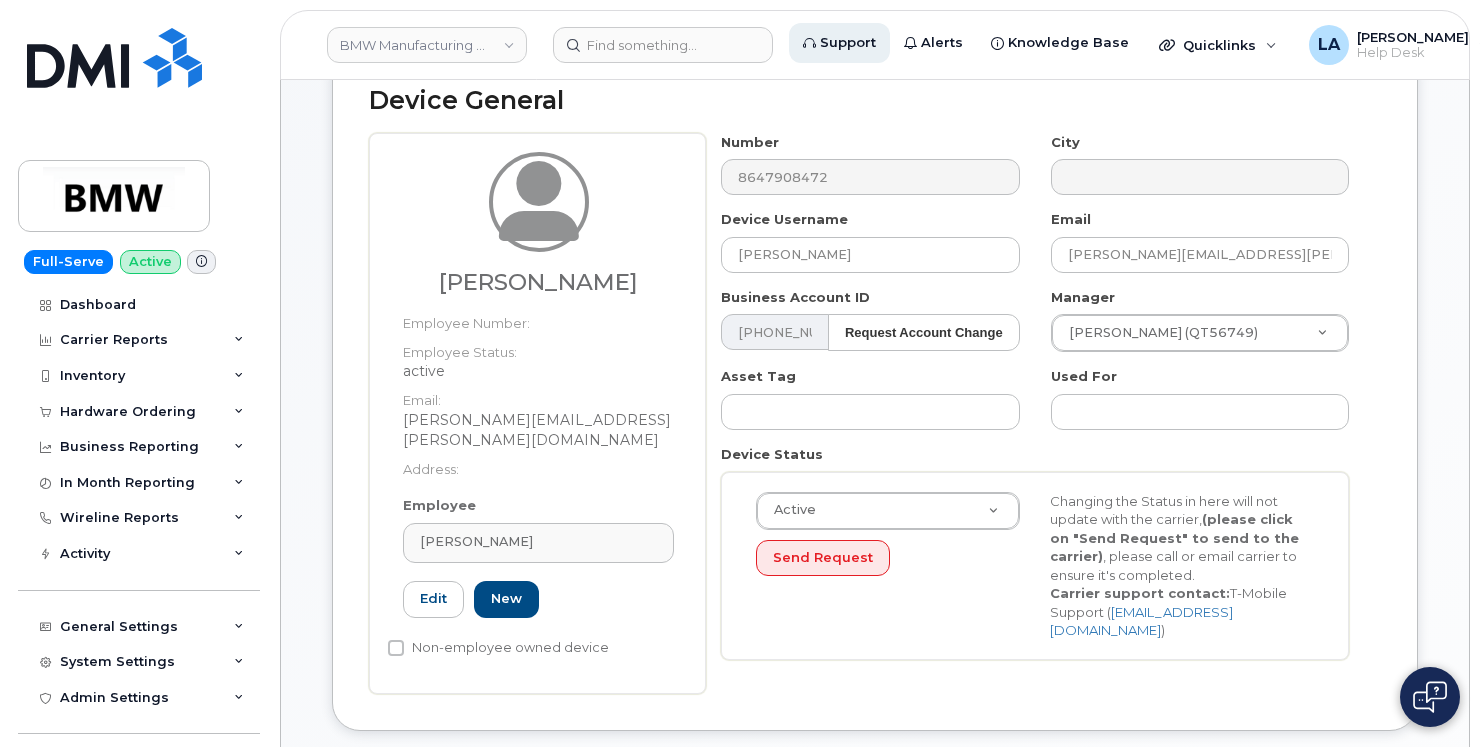 type on "Richard Crocker" 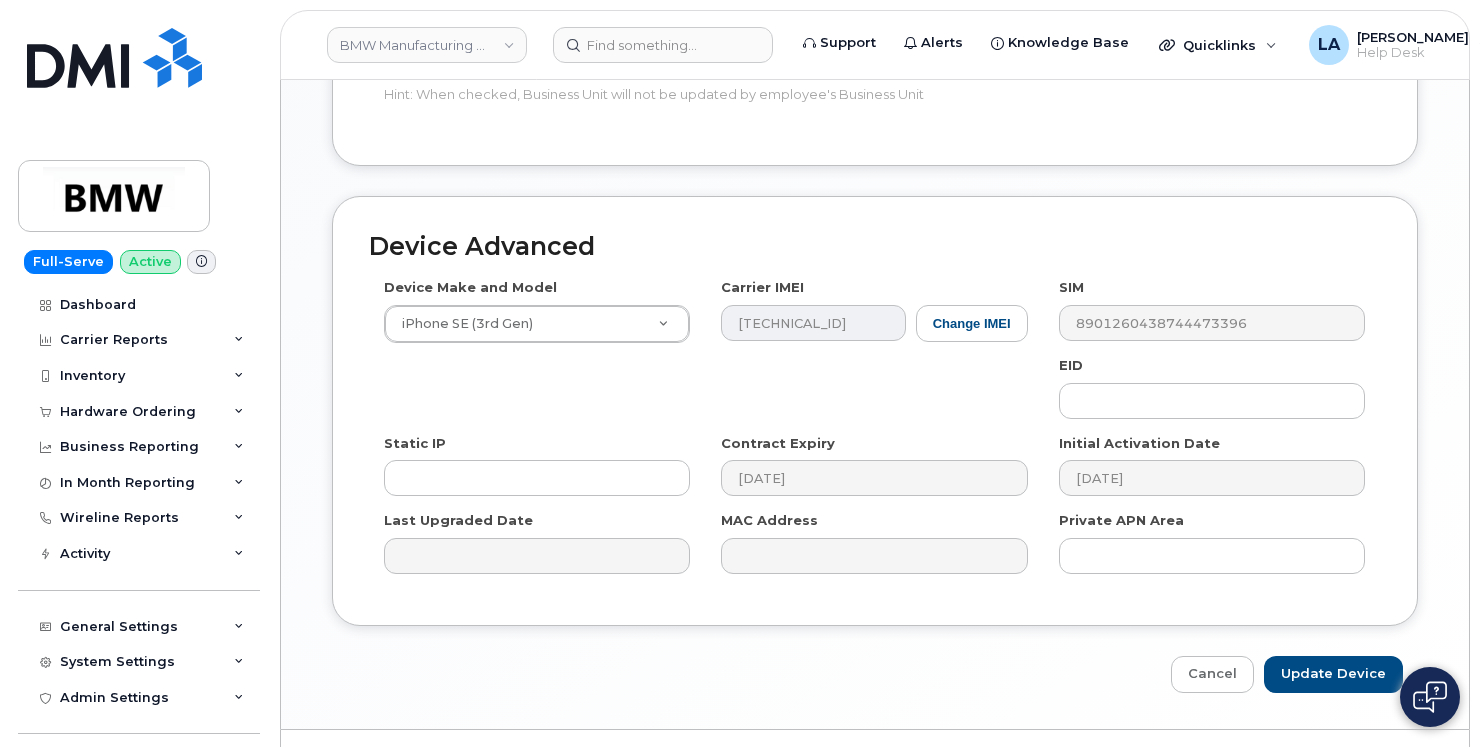 scroll, scrollTop: 1068, scrollLeft: 0, axis: vertical 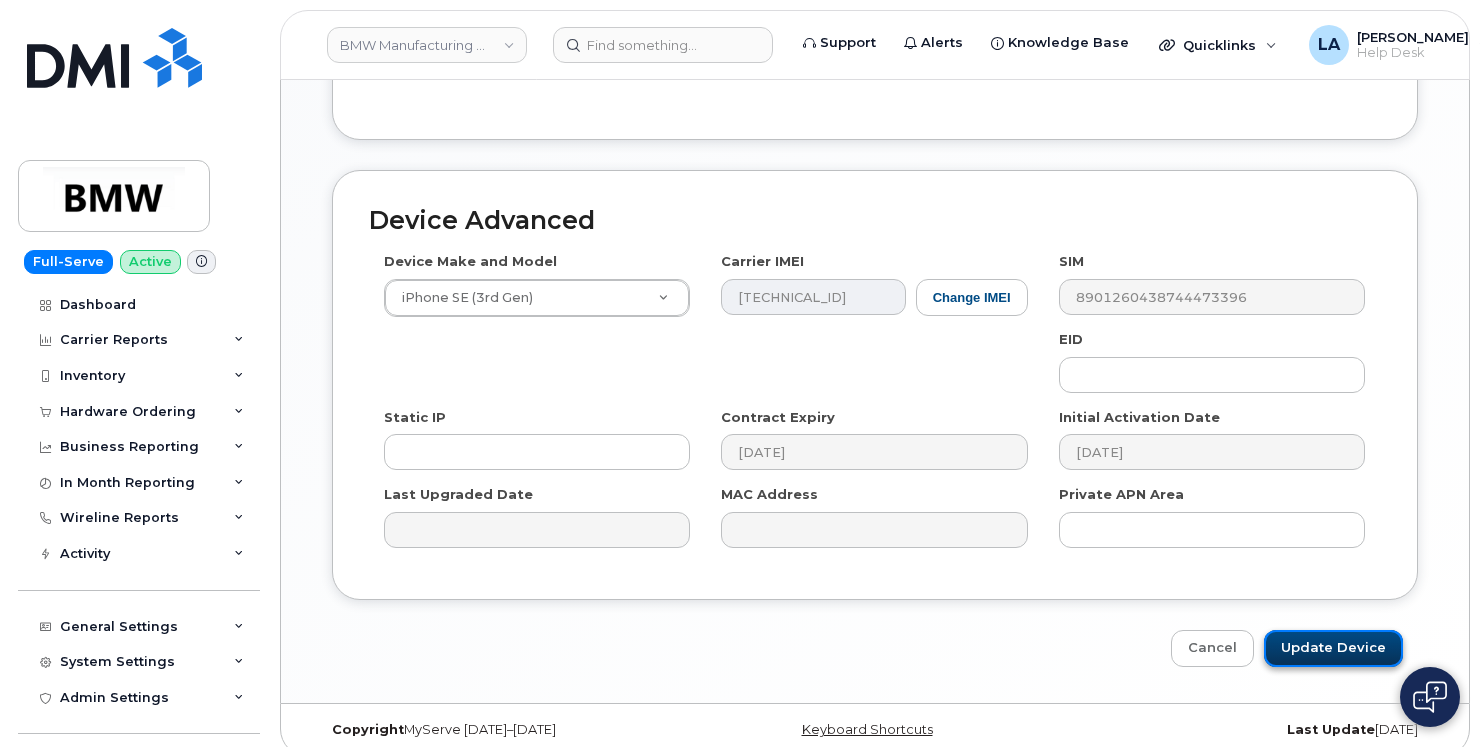 click on "Update Device" at bounding box center [1333, 648] 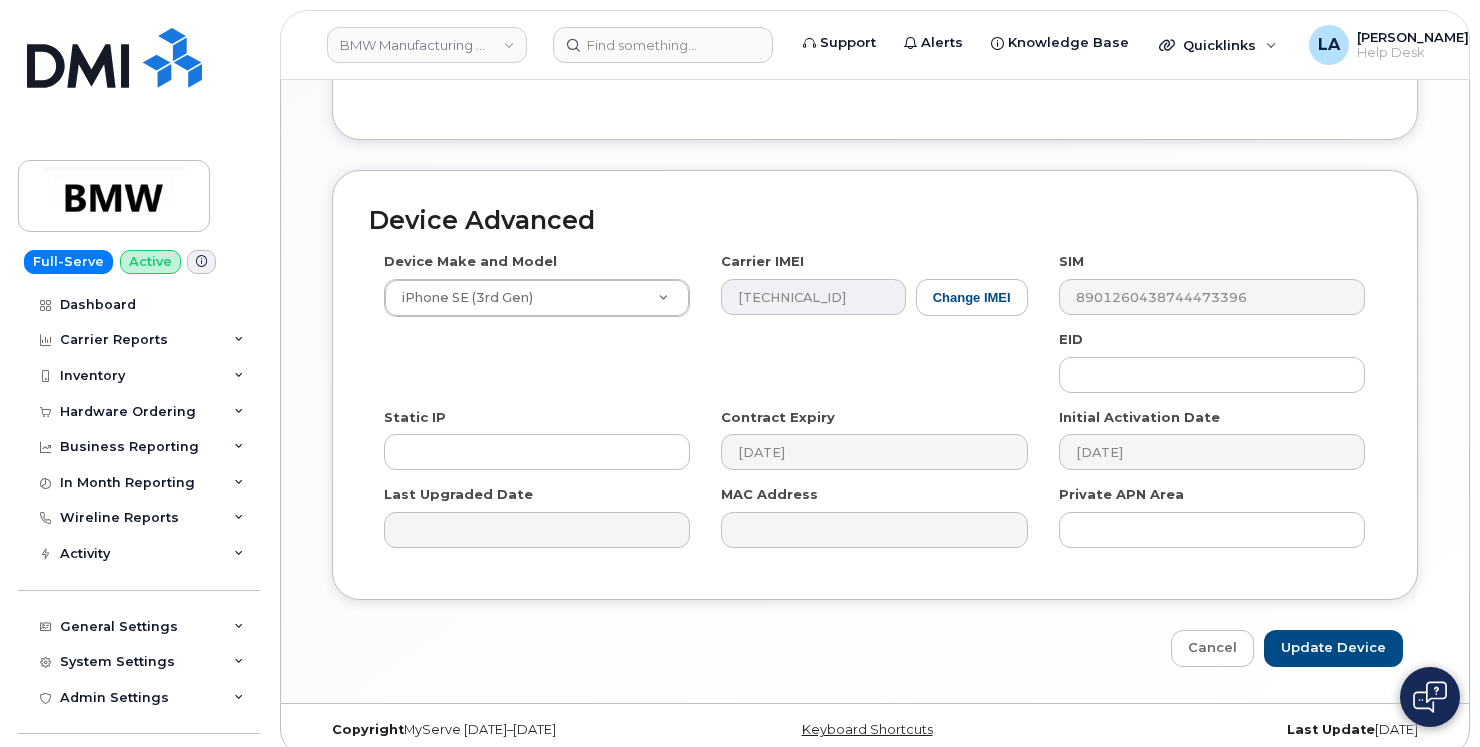 type on "Saving..." 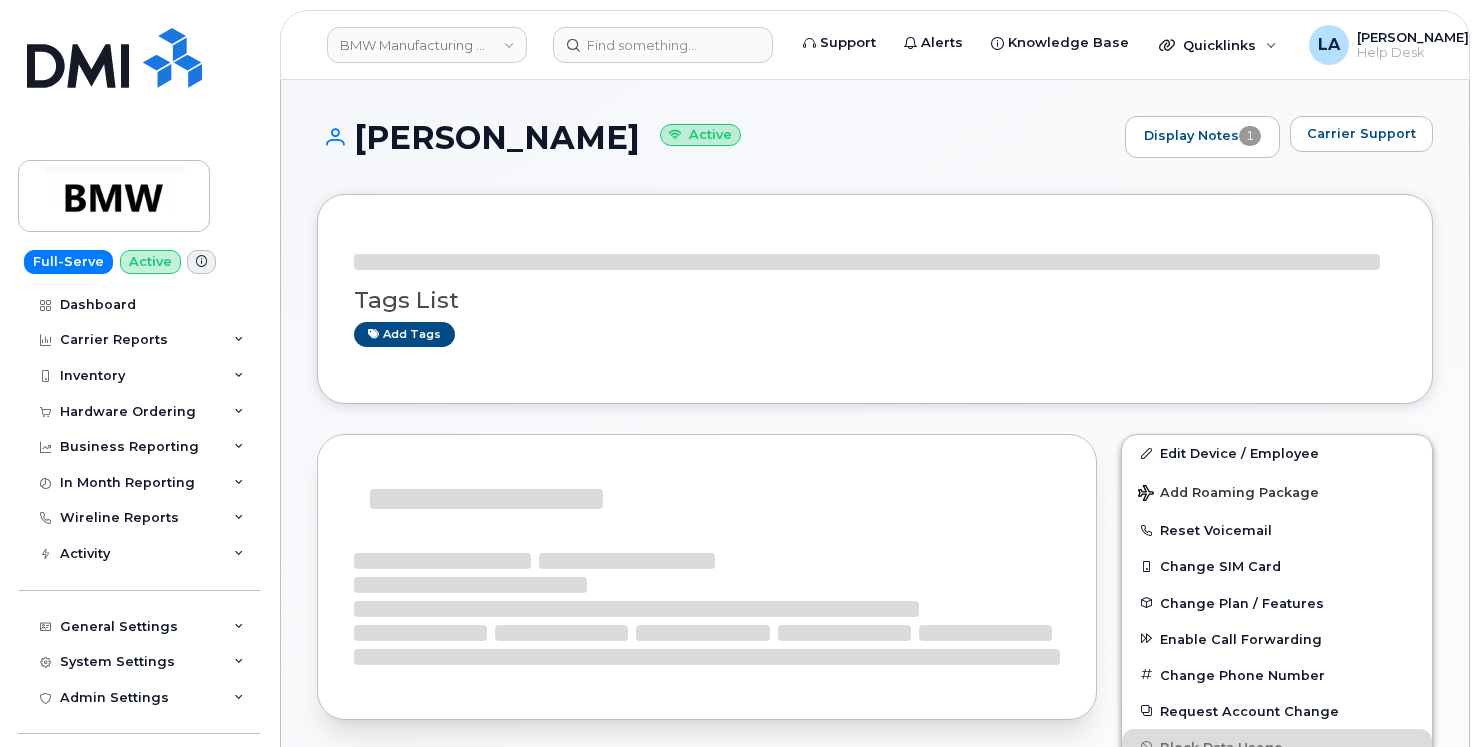 scroll, scrollTop: 0, scrollLeft: 0, axis: both 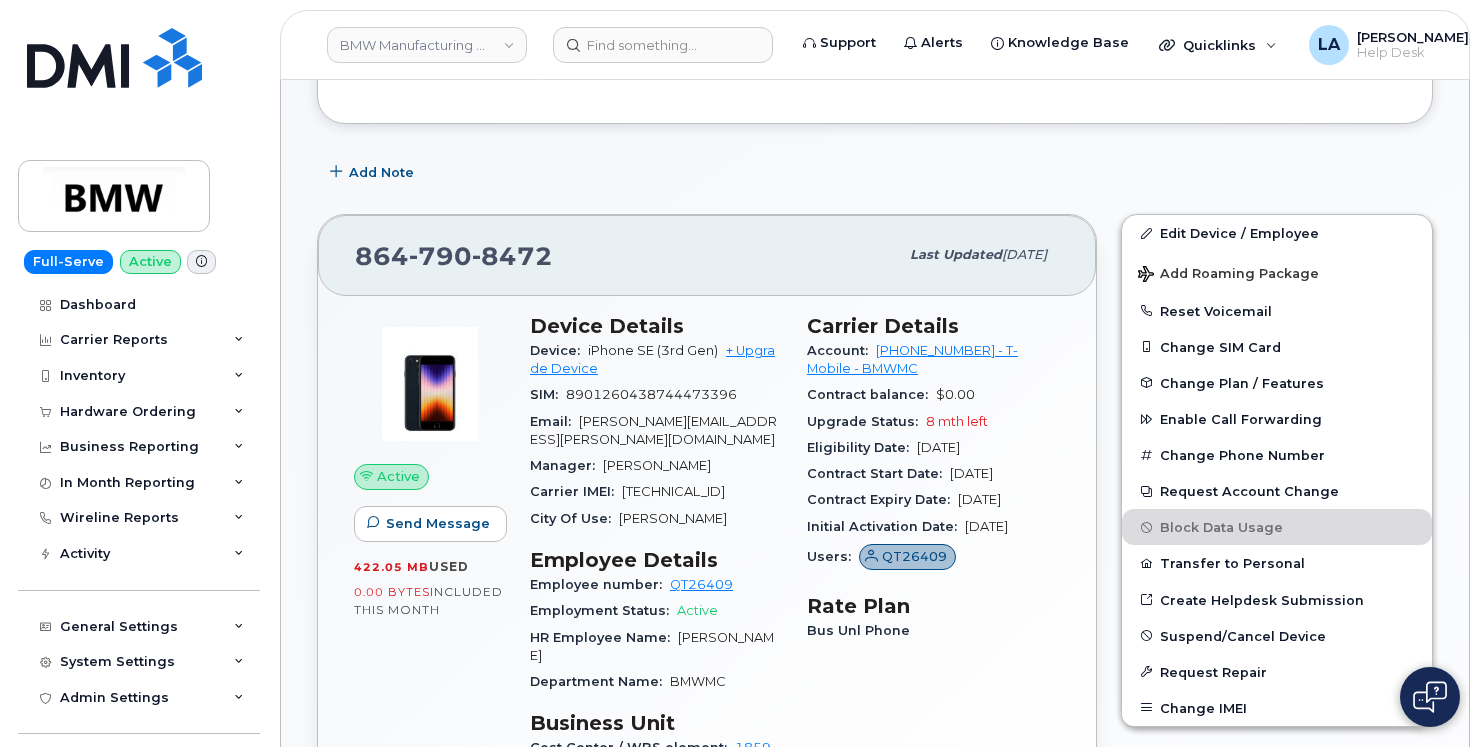 click on "richard.crocker@bmwmc.com" at bounding box center (653, 430) 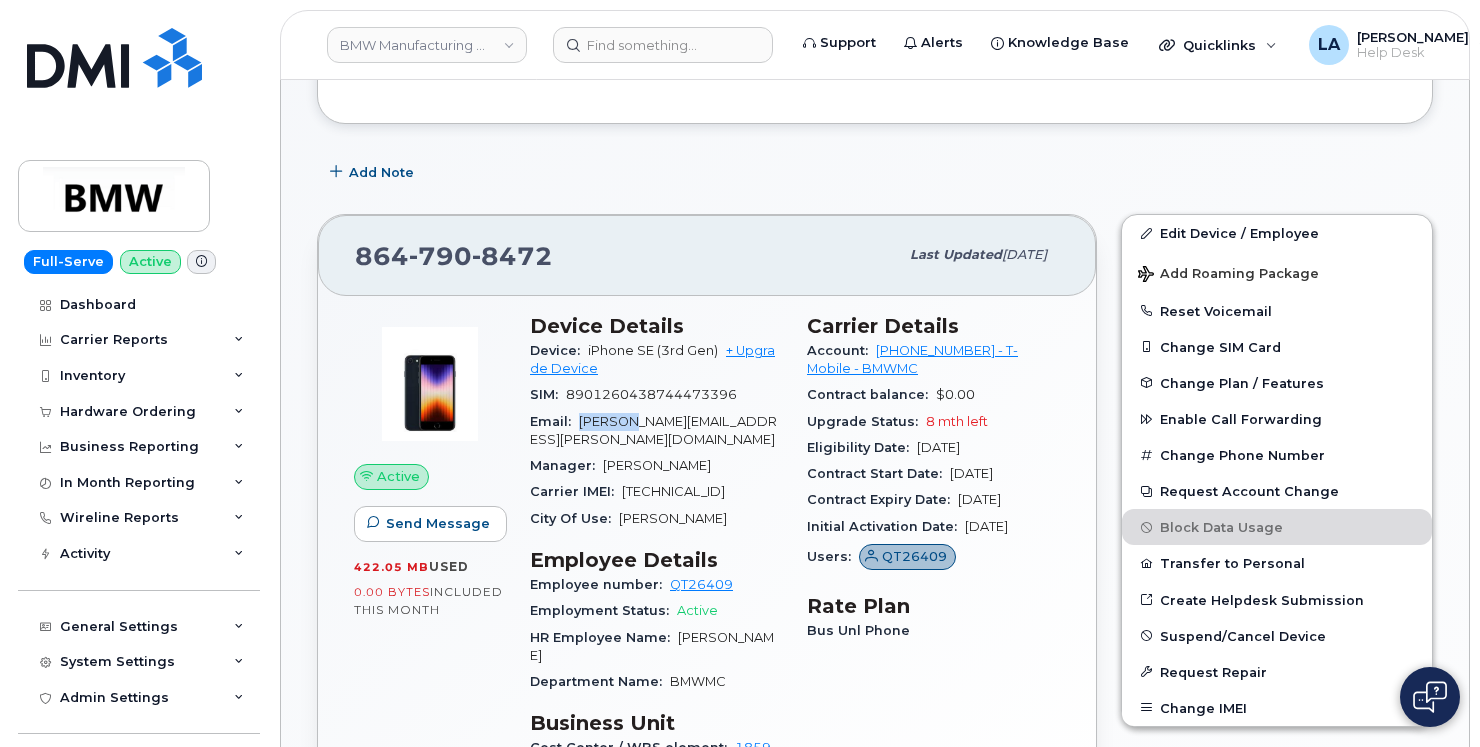 click on "richard.crocker@bmwmc.com" at bounding box center (653, 430) 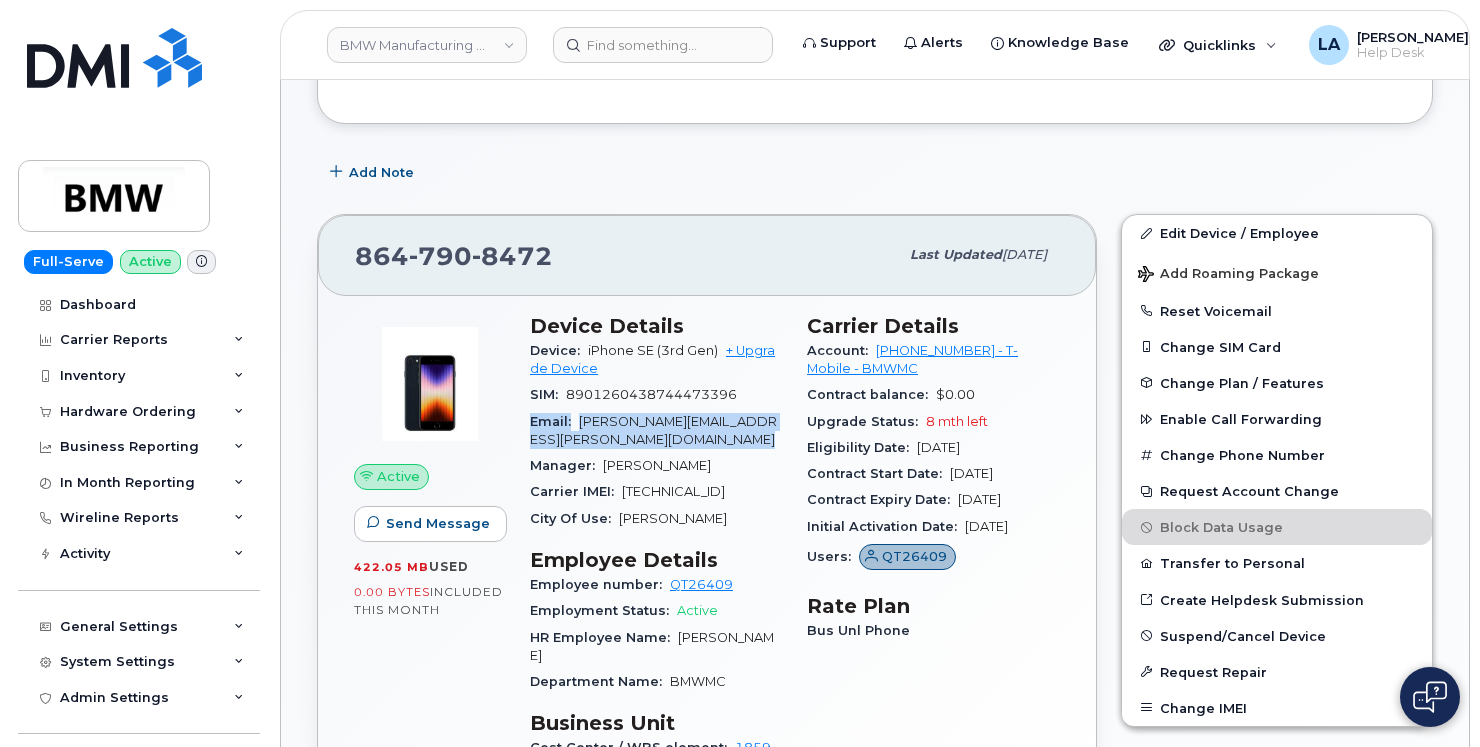 click on "richard.crocker@bmwmc.com" at bounding box center [653, 430] 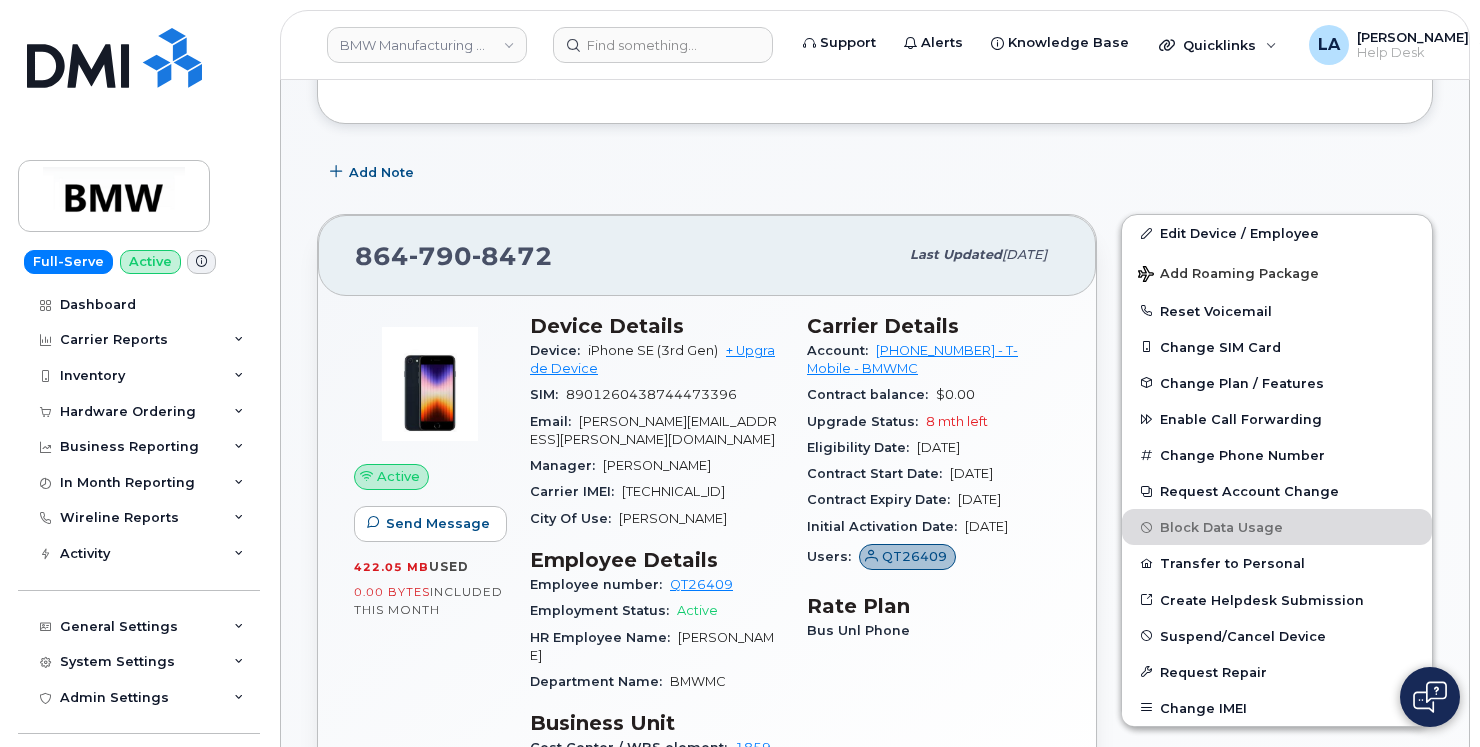 click on "Tags List
Add tags
Add Note
864 790 8472 Last updated  Jul 11, 2025 Active Send Message 422.05 MB  used 0.00 Bytes  included this month Device Details Device: iPhone SE (3rd Gen)  + Upgrade Device SIM: 8901260438744473396 Email: richard.crocker@bmwmc.com Manager: Latasha Kropp Carrier IMEI: 354398689695716 City Of Use: Anderson Employee Details Employee number: QT26409 Employment Status: Active HR Employee Name: Richard Crocker Department Name: BMWMC Business Unit Cost Center / WBS element: 1859 Carrier Details Account: 972523090 - T-Mobile - BMWMC Contract balance: $0.00 Upgrade Status: 8 mth left Eligibility Date: Mar 26, 2026 Contract Start Date: Mar 26, 2024 Contract Expiry Date: Mar 26, 2026 Initial Activation Date: Sep 28, 2023 Users: QT26409 Rate Plan Bus Unl Phone
Edit Device / Employee
Add Roaming Package
Reset Voicemail
Change SIM Card
Change Plan / Features
Enable Call Forwarding" at bounding box center (875, 1317) 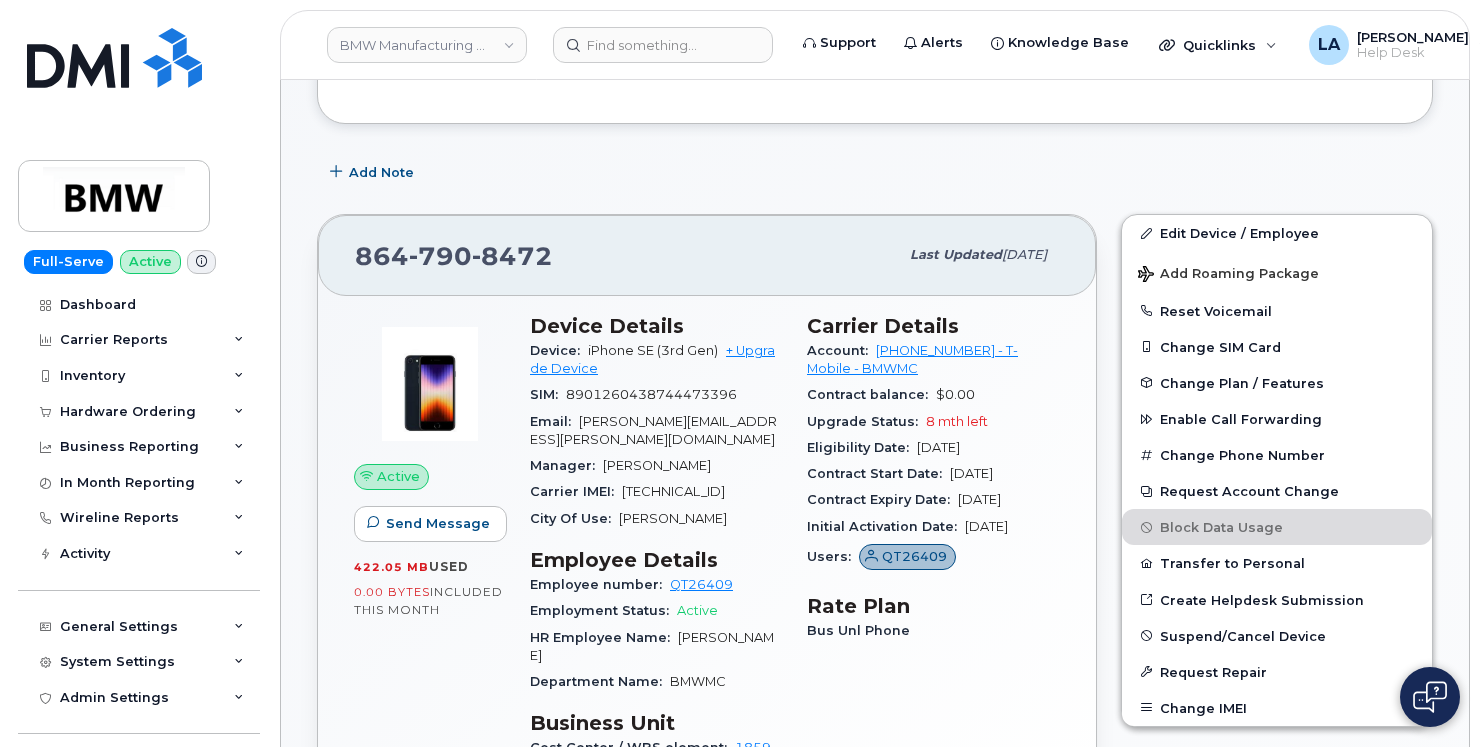 click on "Tags List
Add tags
Add Note
864 790 8472 Last updated  Jul 11, 2025 Active Send Message 422.05 MB  used 0.00 Bytes  included this month Device Details Device: iPhone SE (3rd Gen)  + Upgrade Device SIM: 8901260438744473396 Email: richard.crocker@bmwmc.com Manager: Latasha Kropp Carrier IMEI: 354398689695716 City Of Use: Anderson Employee Details Employee number: QT26409 Employment Status: Active HR Employee Name: Richard Crocker Department Name: BMWMC Business Unit Cost Center / WBS element: 1859 Carrier Details Account: 972523090 - T-Mobile - BMWMC Contract balance: $0.00 Upgrade Status: 8 mth left Eligibility Date: Mar 26, 2026 Contract Start Date: Mar 26, 2024 Contract Expiry Date: Mar 26, 2026 Initial Activation Date: Sep 28, 2023 Users: QT26409 Rate Plan Bus Unl Phone
Edit Device / Employee
Add Roaming Package
Reset Voicemail
Change SIM Card
Change Plan / Features
Enable Call Forwarding" at bounding box center [875, 1317] 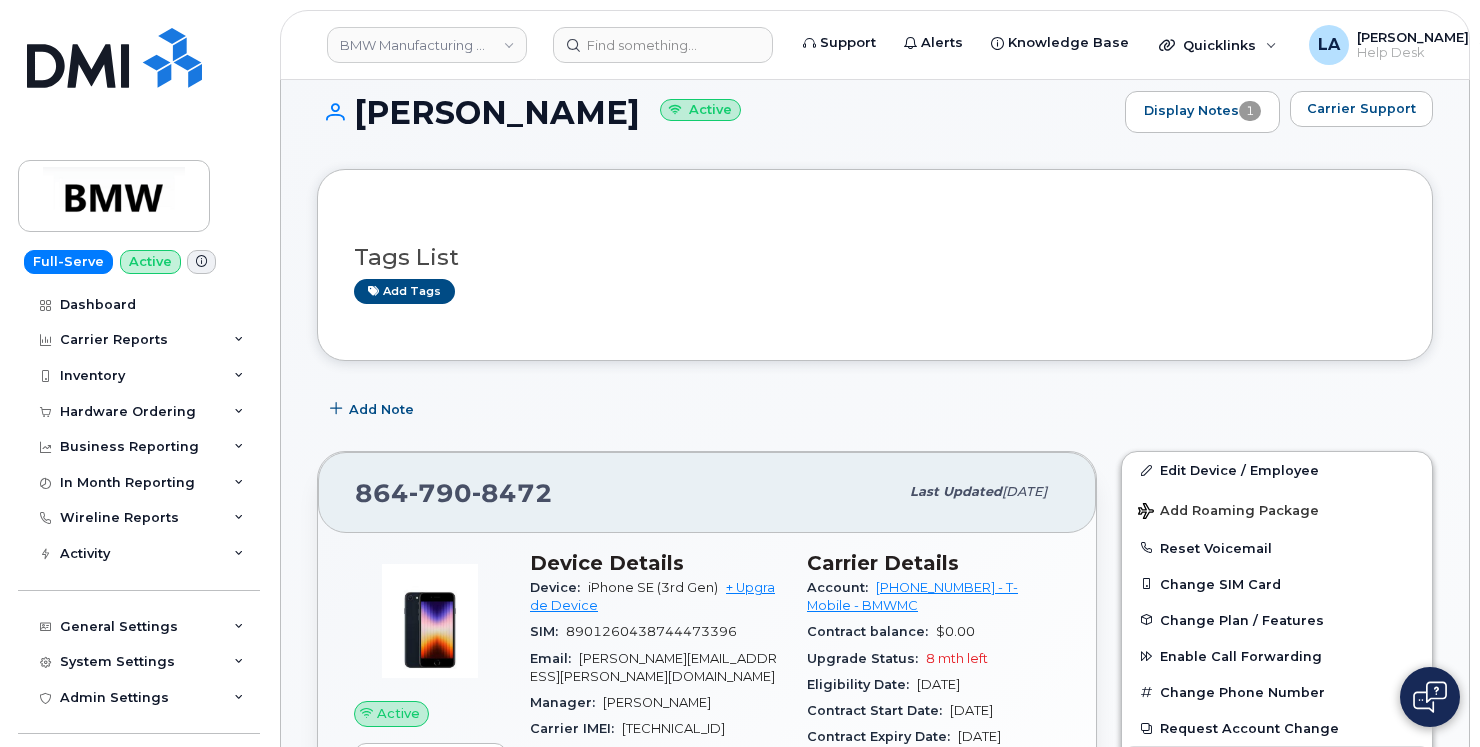 scroll, scrollTop: 0, scrollLeft: 0, axis: both 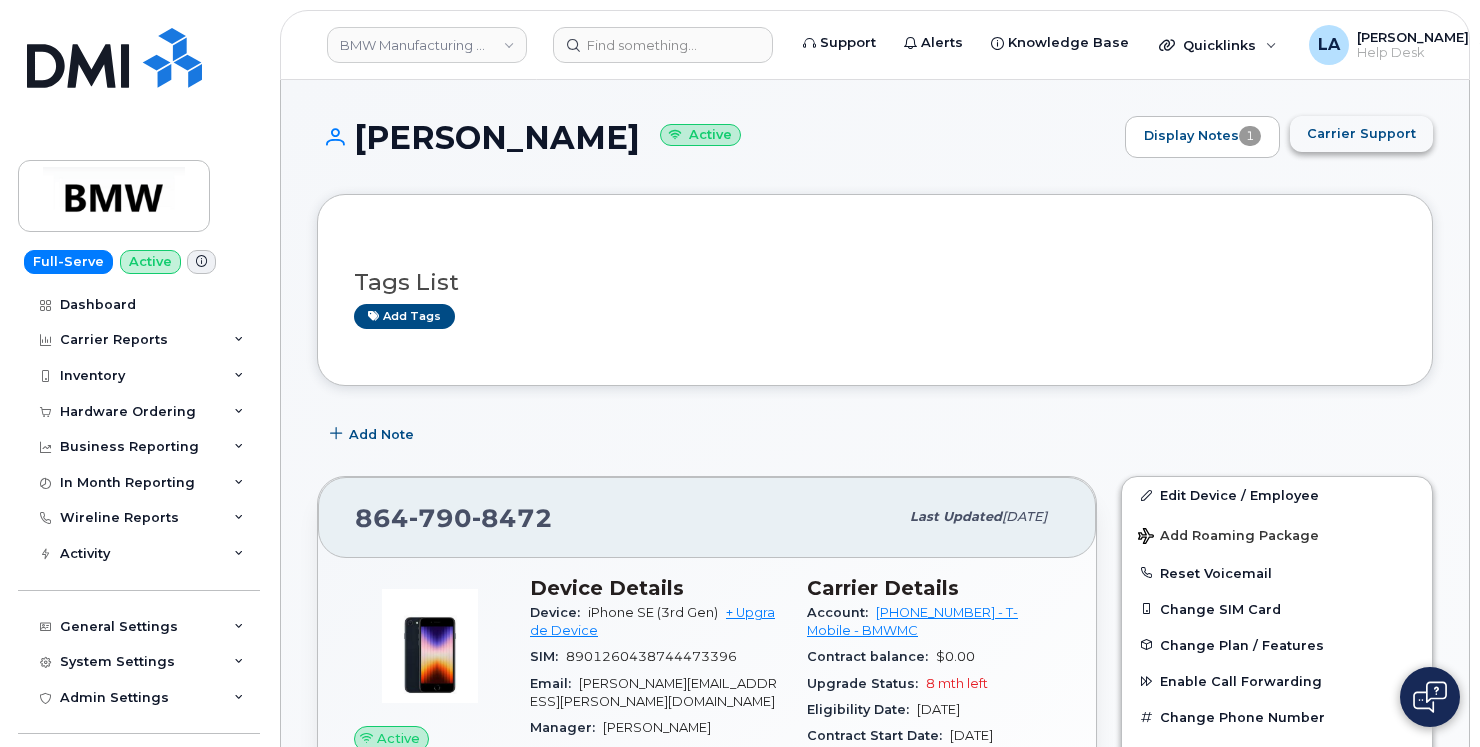 click on "Carrier Support" at bounding box center [1361, 133] 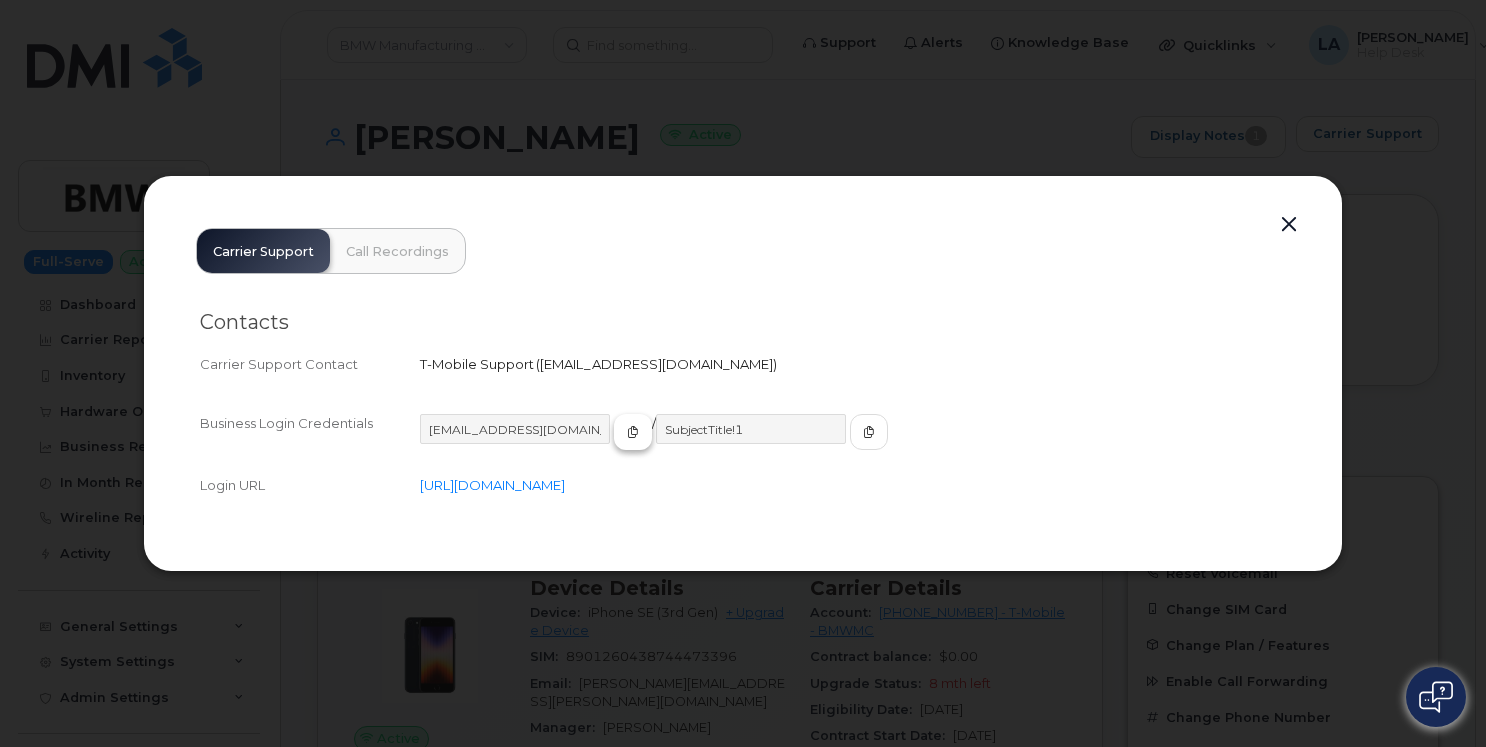 click at bounding box center (633, 432) 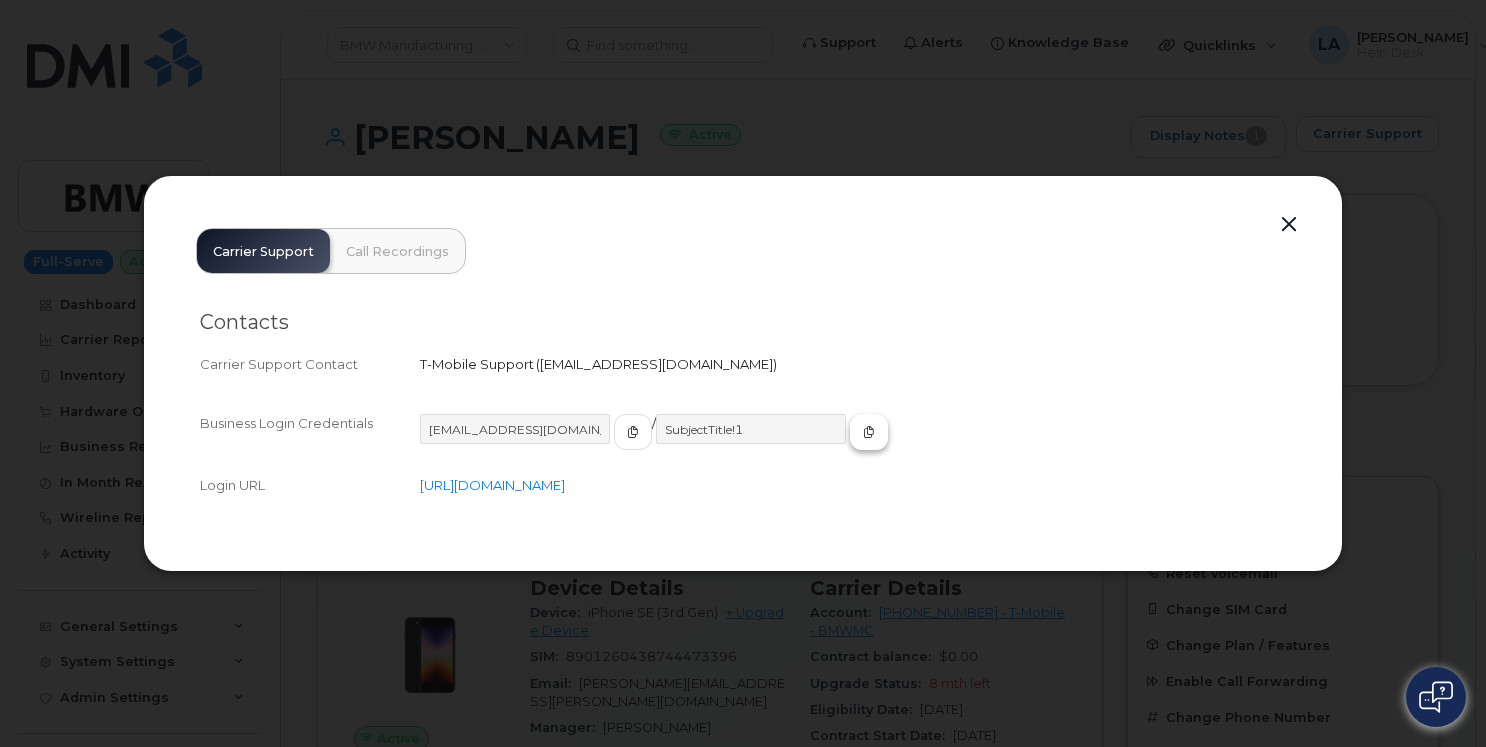 click at bounding box center [869, 432] 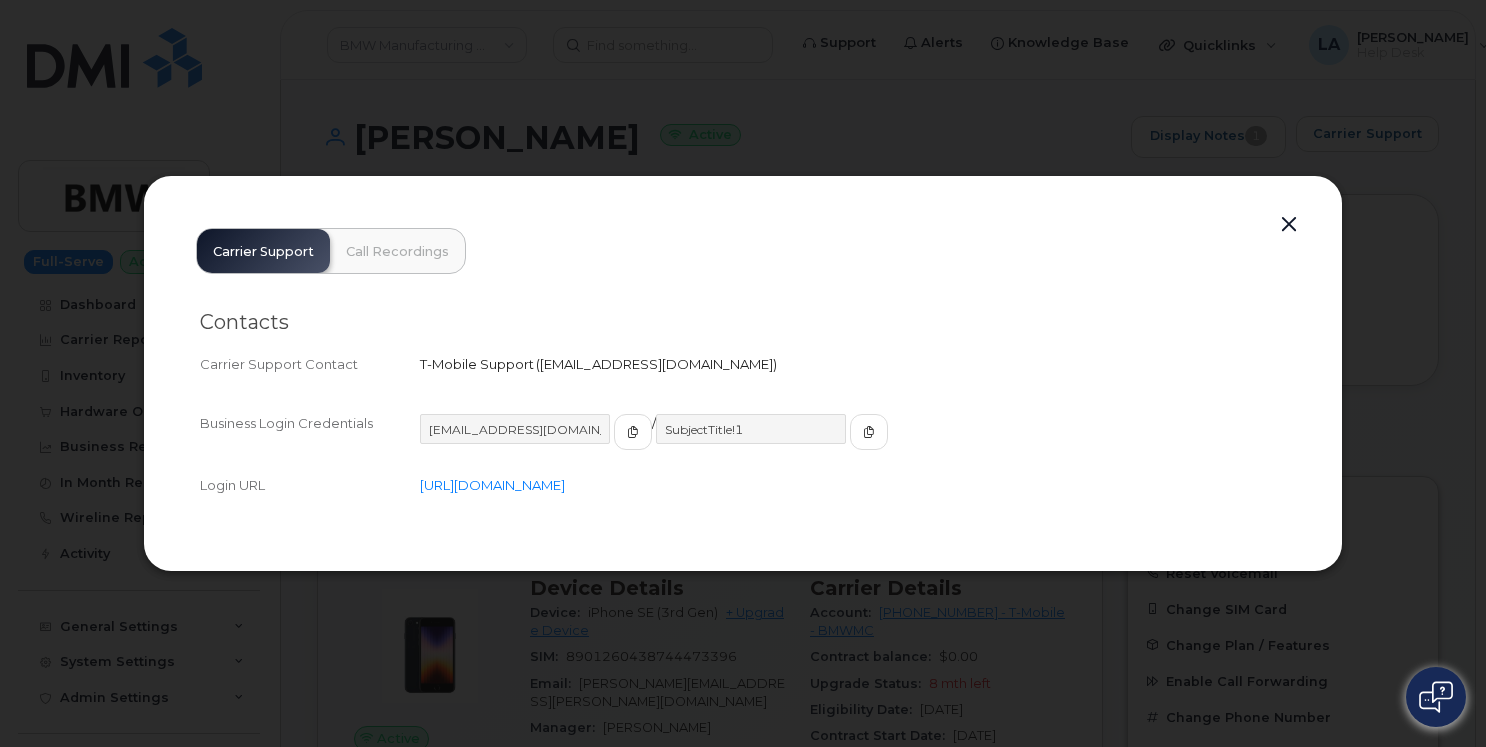 click at bounding box center (1289, 225) 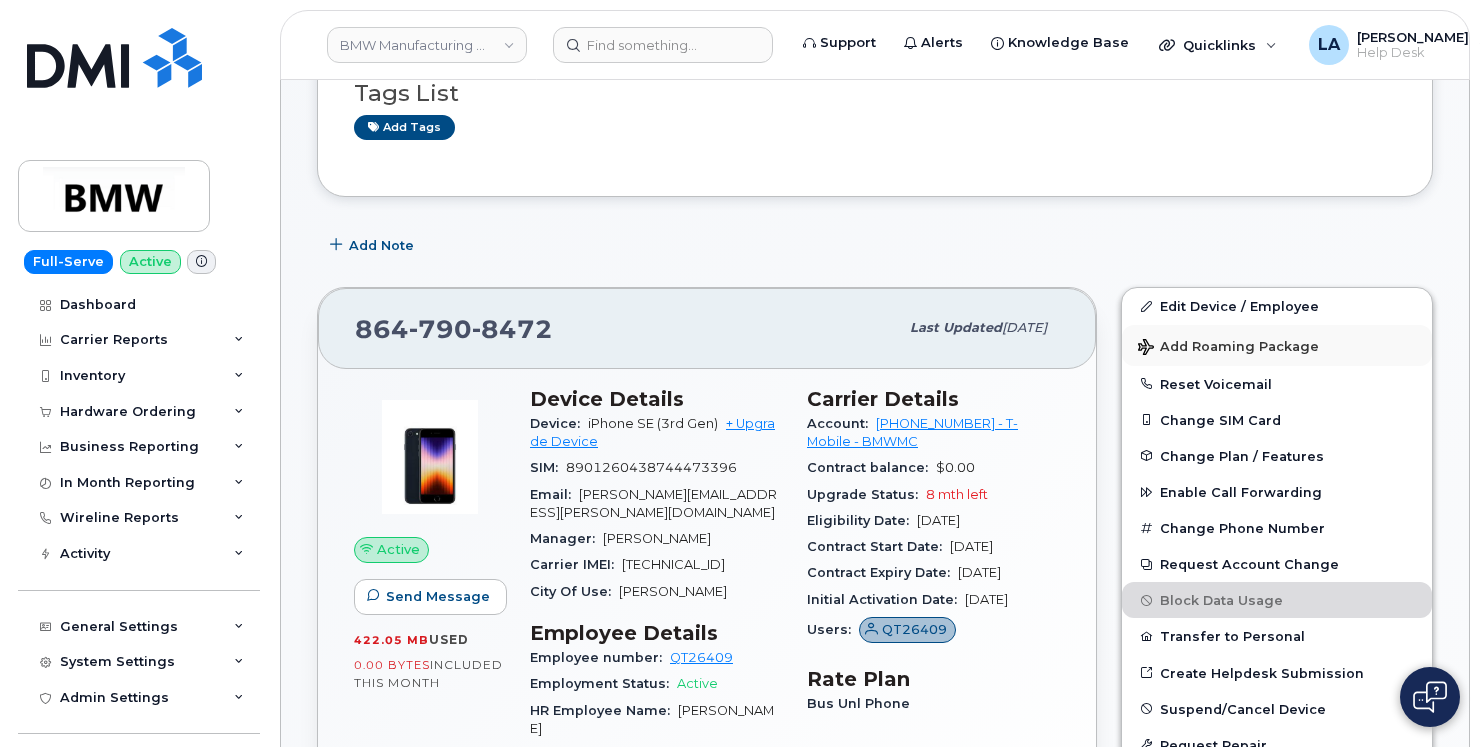 scroll, scrollTop: 200, scrollLeft: 0, axis: vertical 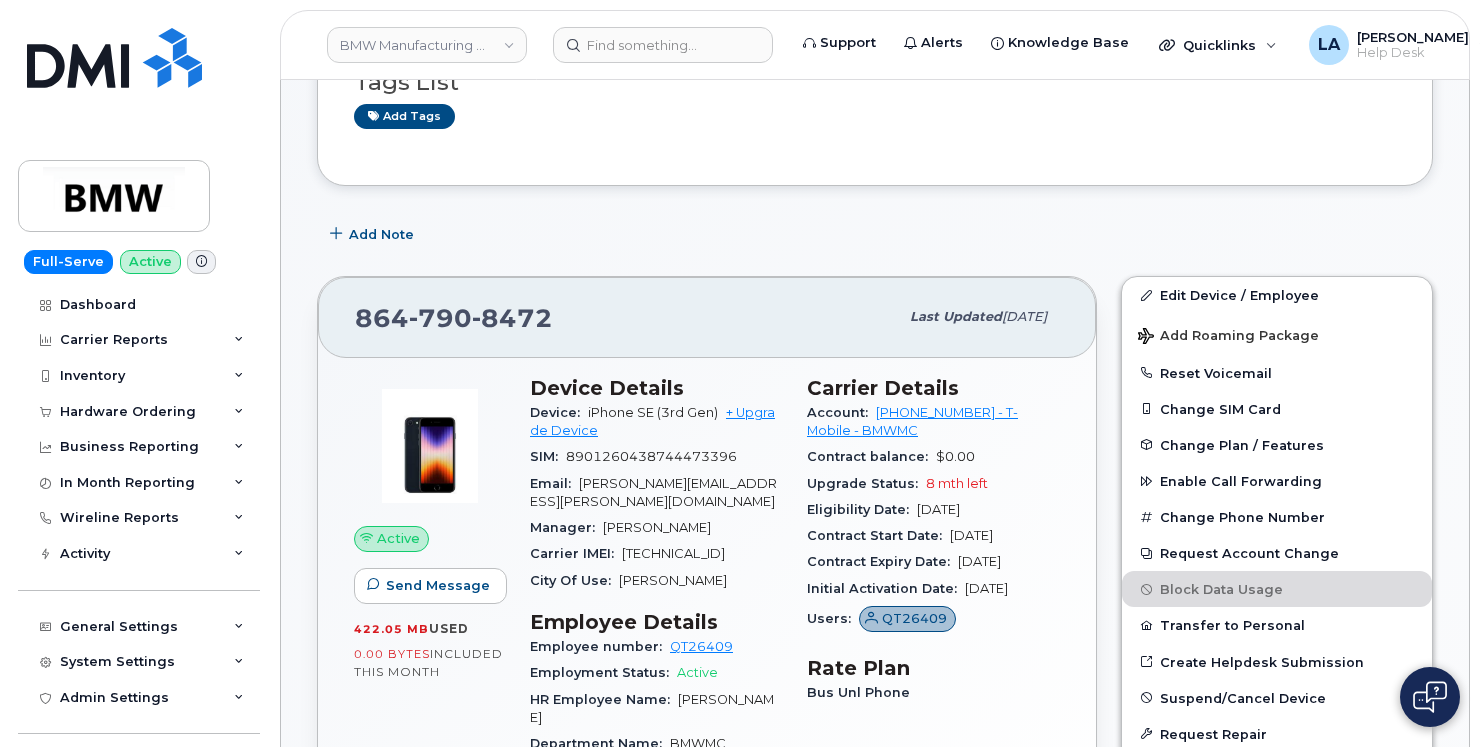 click on "Tags List
Add tags
Add Note
864 790 8472 Last updated  Jul 11, 2025 Active Send Message 422.05 MB  used 0.00 Bytes  included this month Device Details Device: iPhone SE (3rd Gen)  + Upgrade Device SIM: 8901260438744473396 Email: richard.crocker@bmwmc.com Manager: Latasha Kropp Carrier IMEI: 354398689695716 City Of Use: Anderson Employee Details Employee number: QT26409 Employment Status: Active HR Employee Name: Richard Crocker Department Name: BMWMC Business Unit Cost Center / WBS element: 1859 Carrier Details Account: 972523090 - T-Mobile - BMWMC Contract balance: $0.00 Upgrade Status: 8 mth left Eligibility Date: Mar 26, 2026 Contract Start Date: Mar 26, 2024 Contract Expiry Date: Mar 26, 2026 Initial Activation Date: Sep 28, 2023 Users: QT26409 Rate Plan Bus Unl Phone
Edit Device / Employee
Add Roaming Package
Reset Voicemail
Change SIM Card
Change Plan / Features
Enable Call Forwarding" at bounding box center [875, 1379] 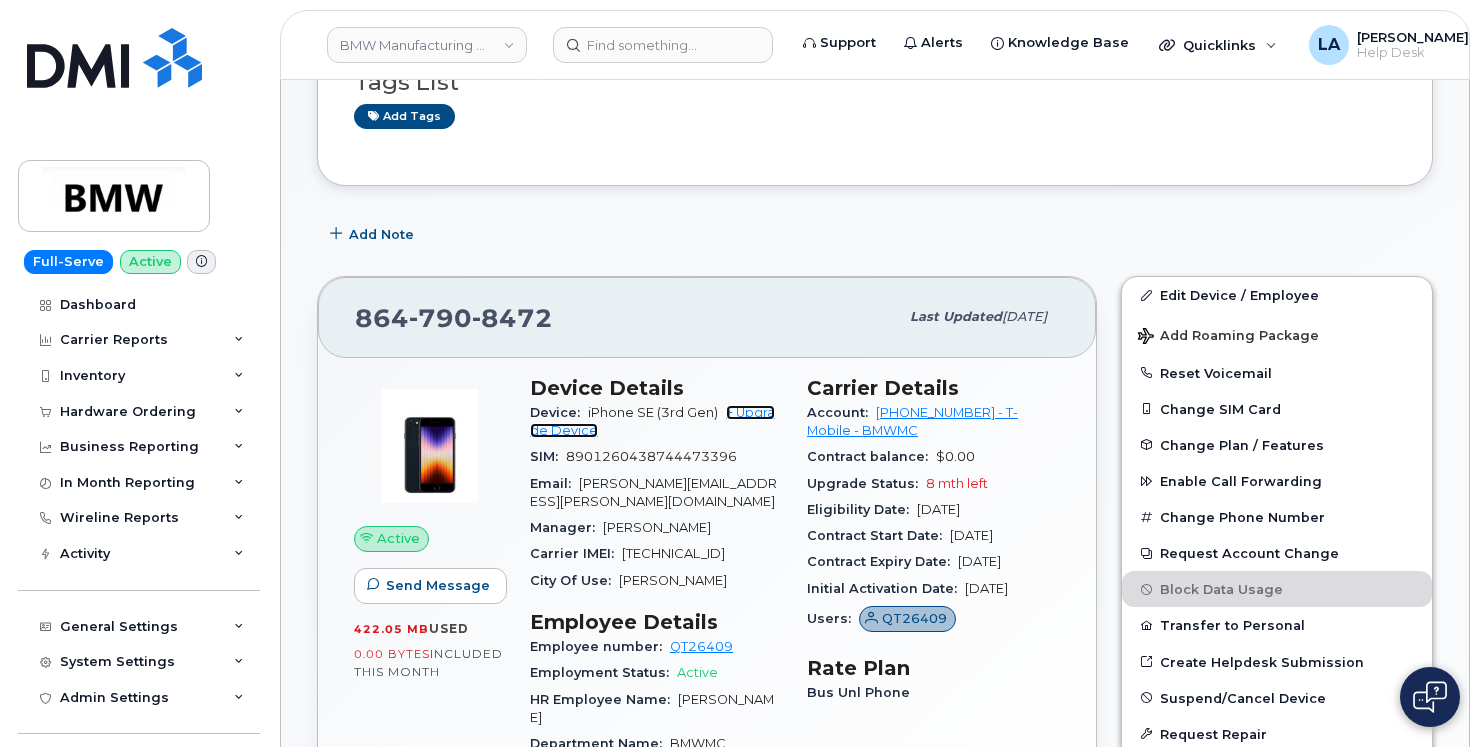 click on "+ Upgrade Device" 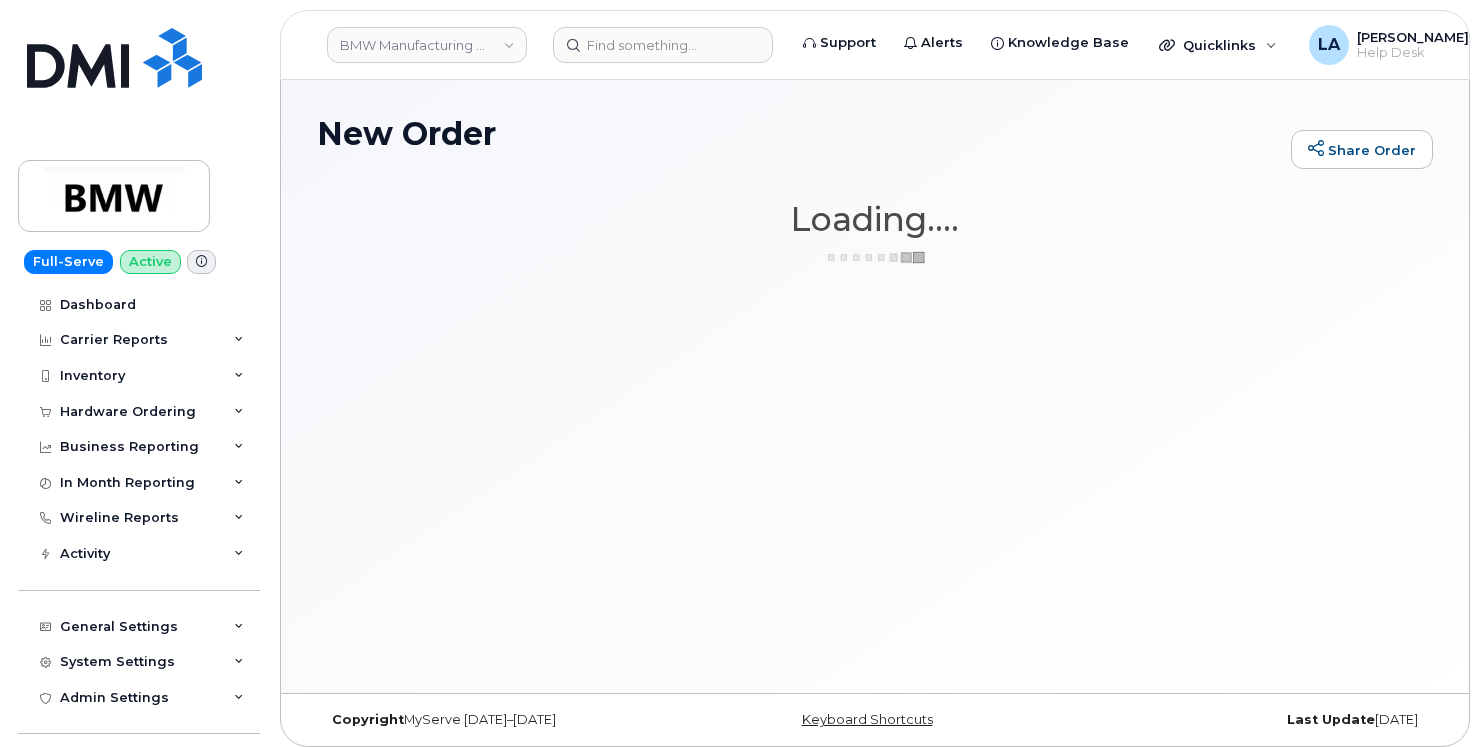 scroll, scrollTop: 0, scrollLeft: 0, axis: both 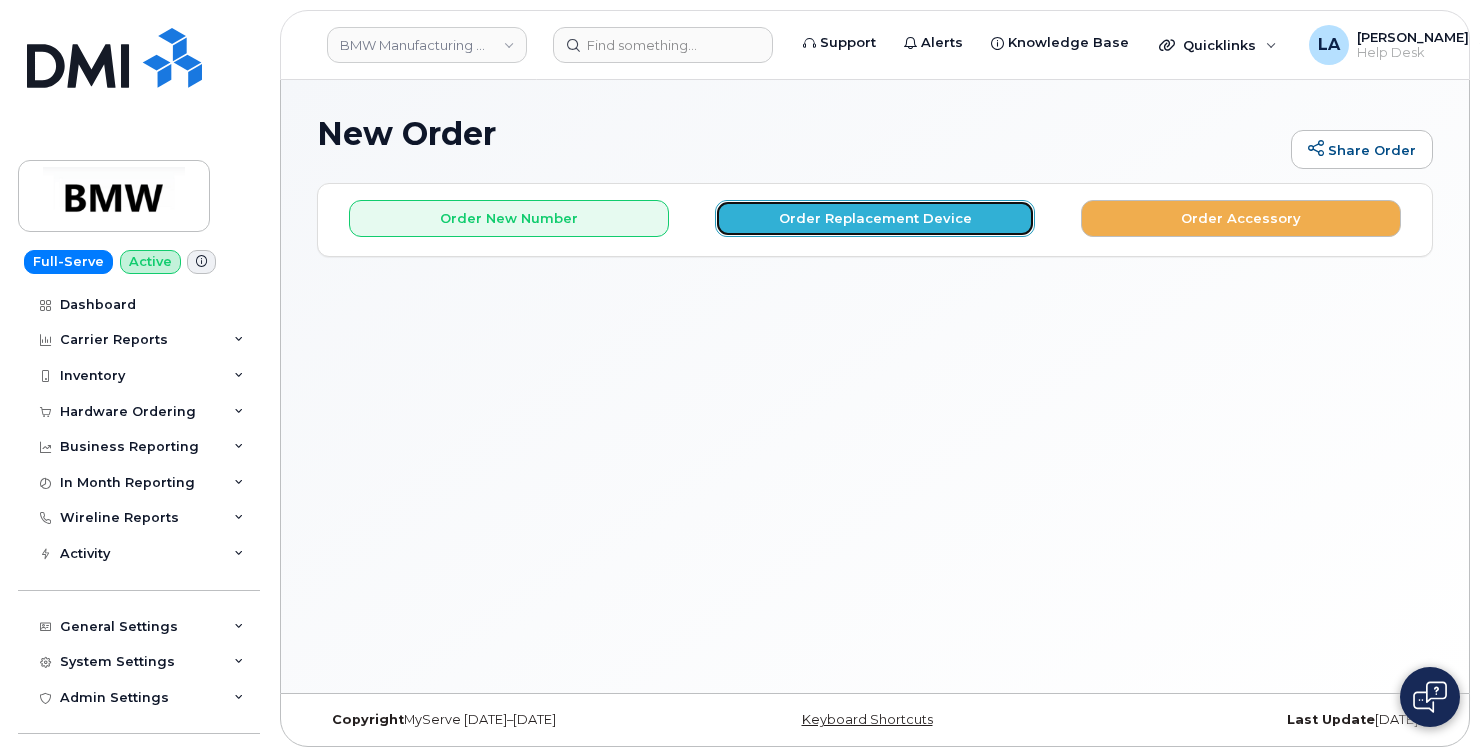 click on "Order Replacement Device" at bounding box center [875, 218] 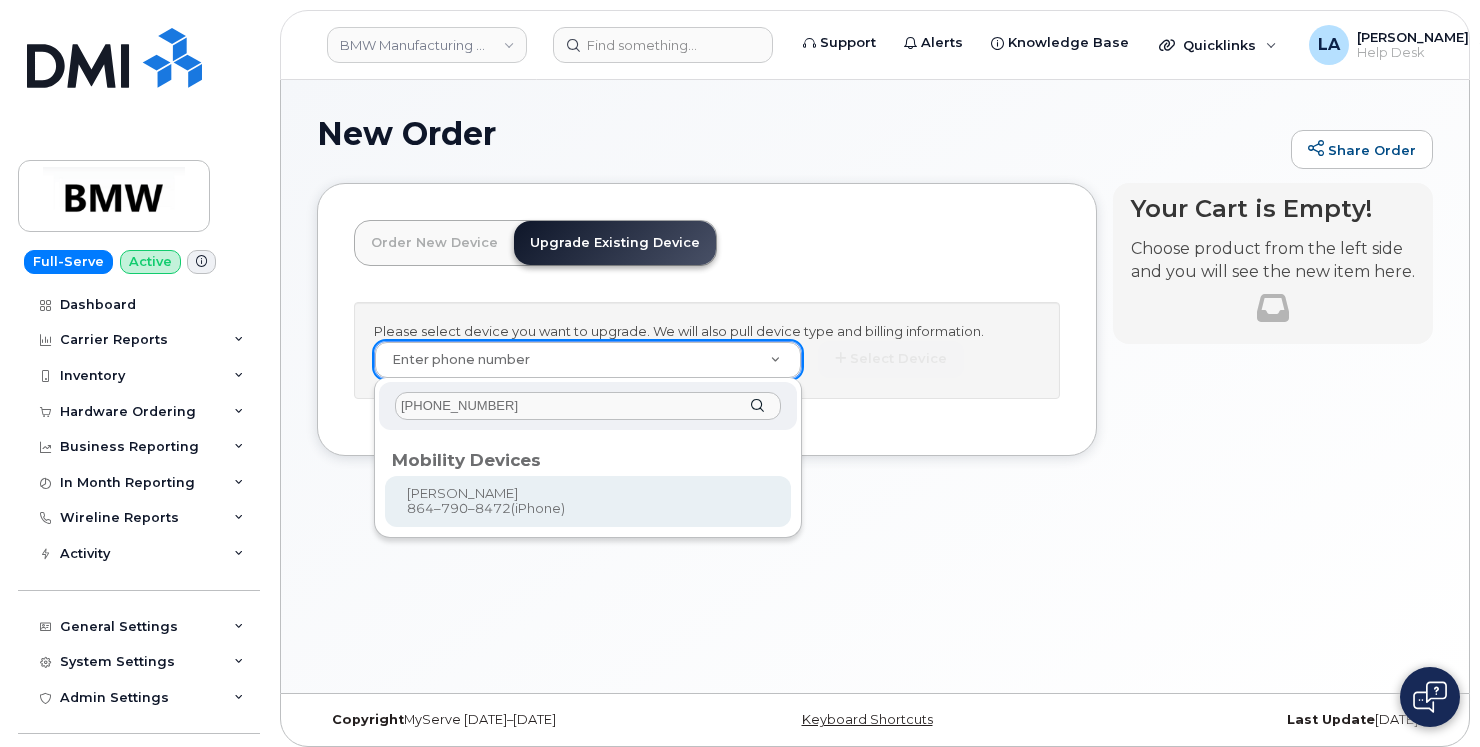 type on "864 790 8472" 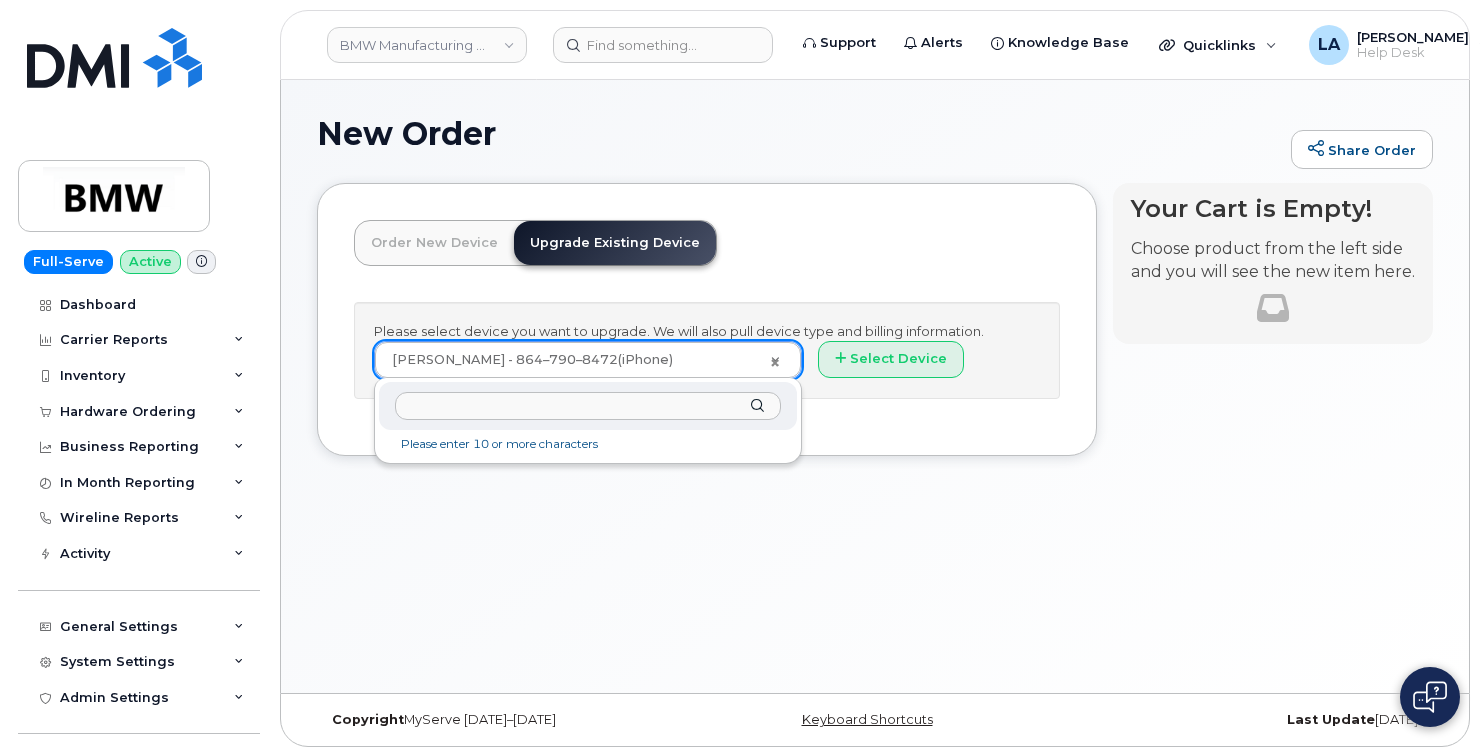 drag, startPoint x: 615, startPoint y: 353, endPoint x: 495, endPoint y: 470, distance: 167.59773 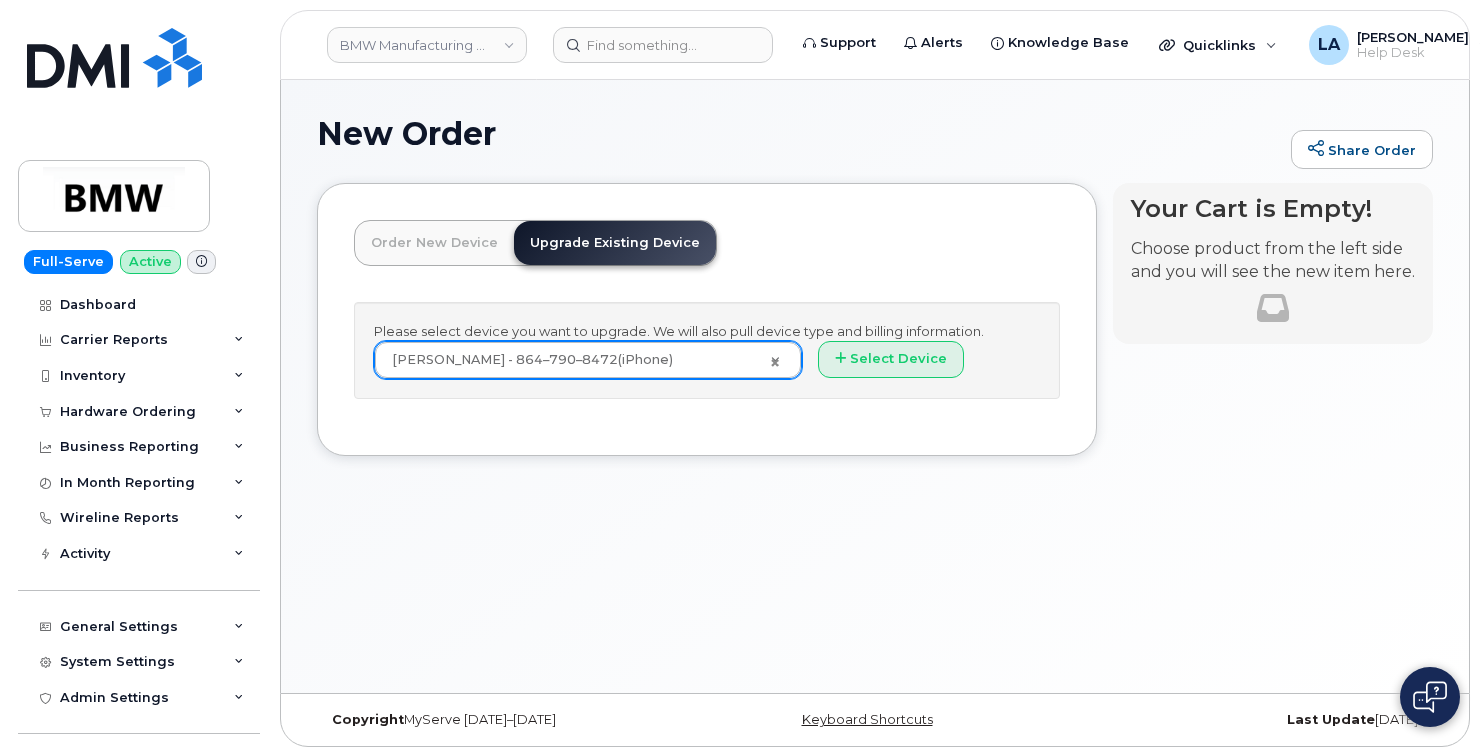 click on "New Order
Share Order
×
Share This Order
If you want to allow others to create or edit orders, share this link with them:
https://myserve.ca/customer/43298458-912f-4584-a077-10fb429e8825/hardware_orders/new
Loading....
Order New Device
Upgrade Existing Device
Order new device and new line
Order new device for existing or suspended line
Order Accessory
Please select device you want to upgrade. We will also pull device type and billing information.
Richard Crocker  -  864–790–8472  (iPhone)     927003
Select Device
*
Your Cart is Empty!
Choose product from the left side and you will see the new item here.
You're trying to update existing item right now. Select new product or refresh the browser page if want cancel the changes.
Cart
active" at bounding box center (875, 386) 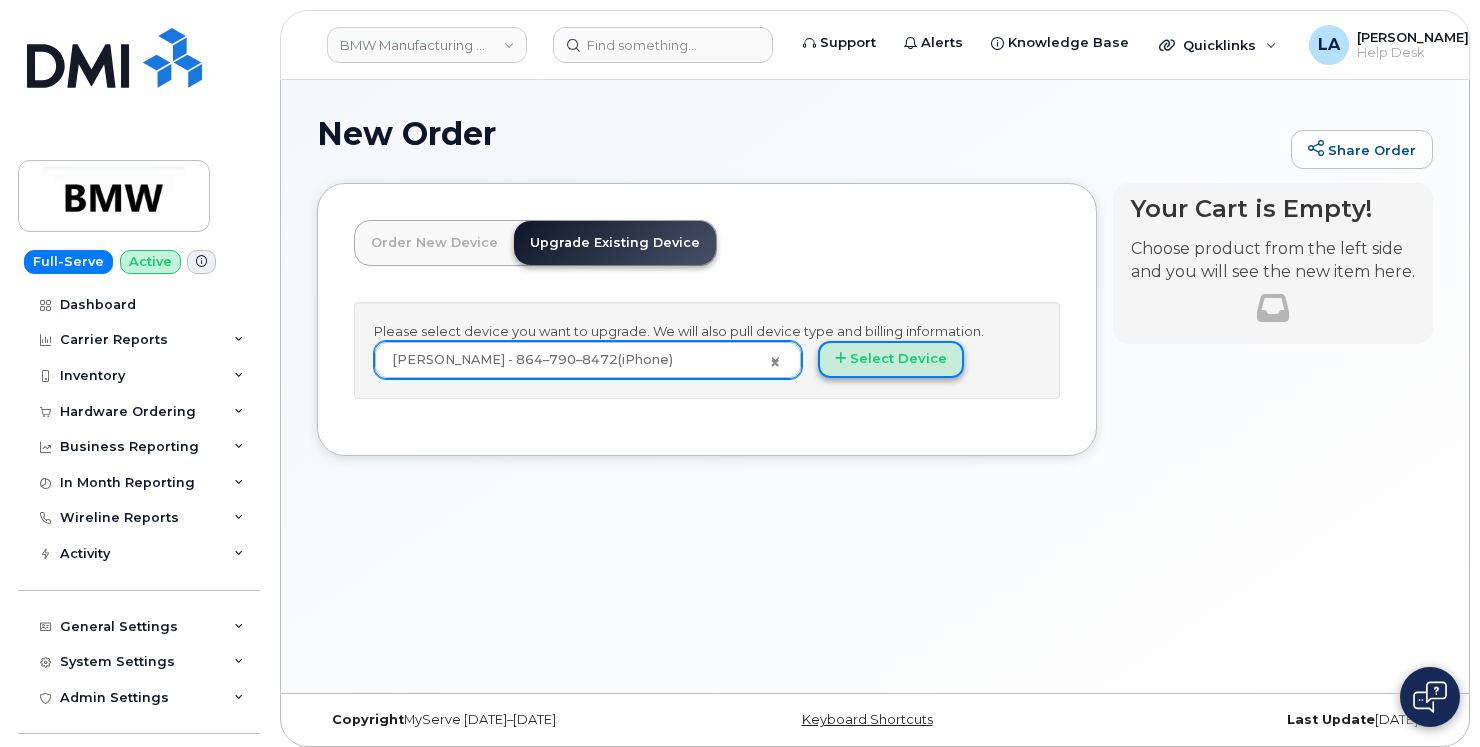 click on "Select Device" at bounding box center (891, 359) 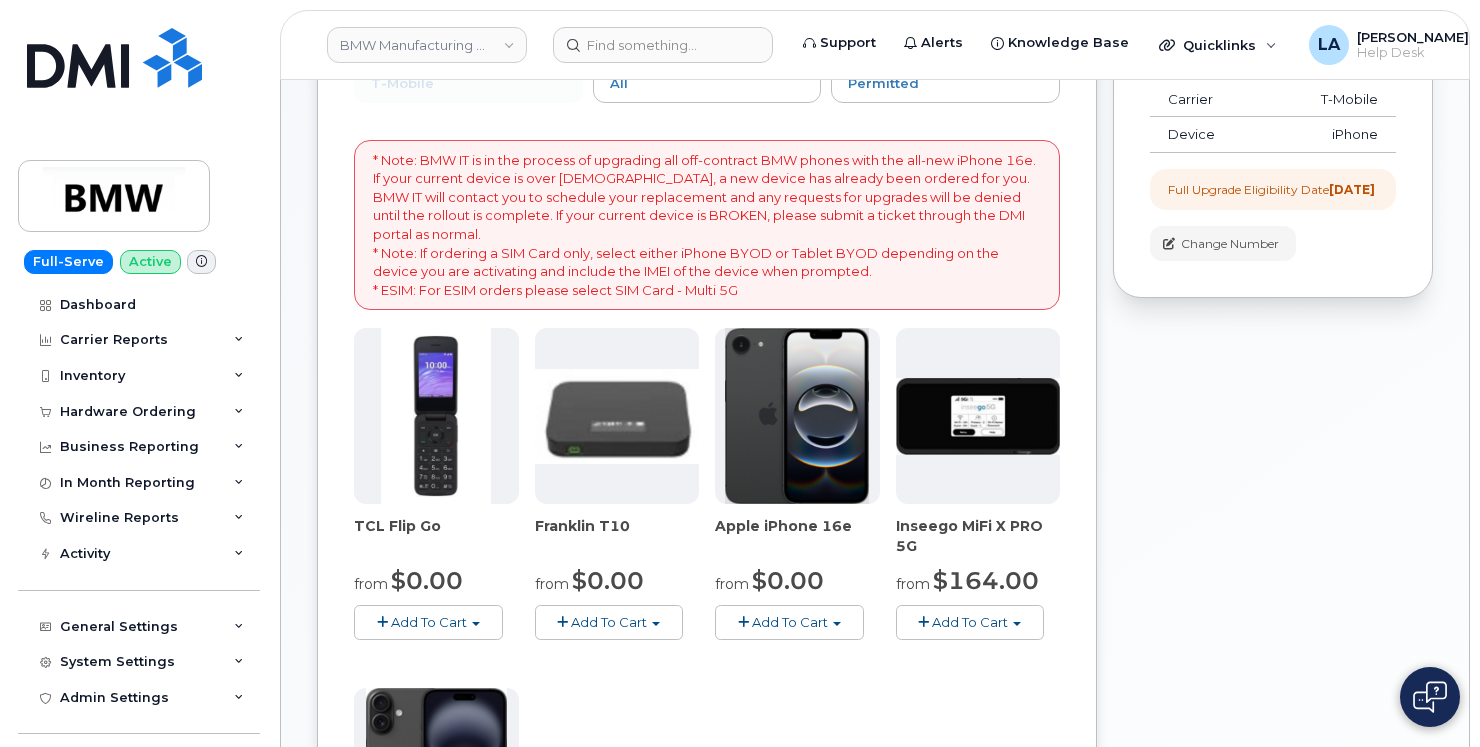 scroll, scrollTop: 267, scrollLeft: 0, axis: vertical 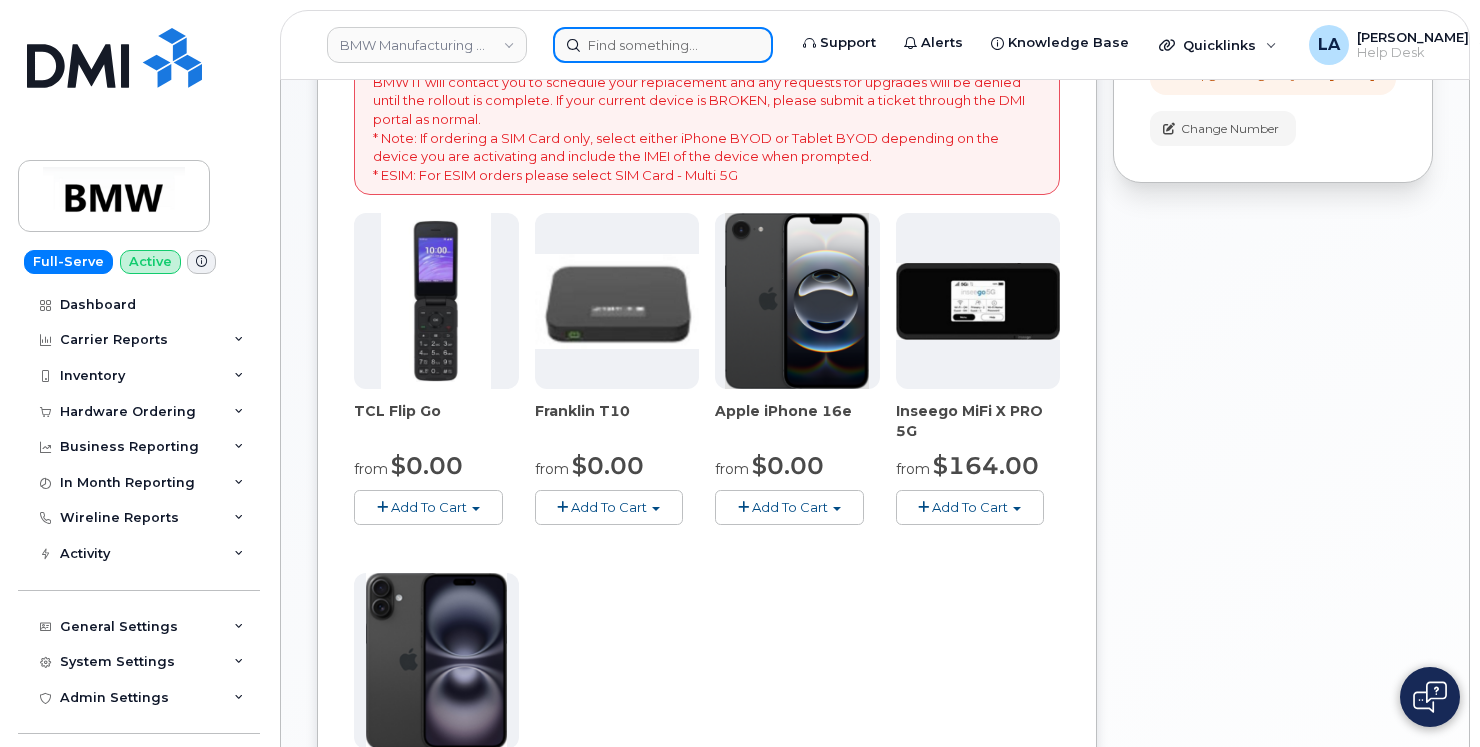 click at bounding box center [663, 45] 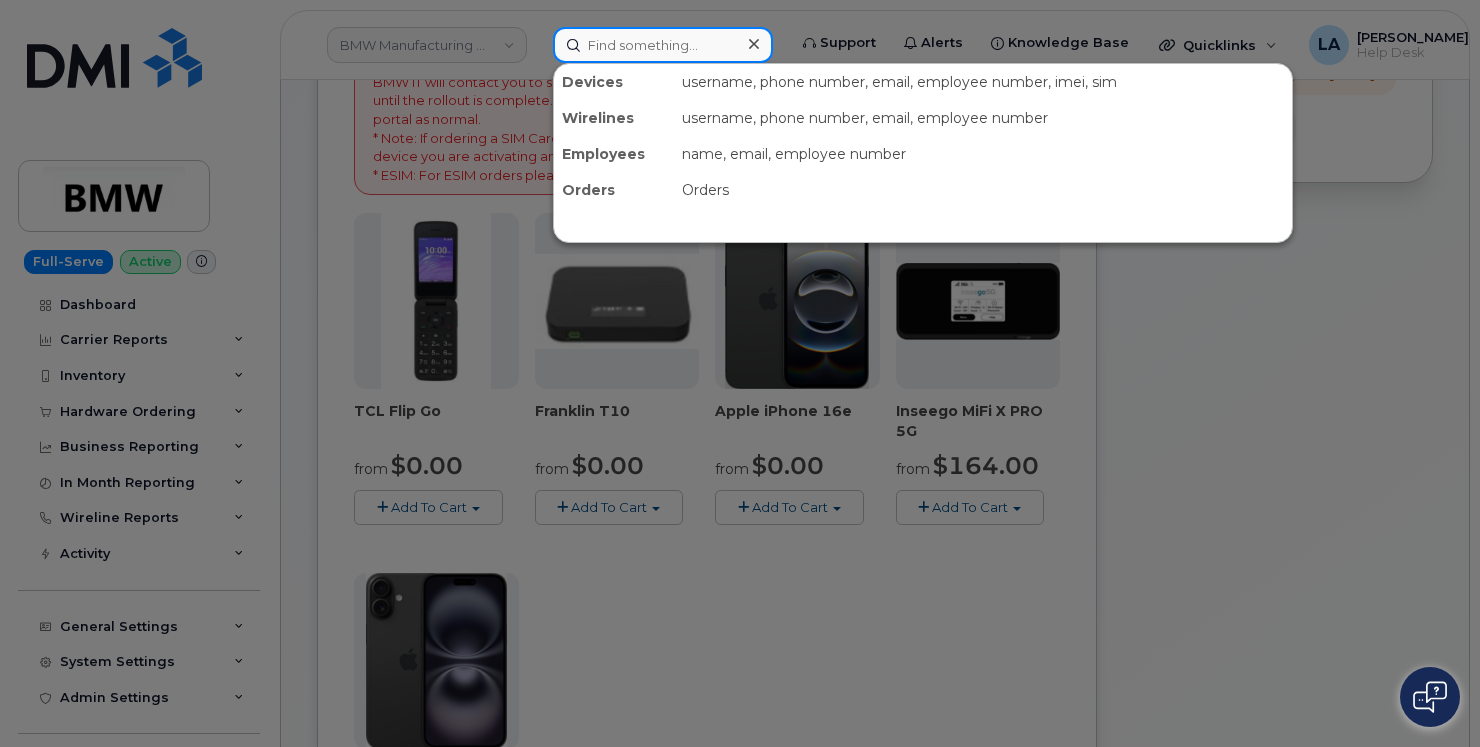 paste on "2018320313" 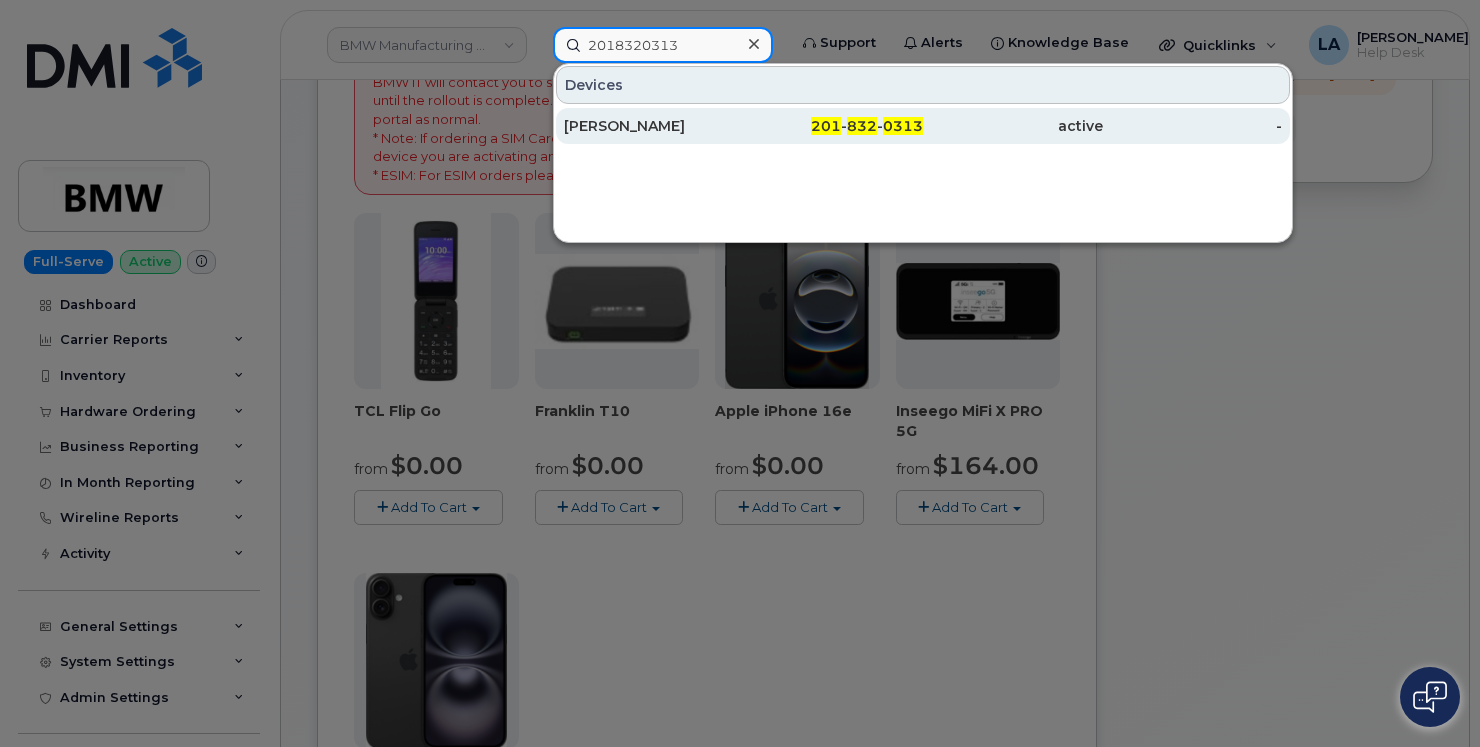 type on "2018320313" 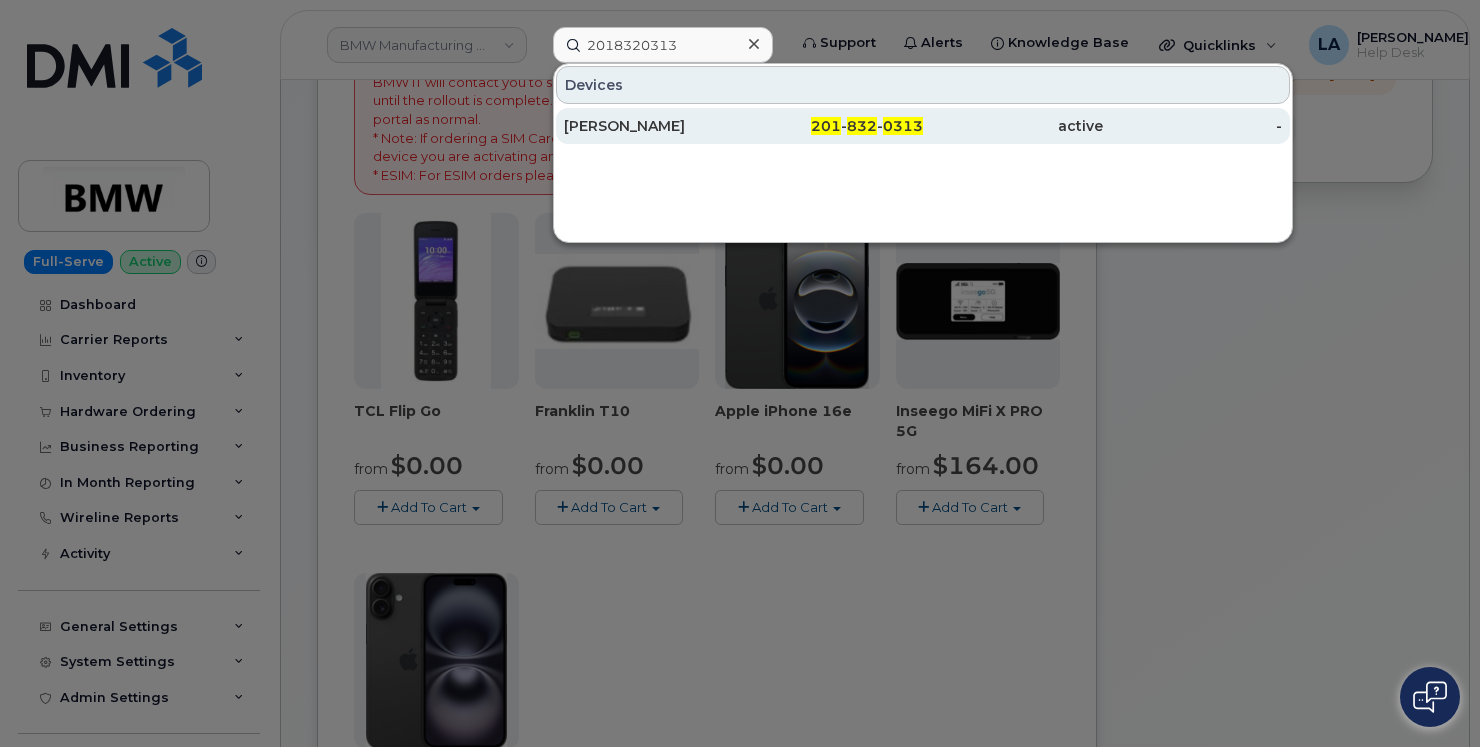 click on "[PERSON_NAME]" at bounding box center [654, 126] 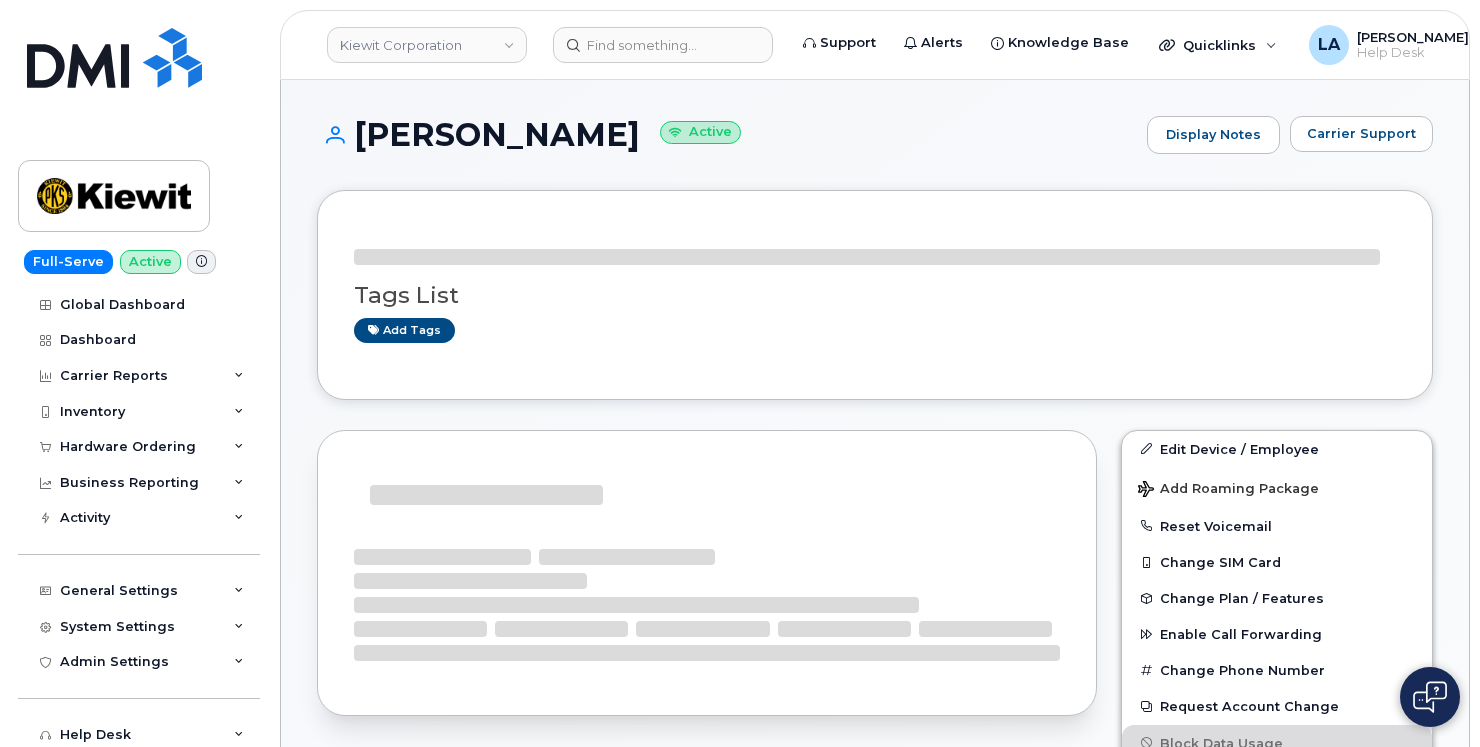 scroll, scrollTop: 0, scrollLeft: 0, axis: both 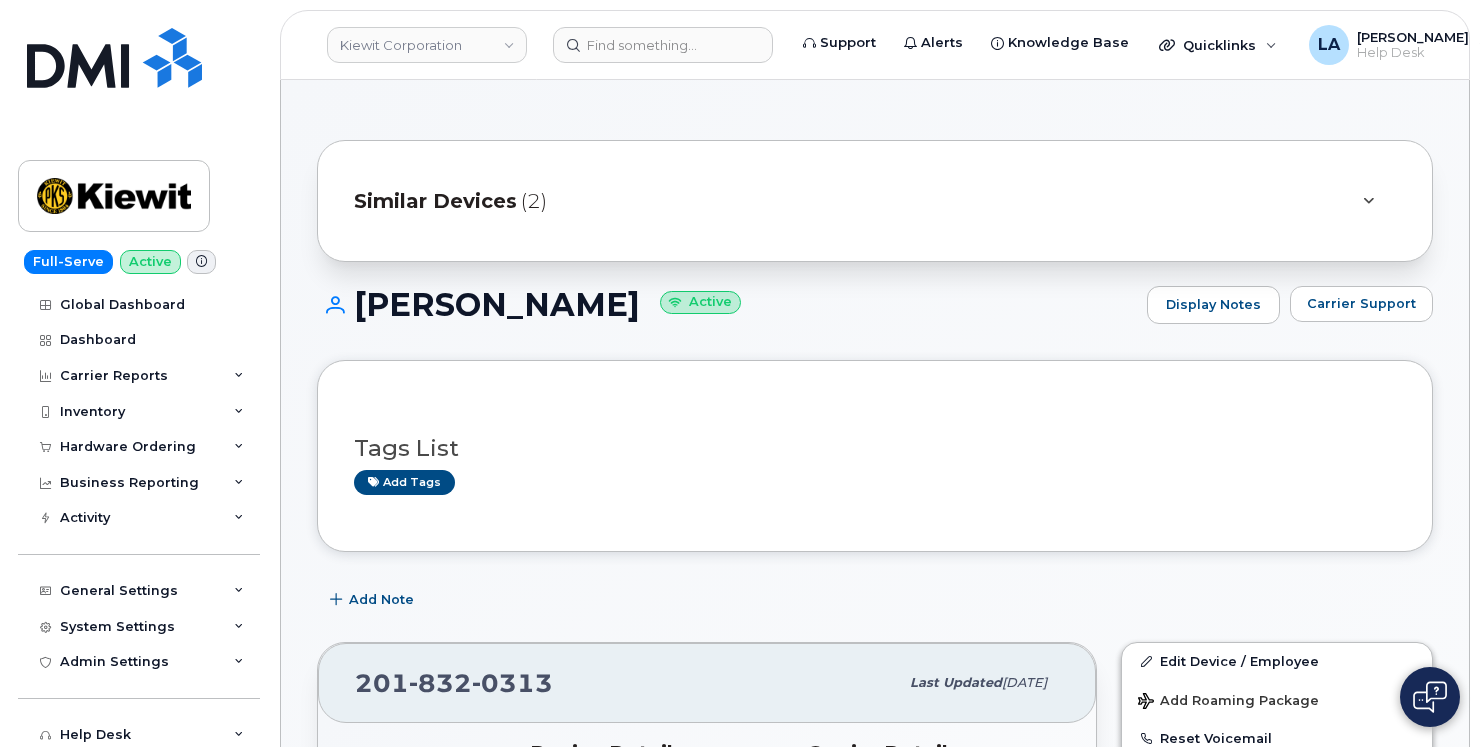 click at bounding box center (1368, 201) 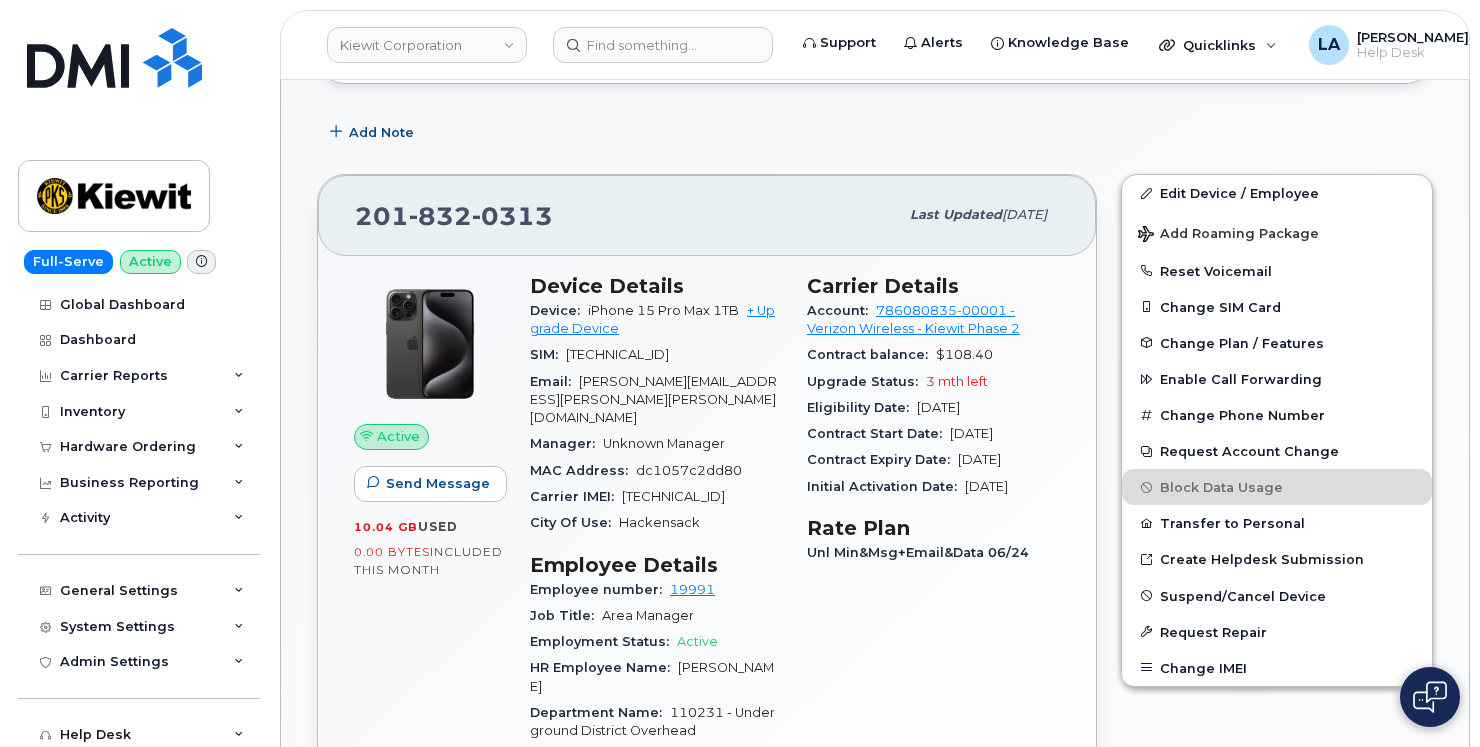 scroll, scrollTop: 0, scrollLeft: 0, axis: both 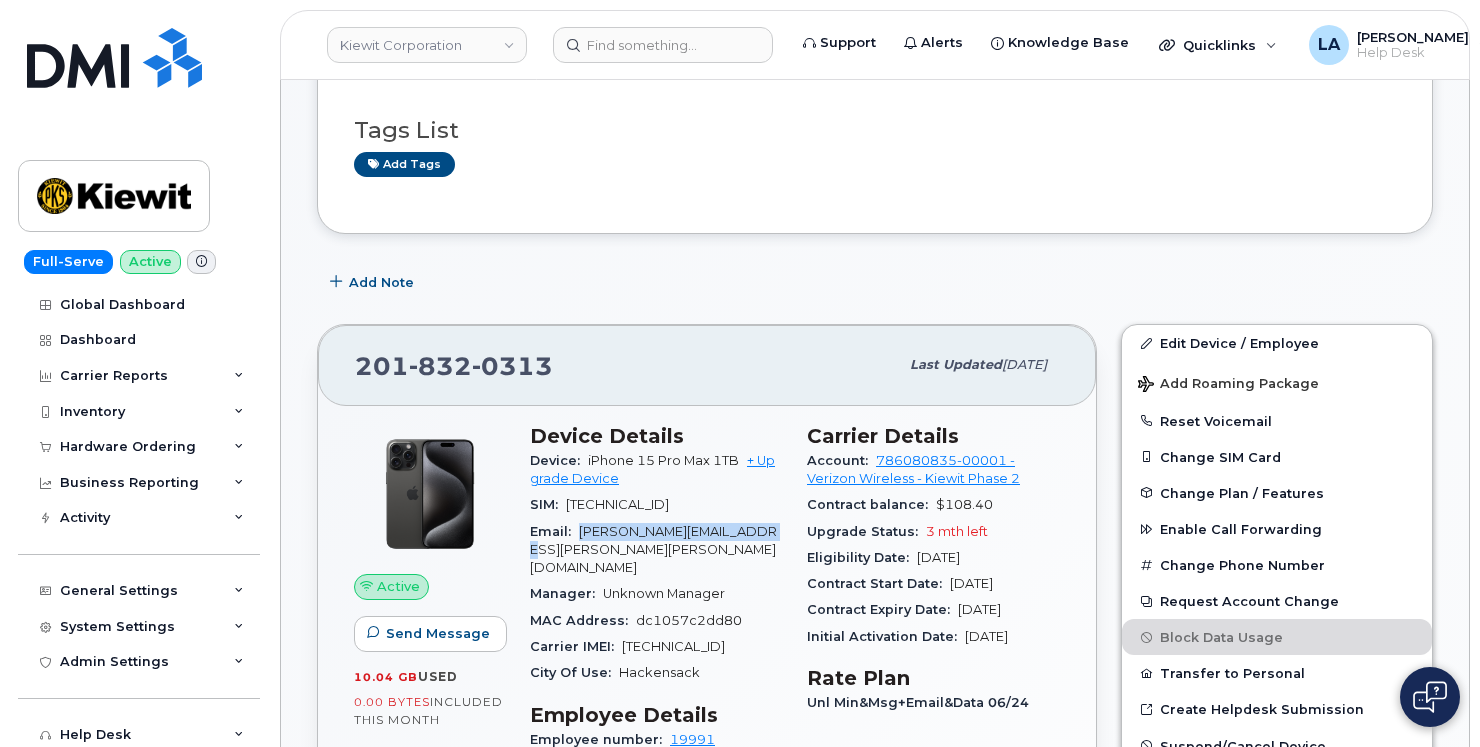 drag, startPoint x: 578, startPoint y: 526, endPoint x: 601, endPoint y: 542, distance: 28.01785 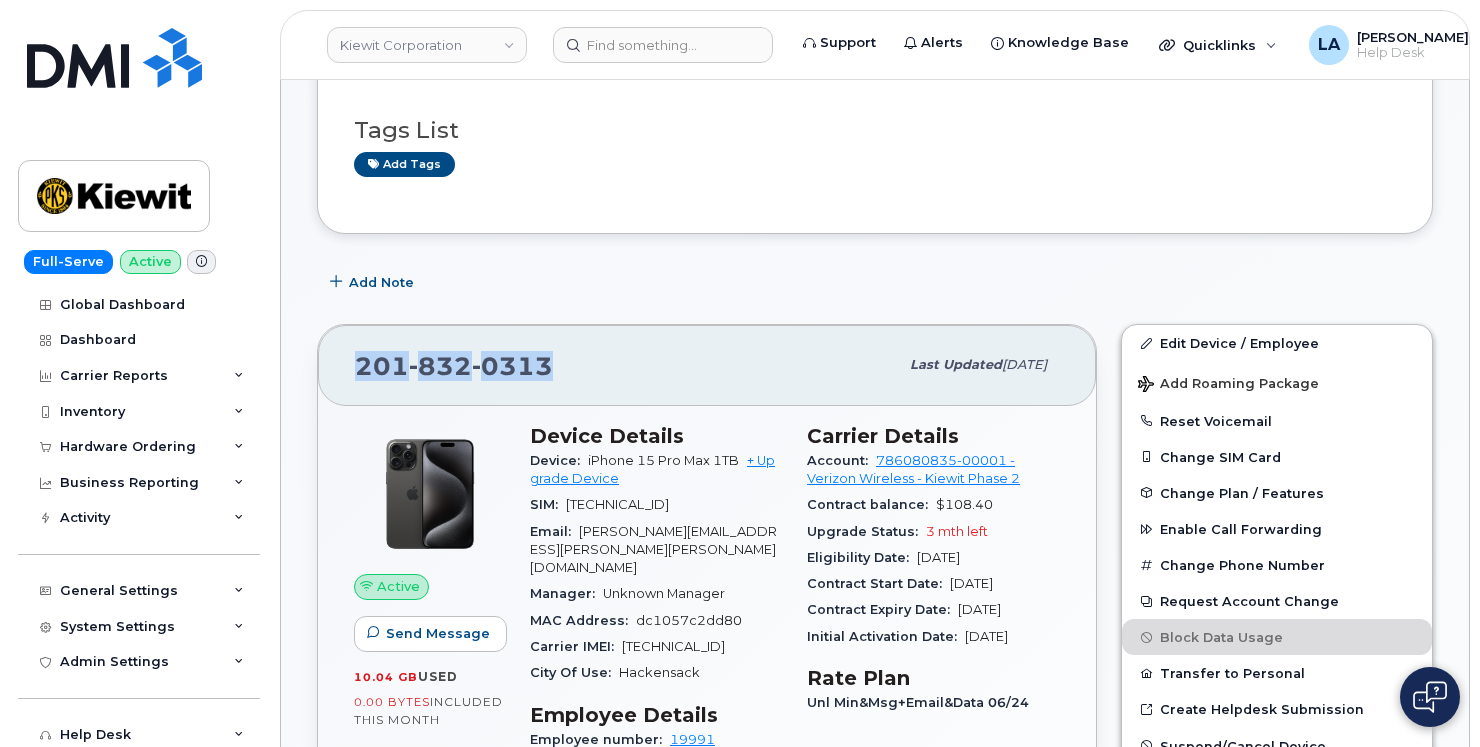 drag, startPoint x: 592, startPoint y: 355, endPoint x: 320, endPoint y: 358, distance: 272.01654 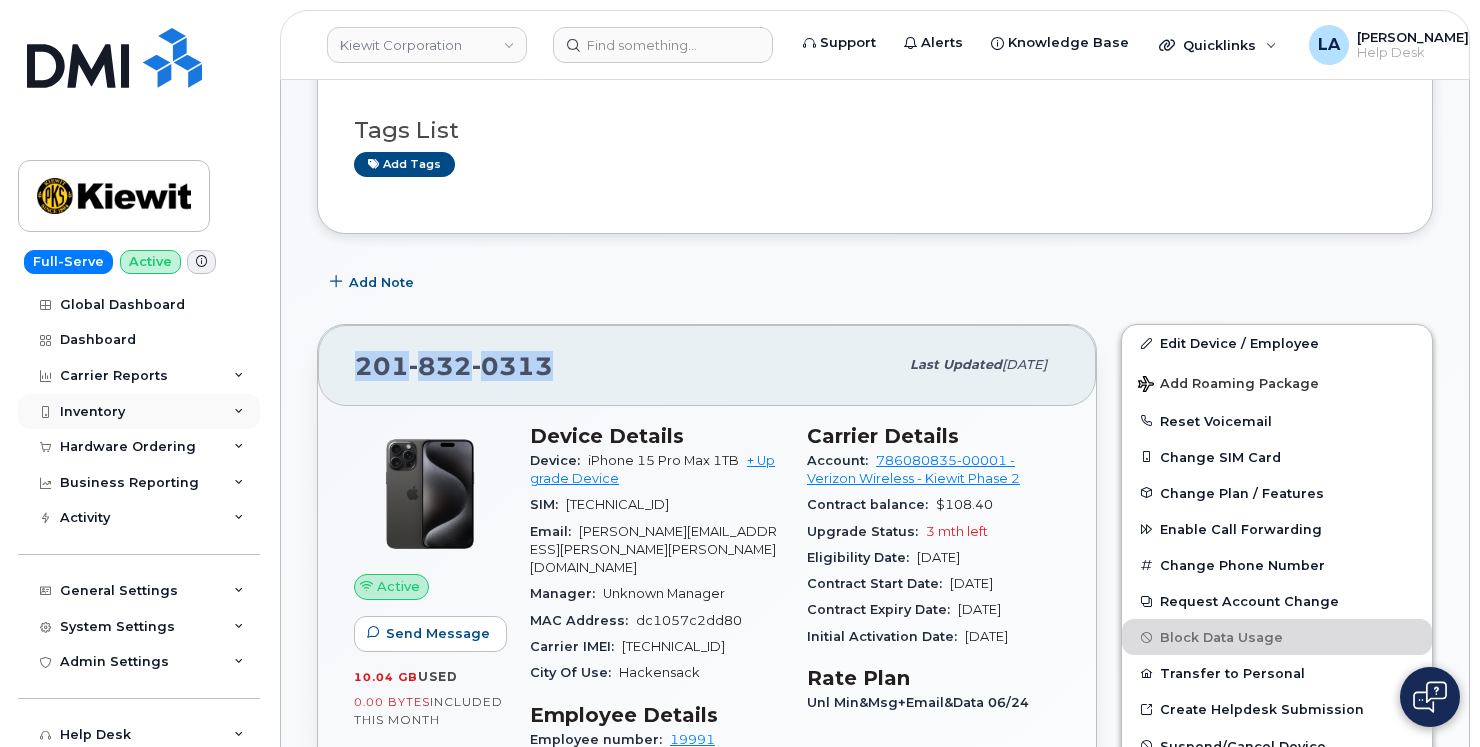 copy on "[PHONE_NUMBER]" 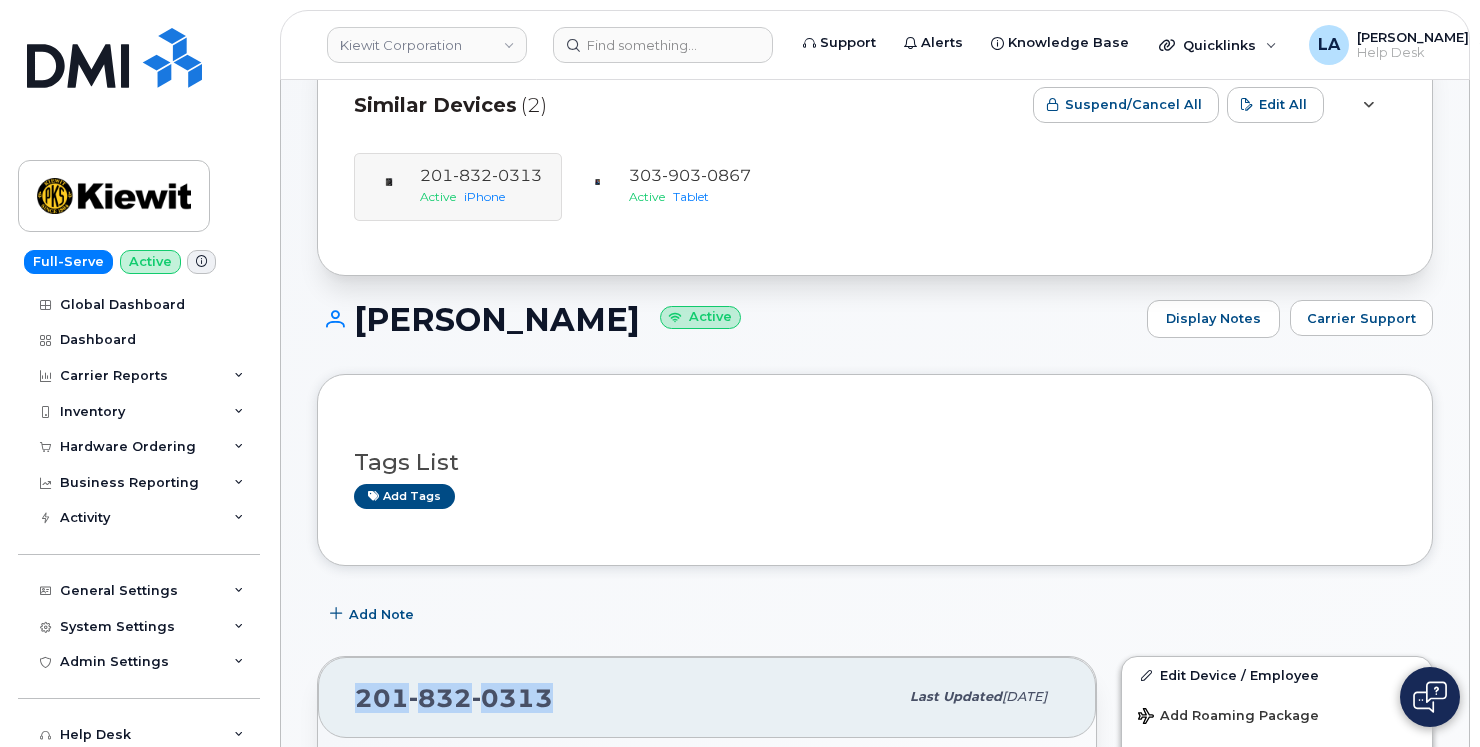 scroll, scrollTop: 100, scrollLeft: 0, axis: vertical 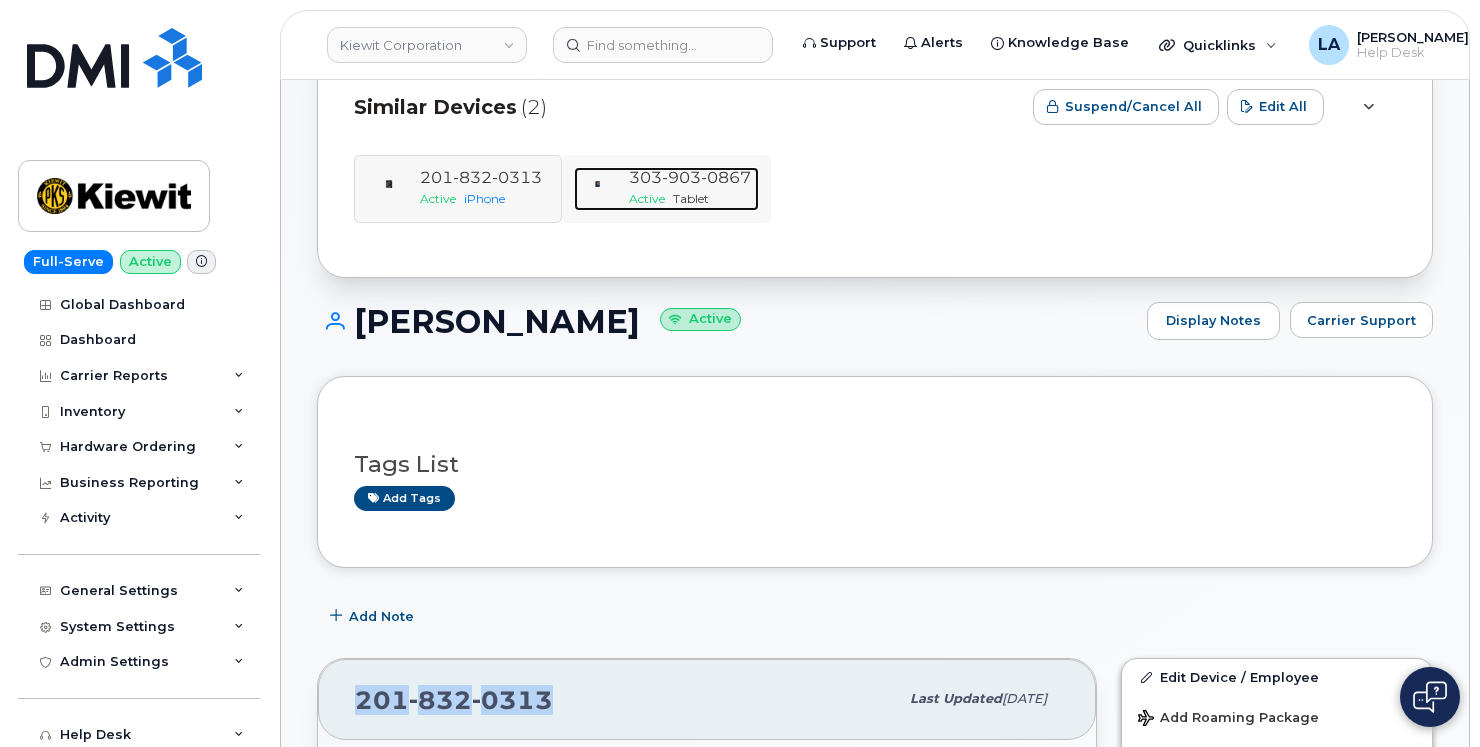 click on "903" 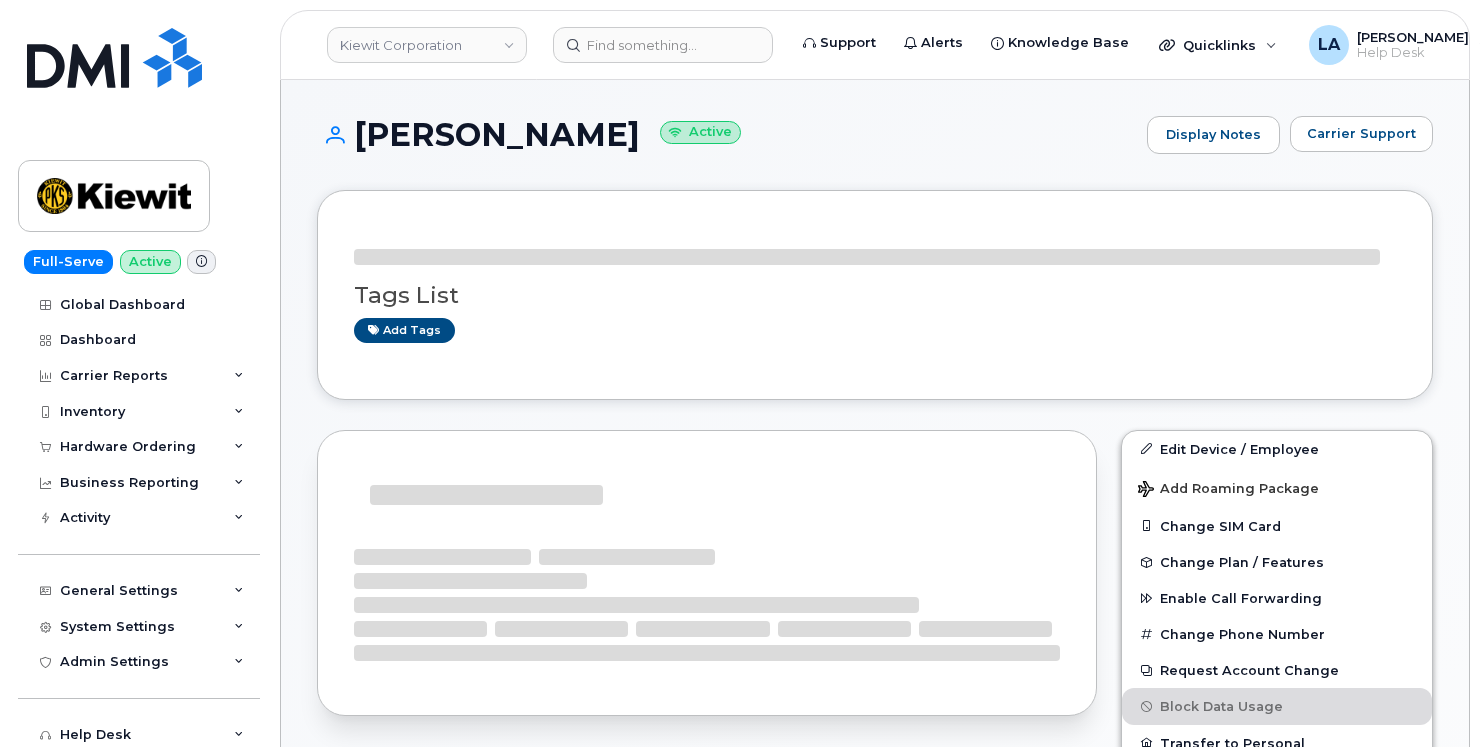 scroll, scrollTop: 0, scrollLeft: 0, axis: both 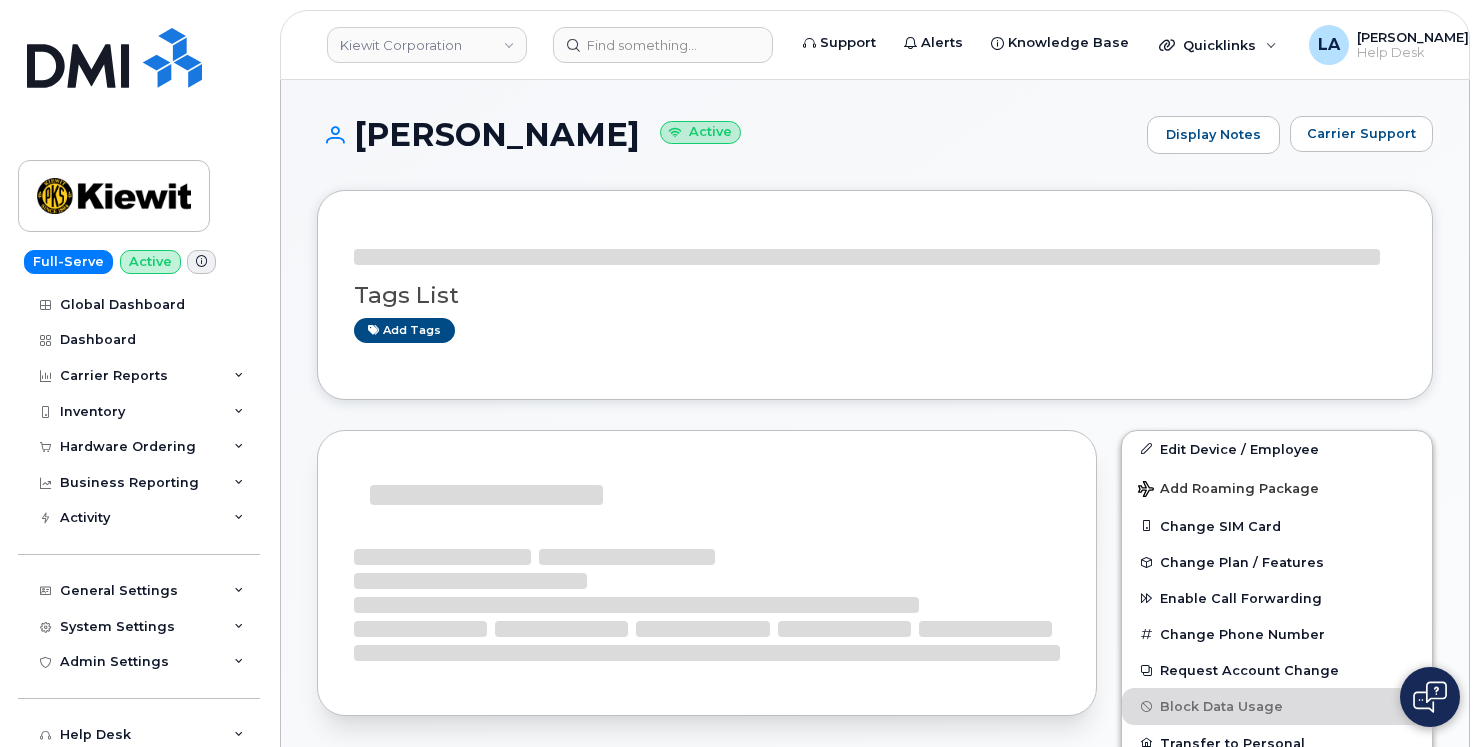 click on "Add tags" at bounding box center (867, 330) 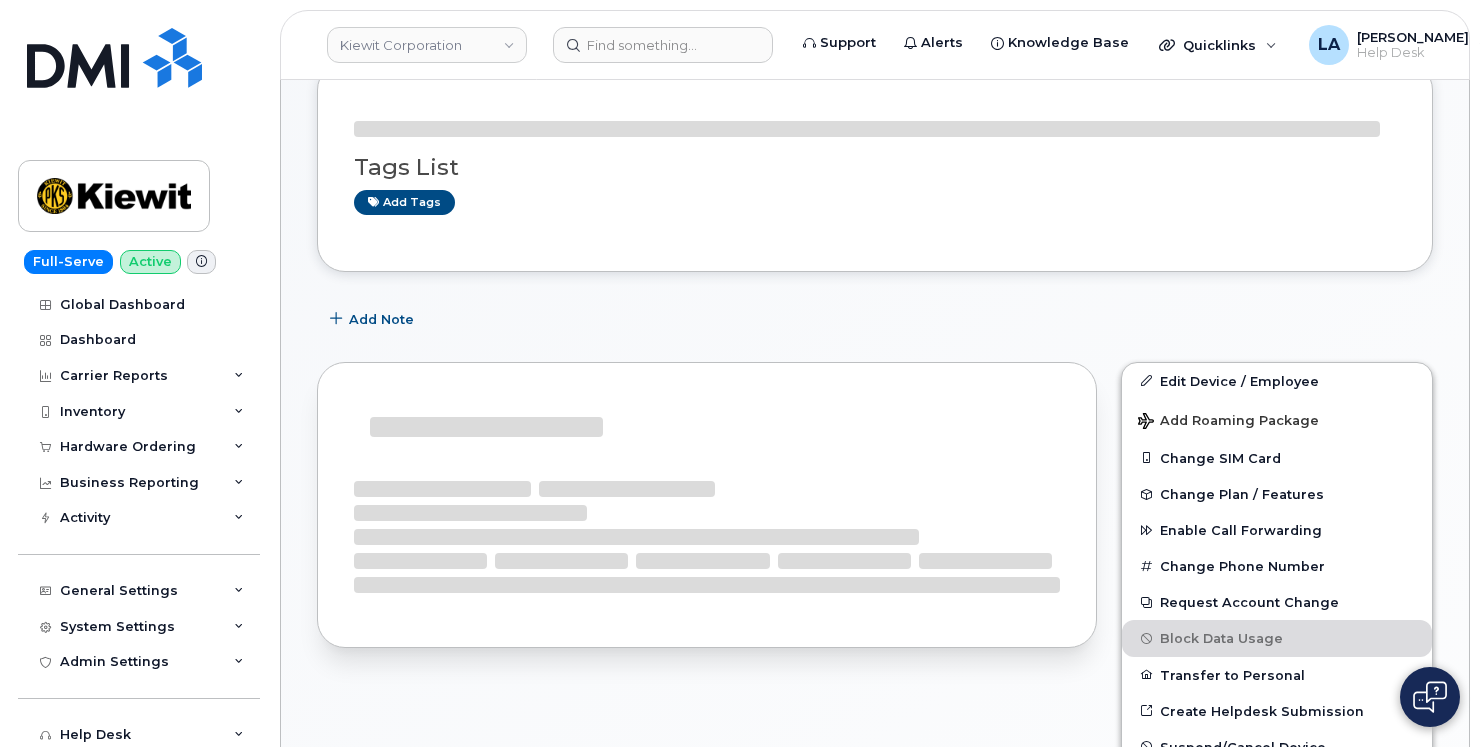 scroll, scrollTop: 337, scrollLeft: 0, axis: vertical 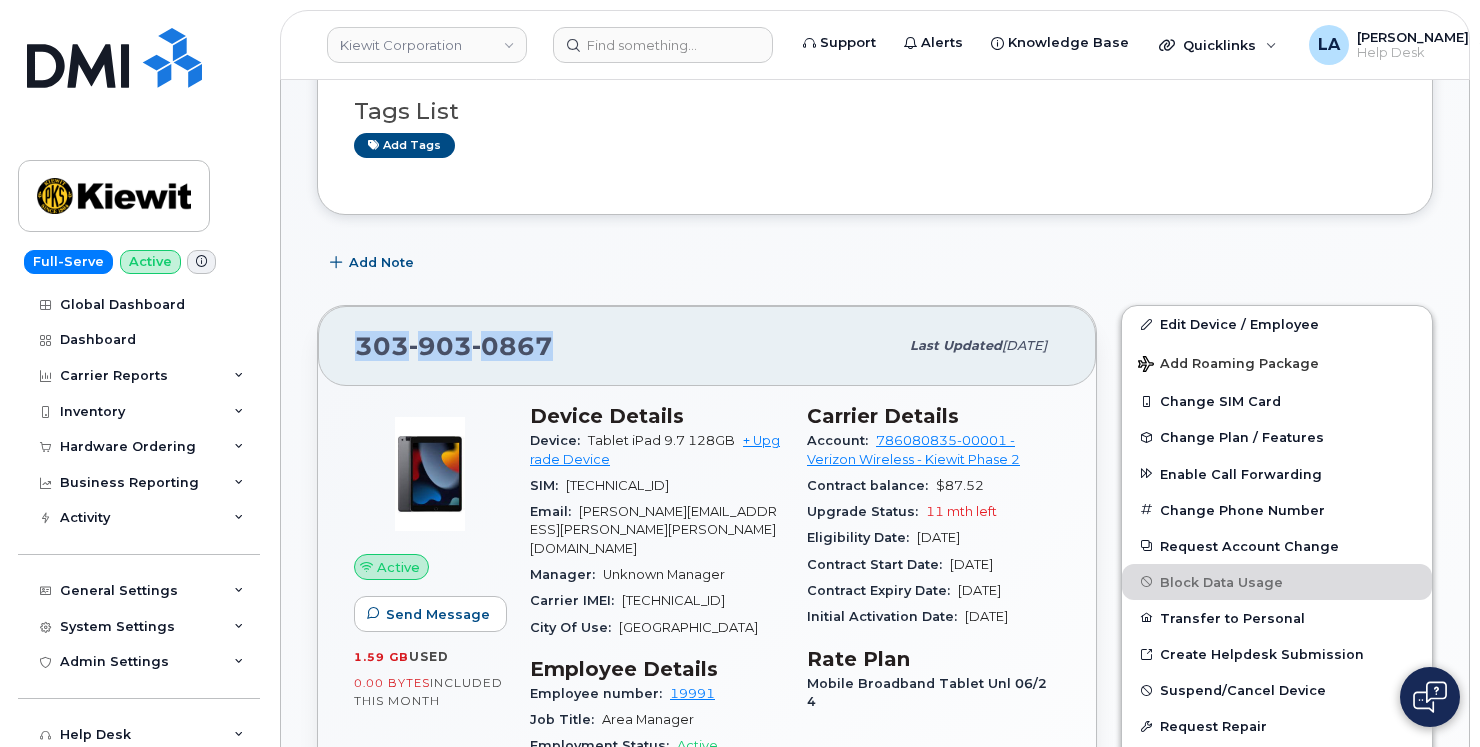 drag, startPoint x: 578, startPoint y: 352, endPoint x: 354, endPoint y: 345, distance: 224.10934 